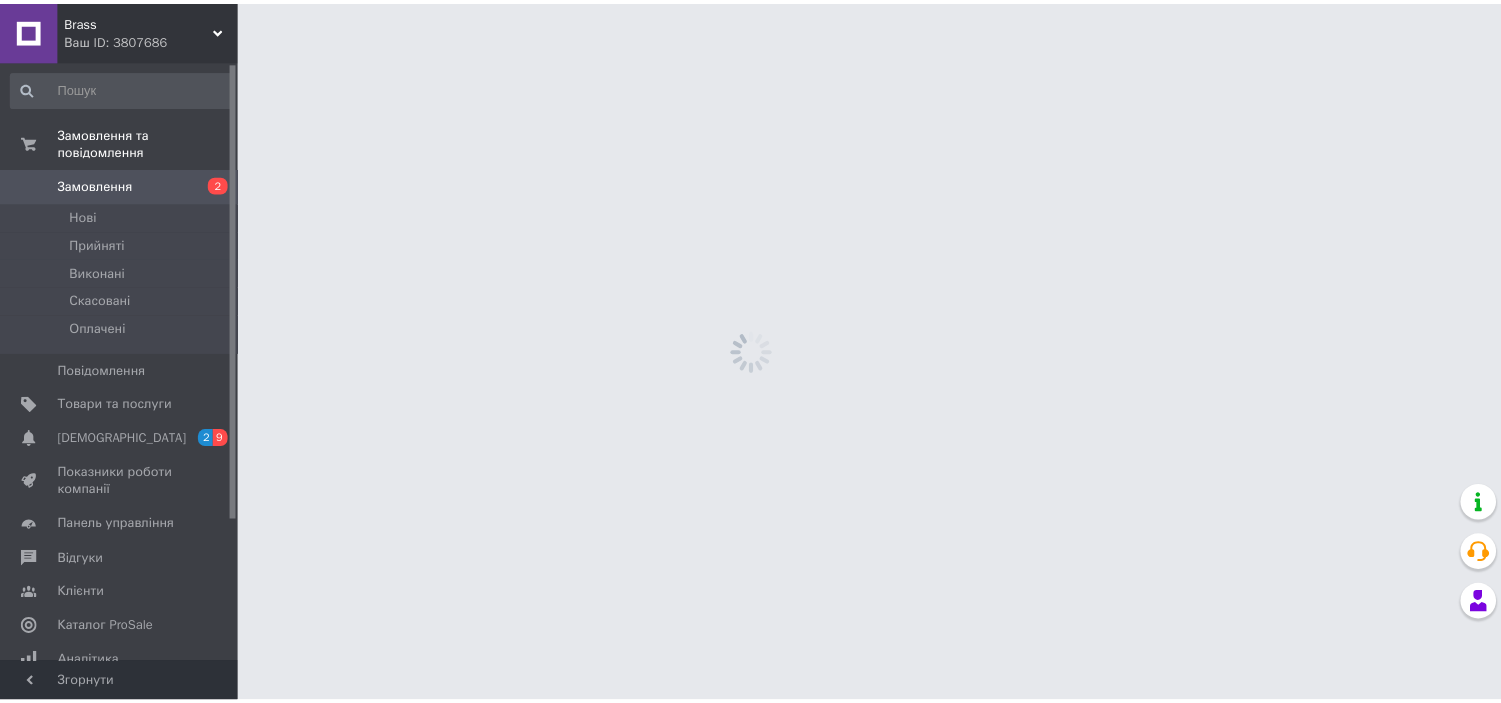 scroll, scrollTop: 0, scrollLeft: 0, axis: both 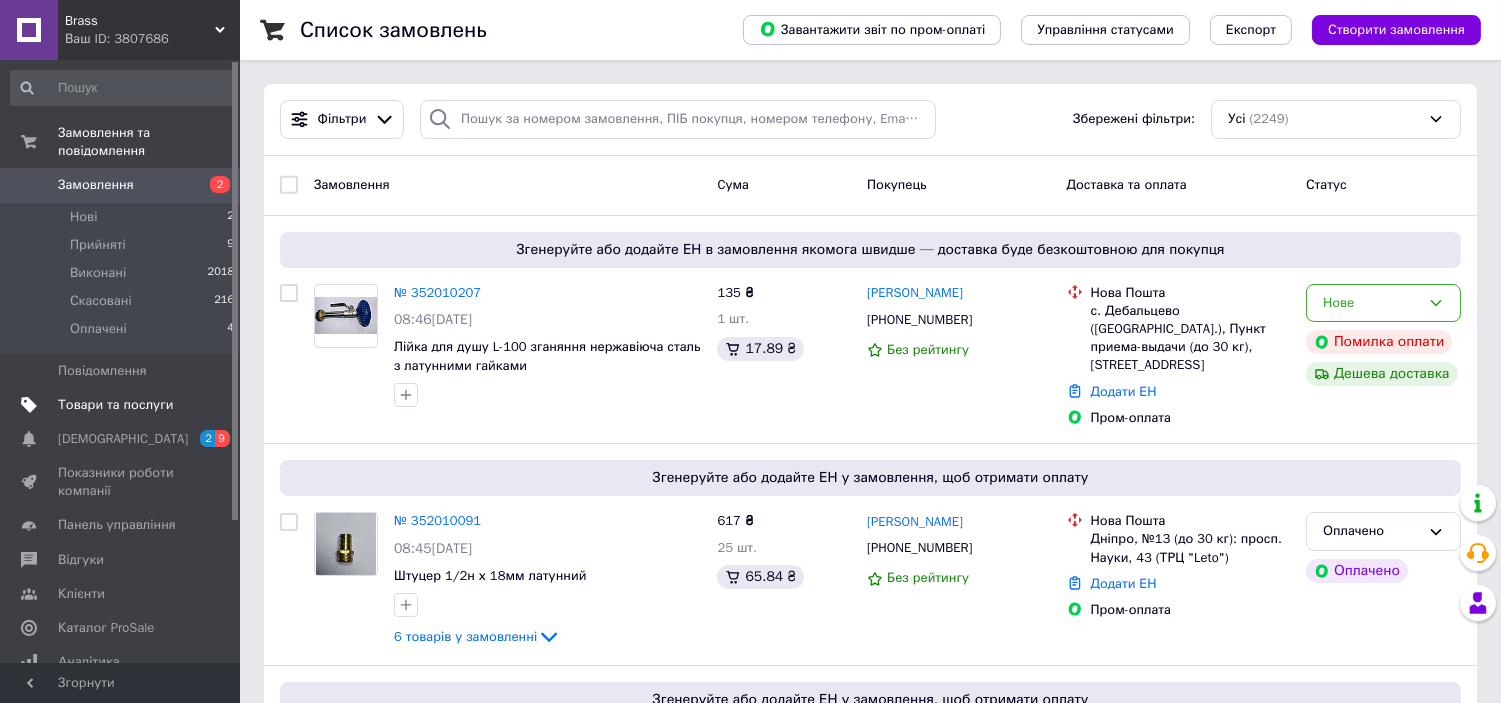click on "Товари та послуги" at bounding box center (115, 405) 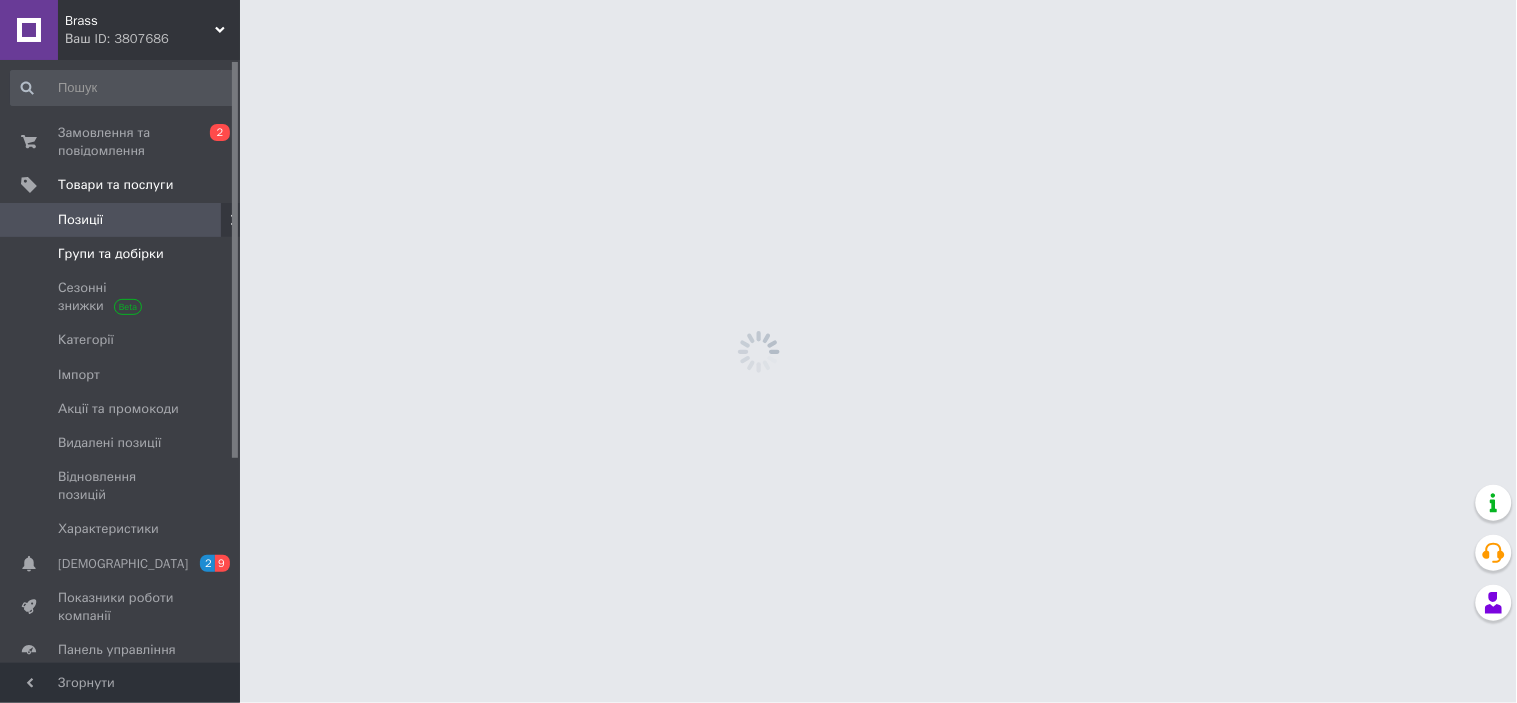 click on "Групи та добірки" at bounding box center [111, 254] 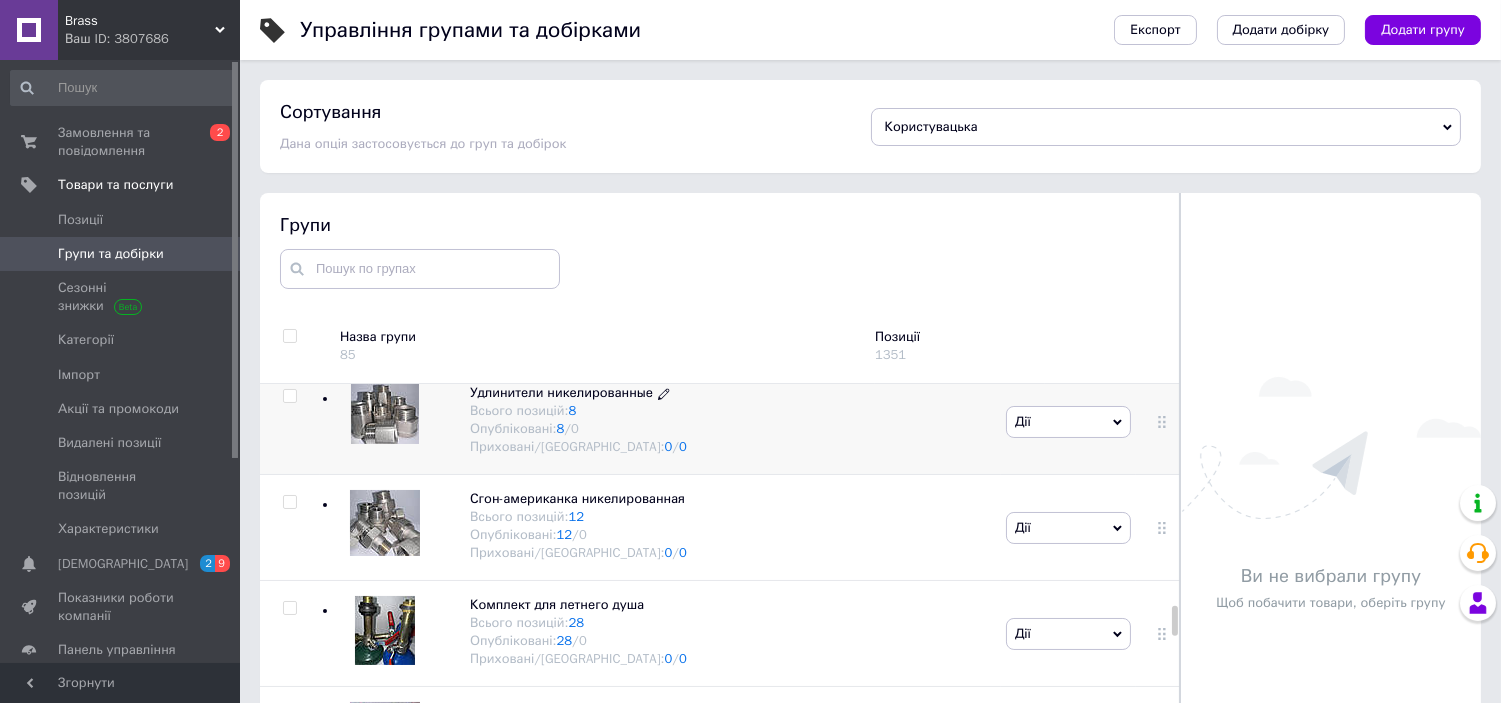 scroll, scrollTop: 5000, scrollLeft: 0, axis: vertical 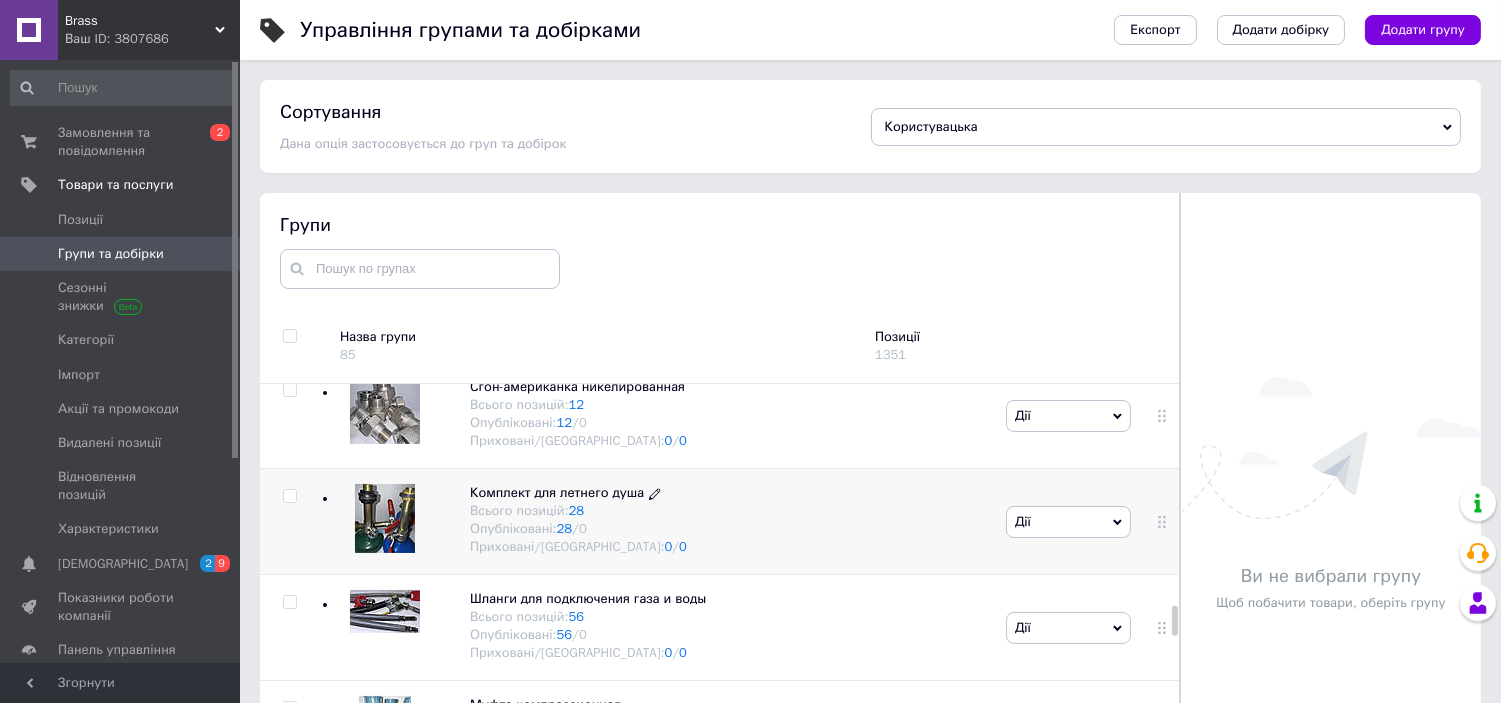 click on "Комплект для летнего душа" at bounding box center (557, 492) 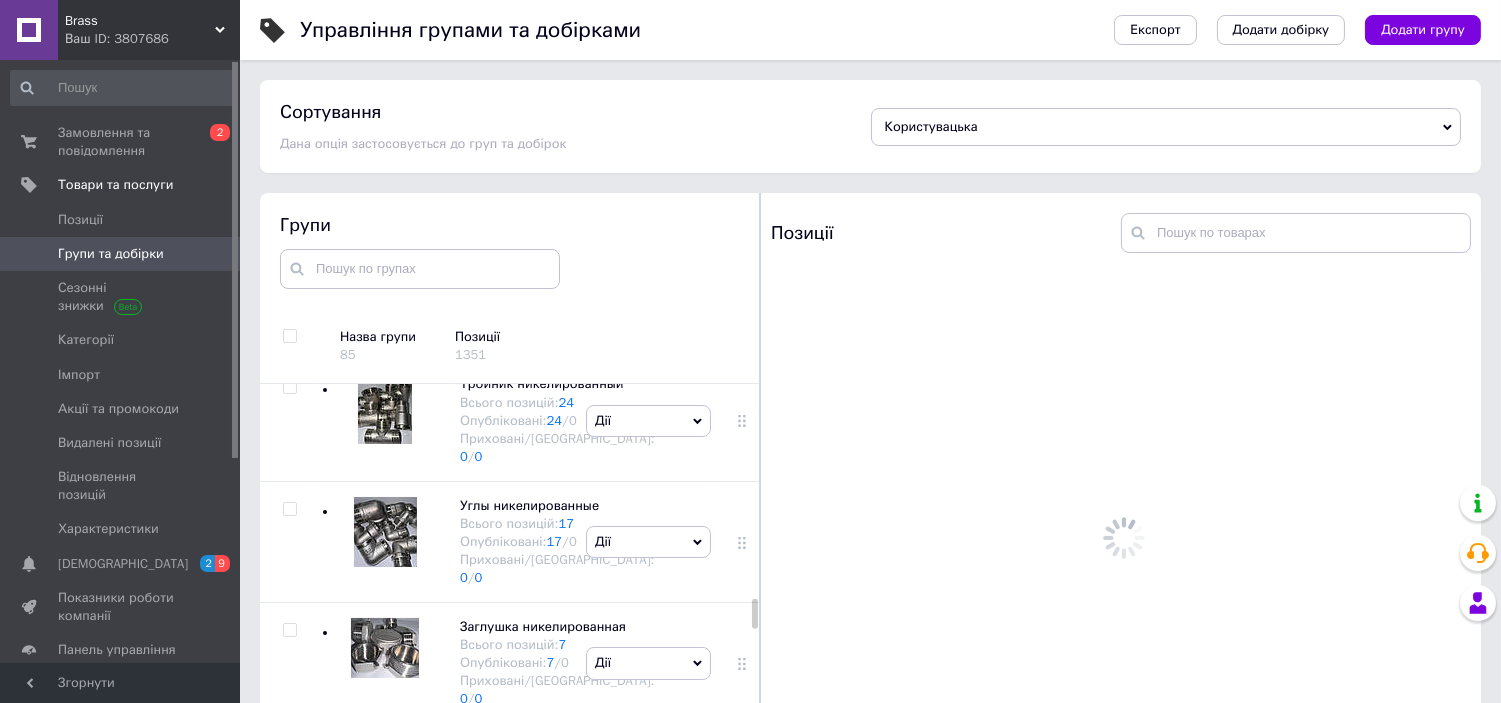 scroll, scrollTop: 7950, scrollLeft: 0, axis: vertical 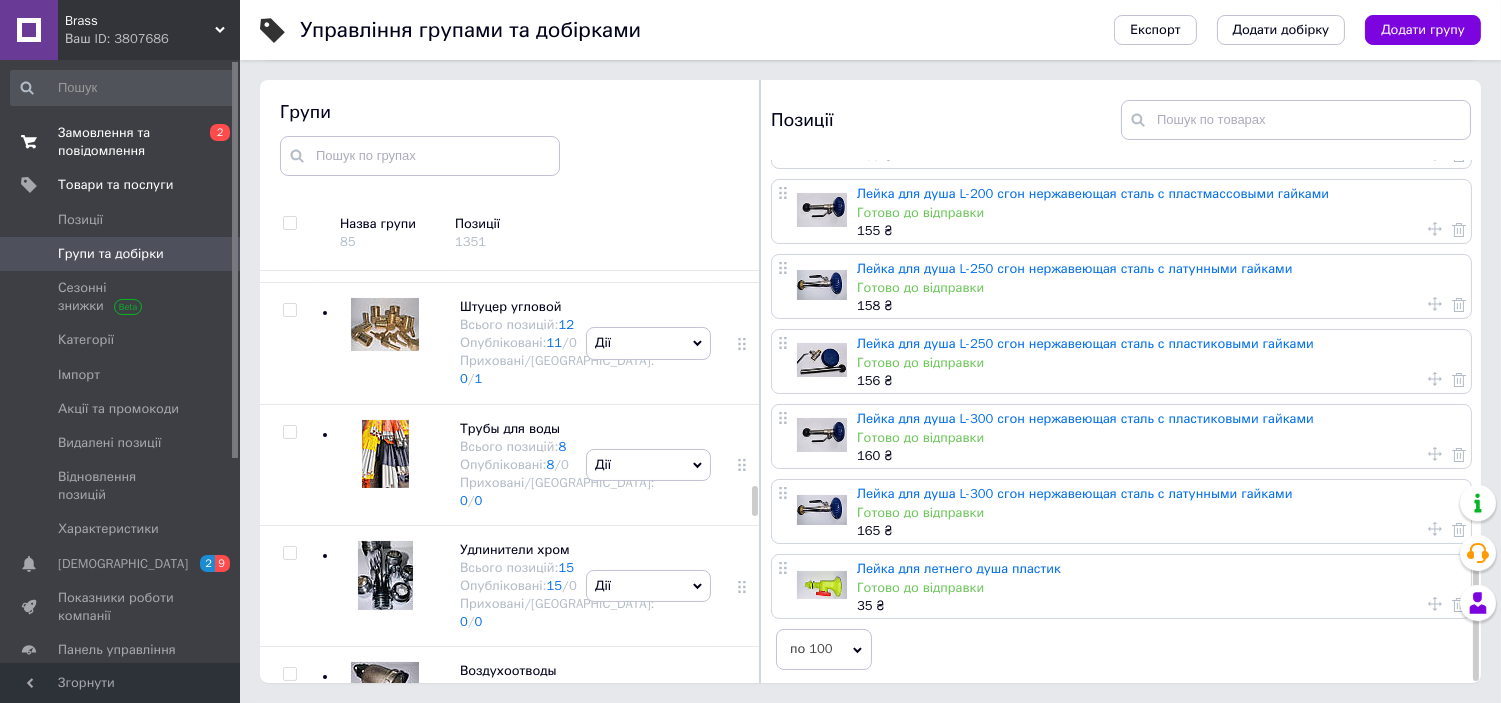 click on "Замовлення та повідомлення" at bounding box center [121, 142] 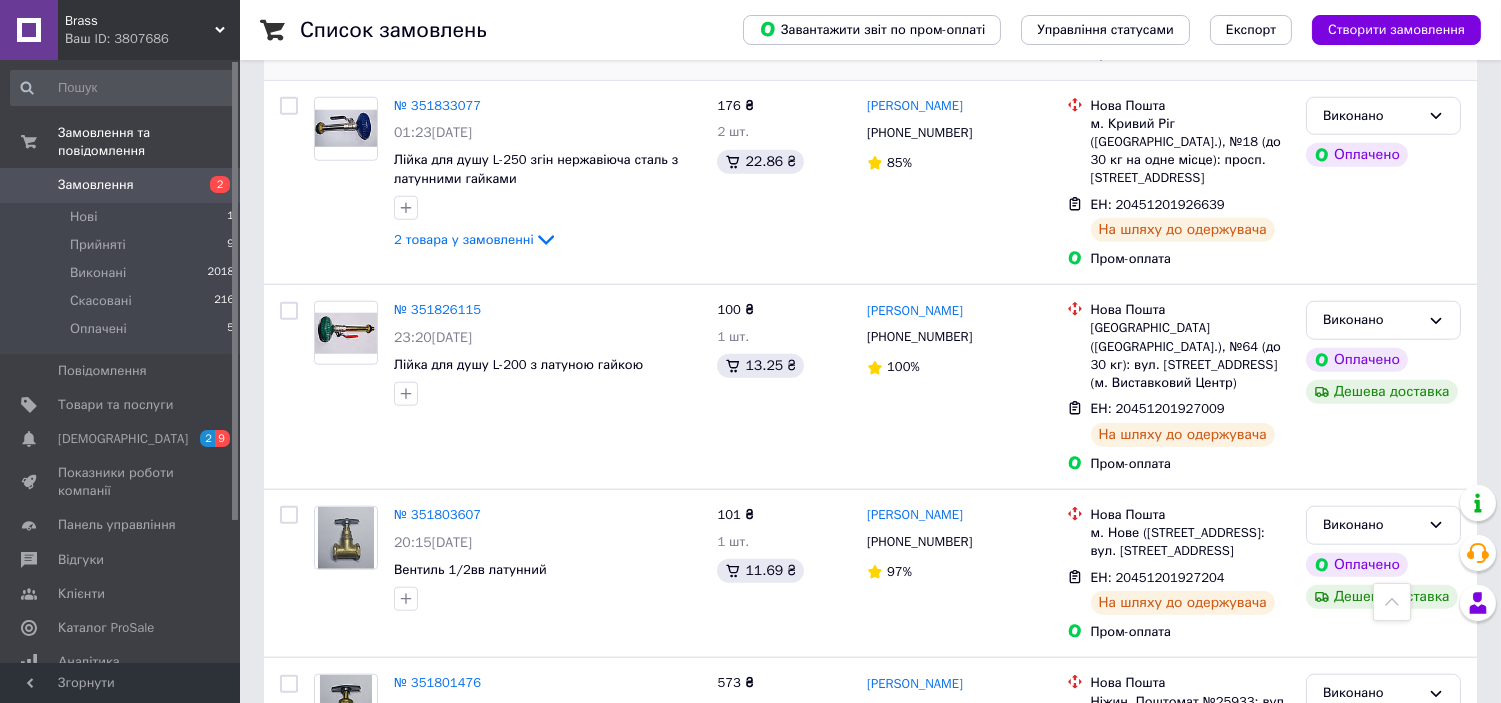 scroll, scrollTop: 3622, scrollLeft: 0, axis: vertical 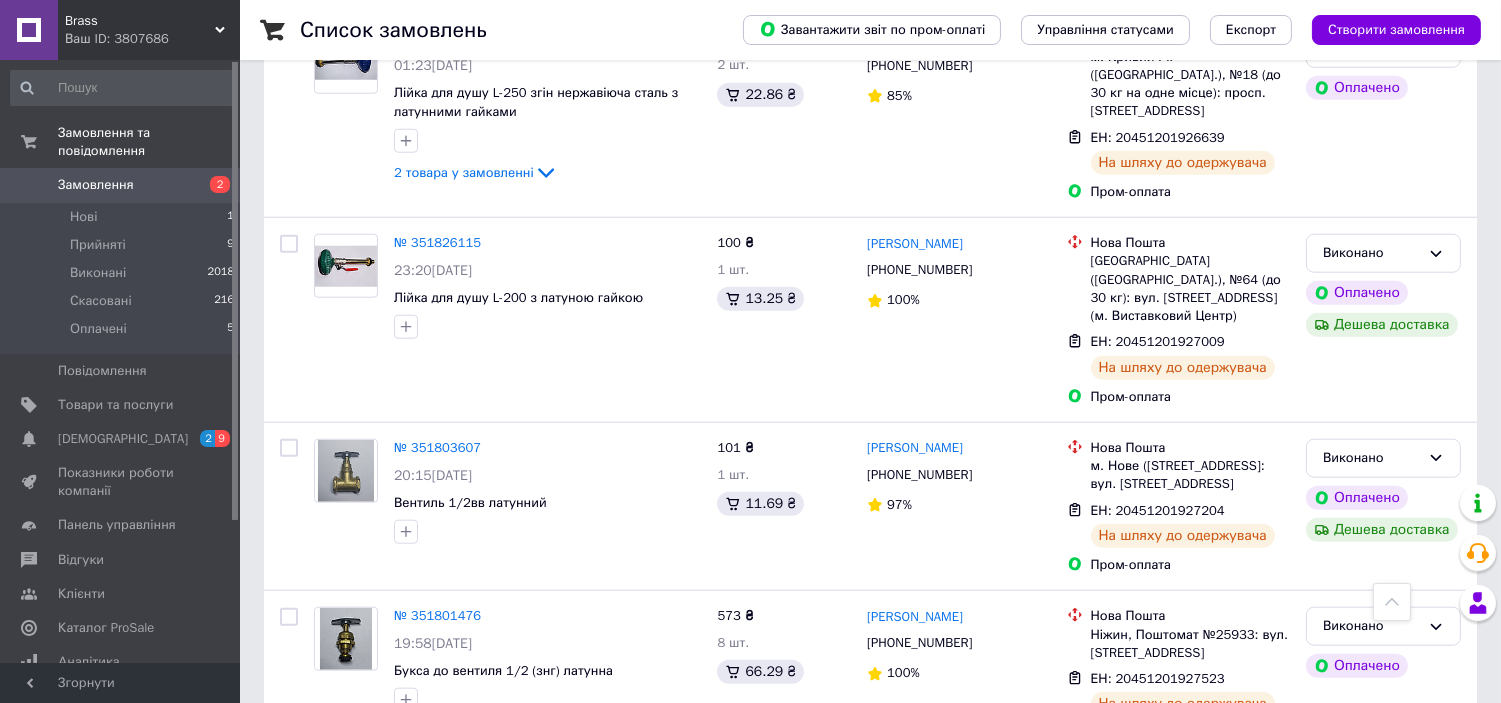 click on "2" at bounding box center [327, 805] 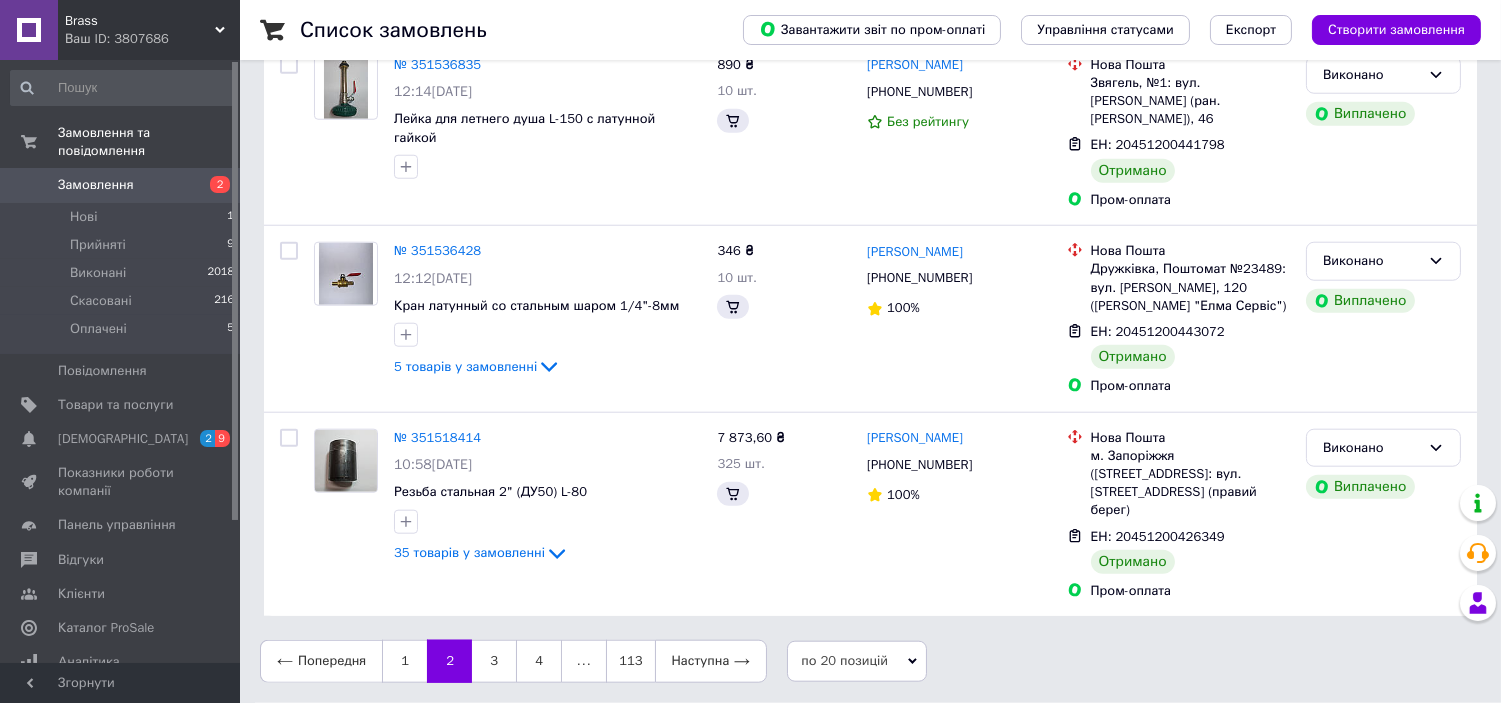 scroll, scrollTop: 0, scrollLeft: 0, axis: both 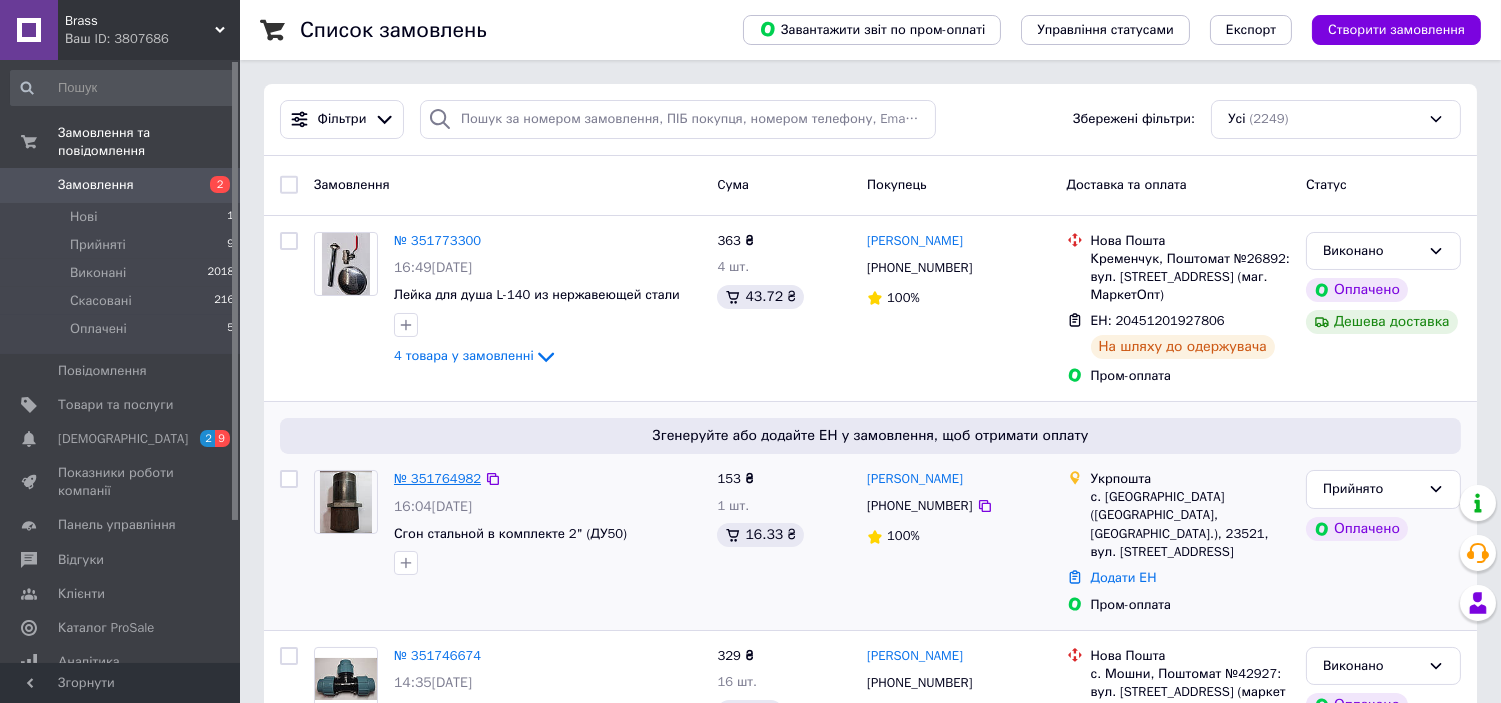click on "№ 351764982" at bounding box center [437, 478] 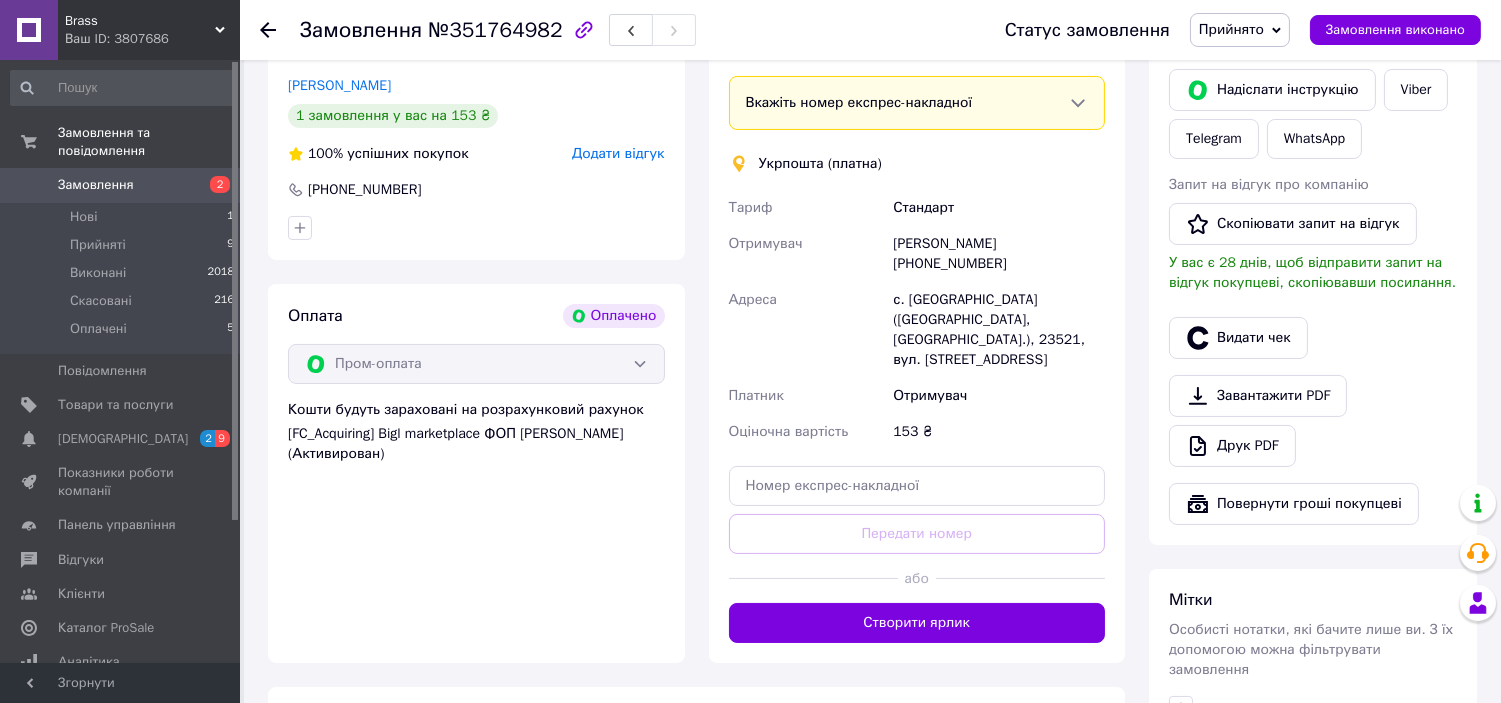 scroll, scrollTop: 666, scrollLeft: 0, axis: vertical 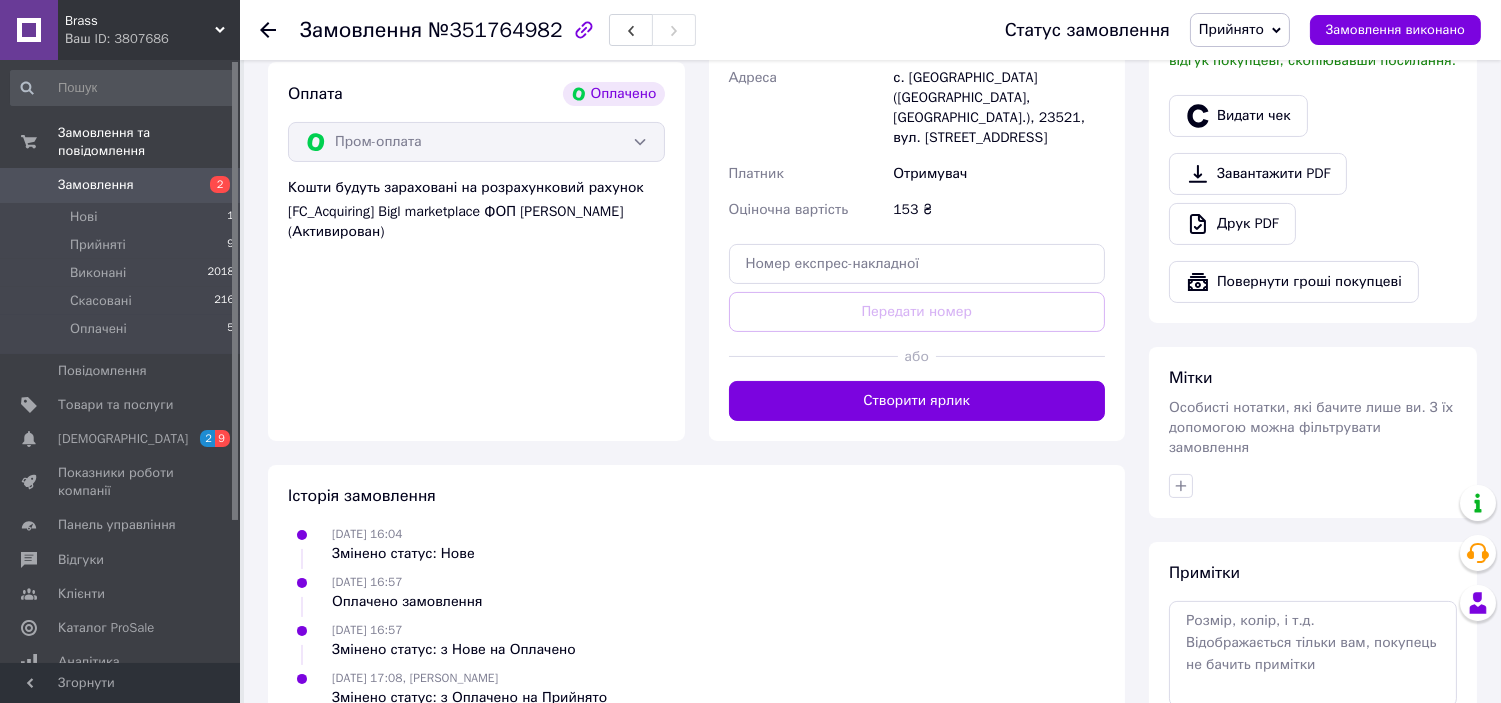click on "Створити ярлик" at bounding box center [917, 401] 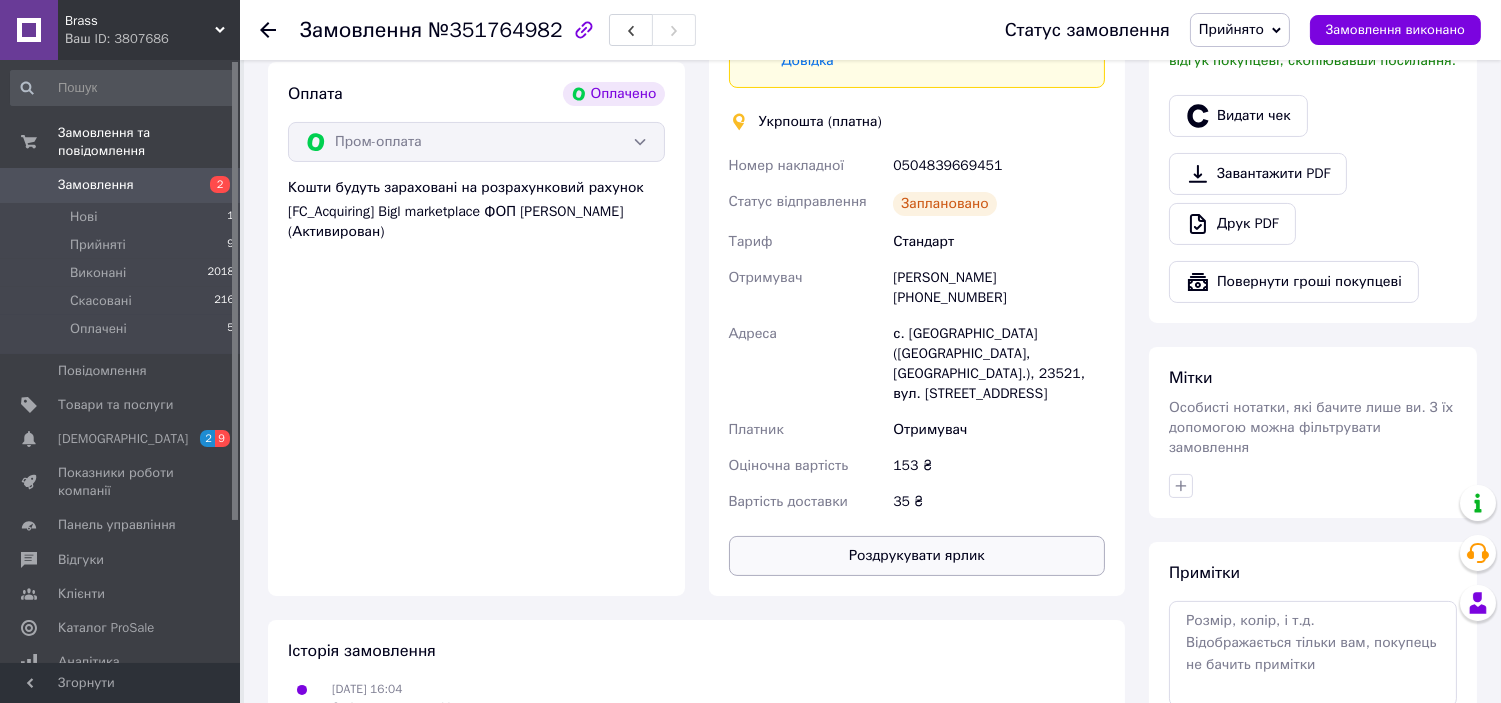 click on "Роздрукувати ярлик" at bounding box center [917, 556] 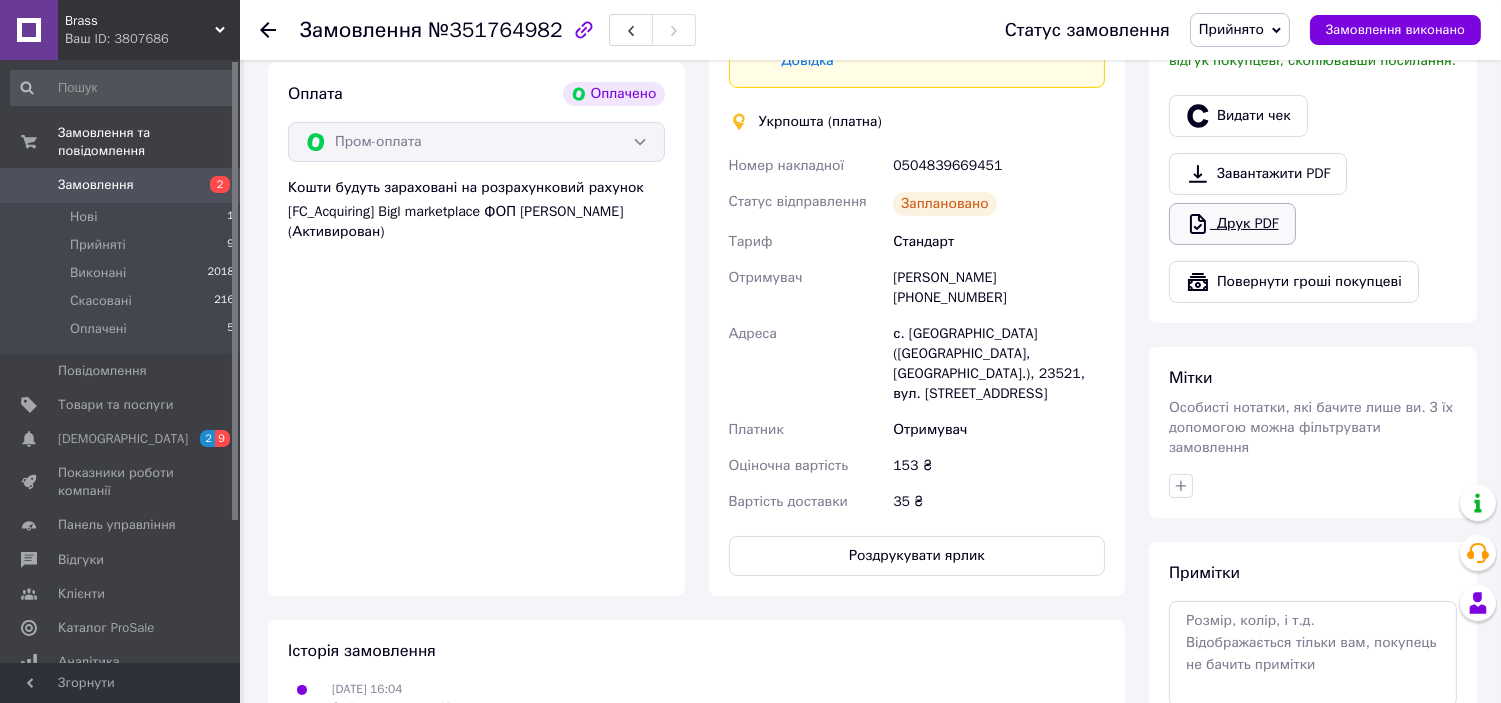 click on "Друк PDF" at bounding box center [1232, 224] 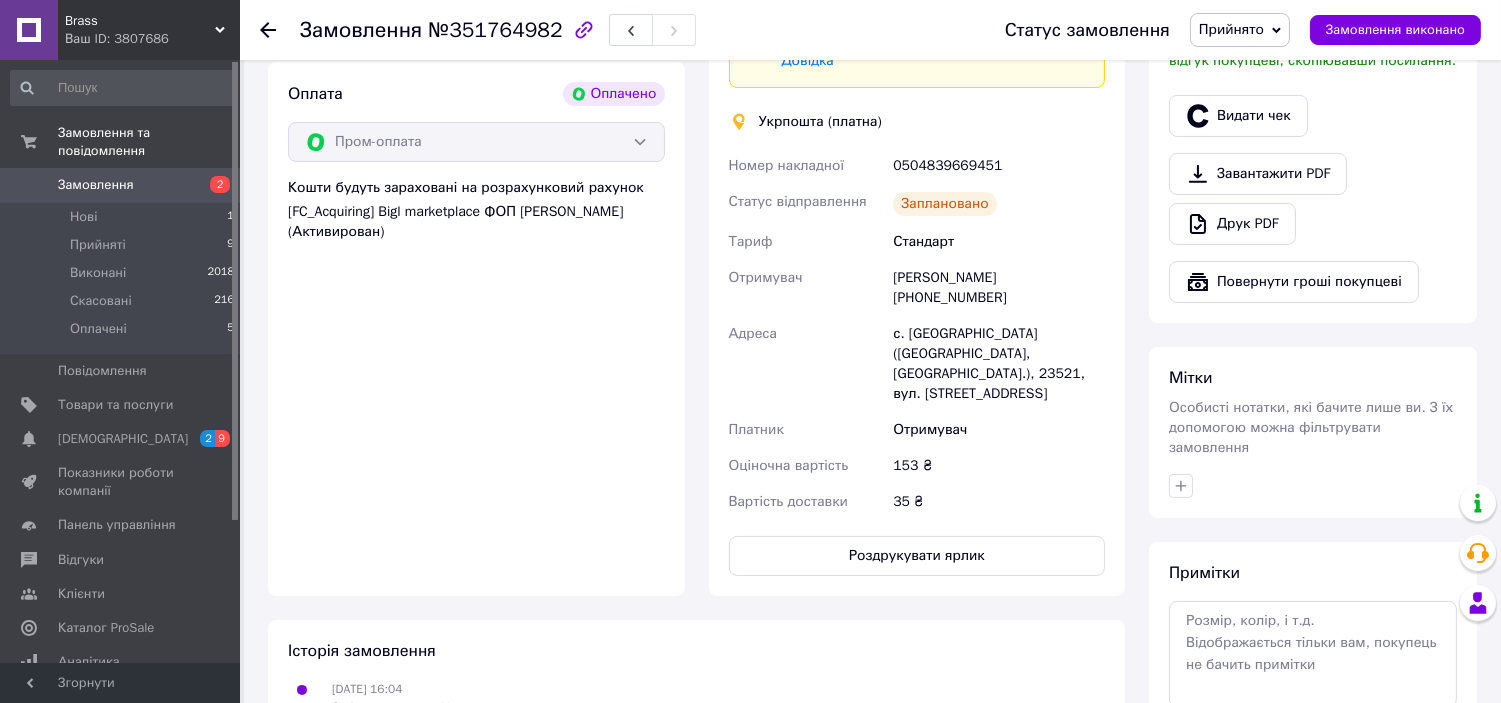 click on "Замовлення" at bounding box center [96, 185] 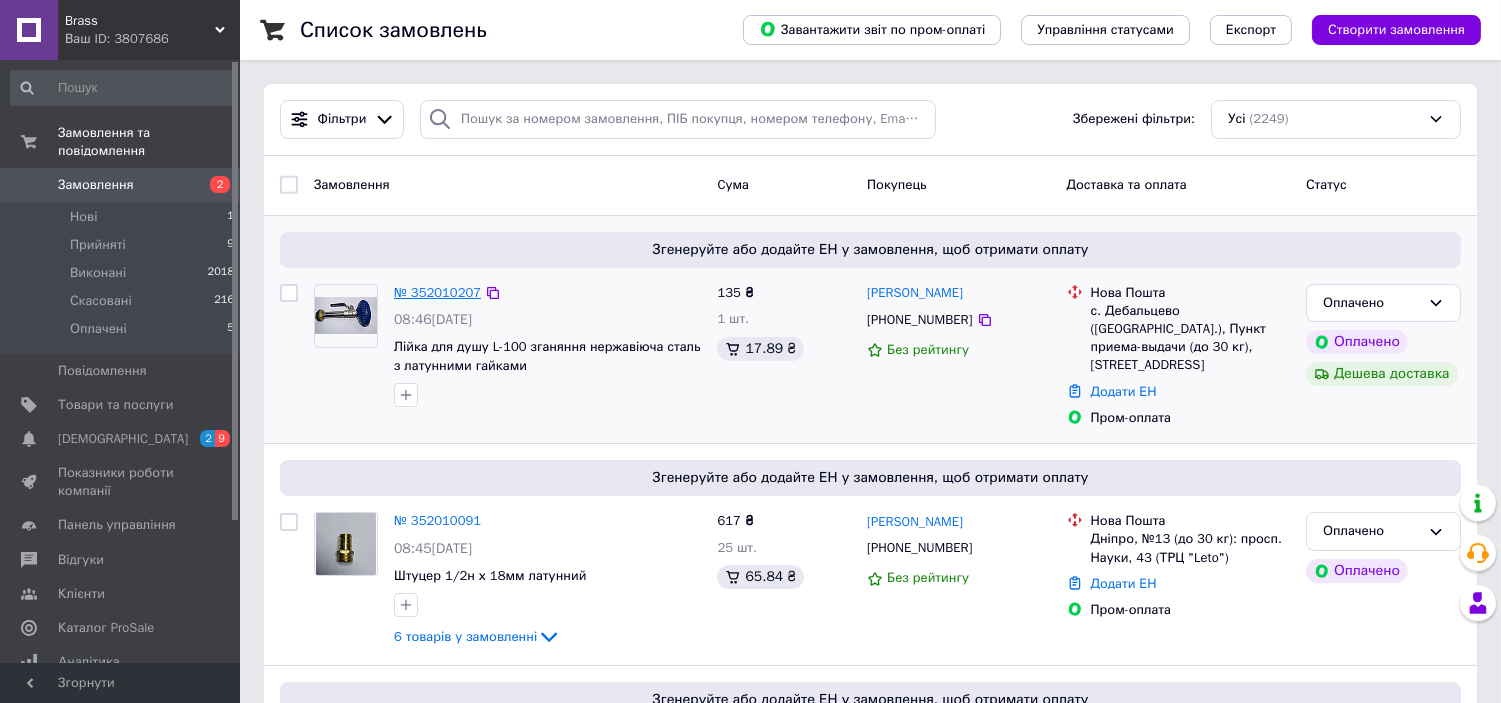 click on "№ 352010207" at bounding box center [437, 292] 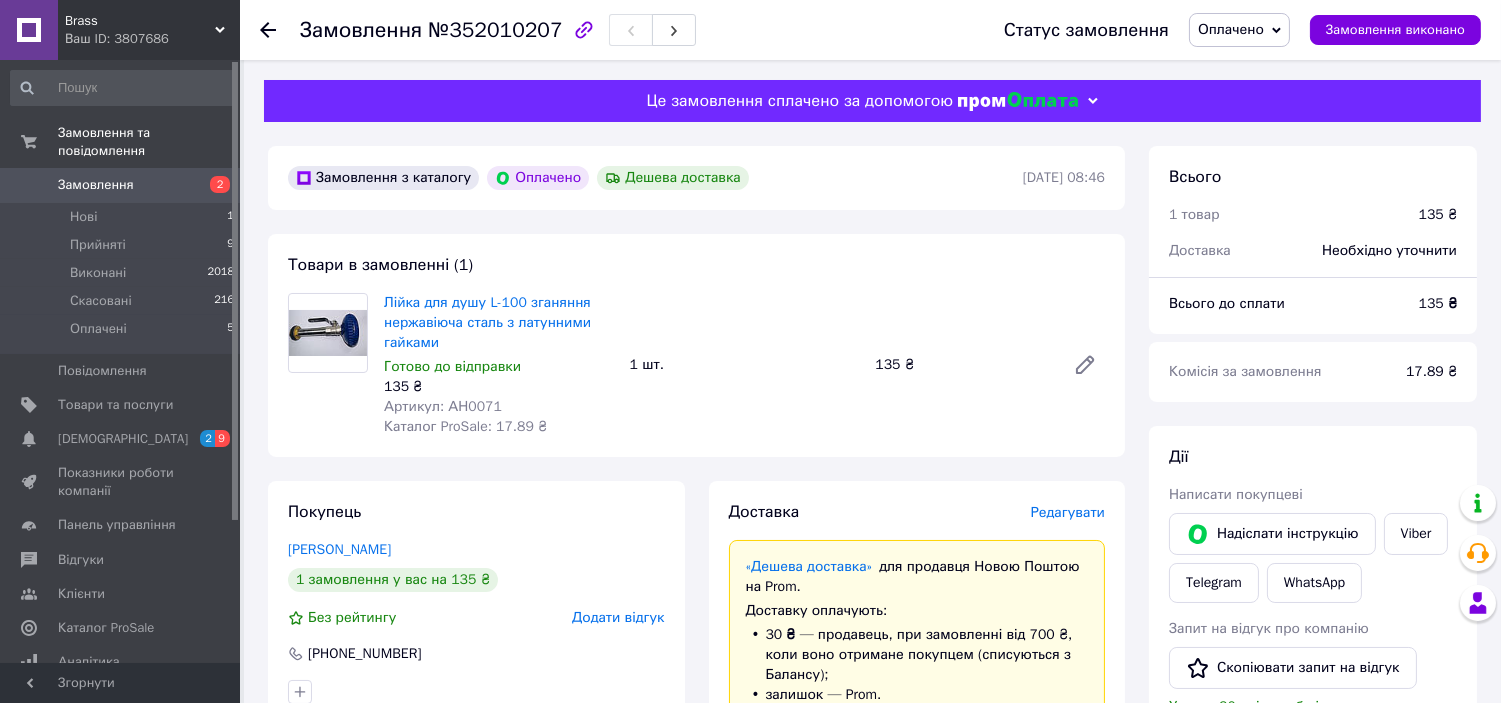 click 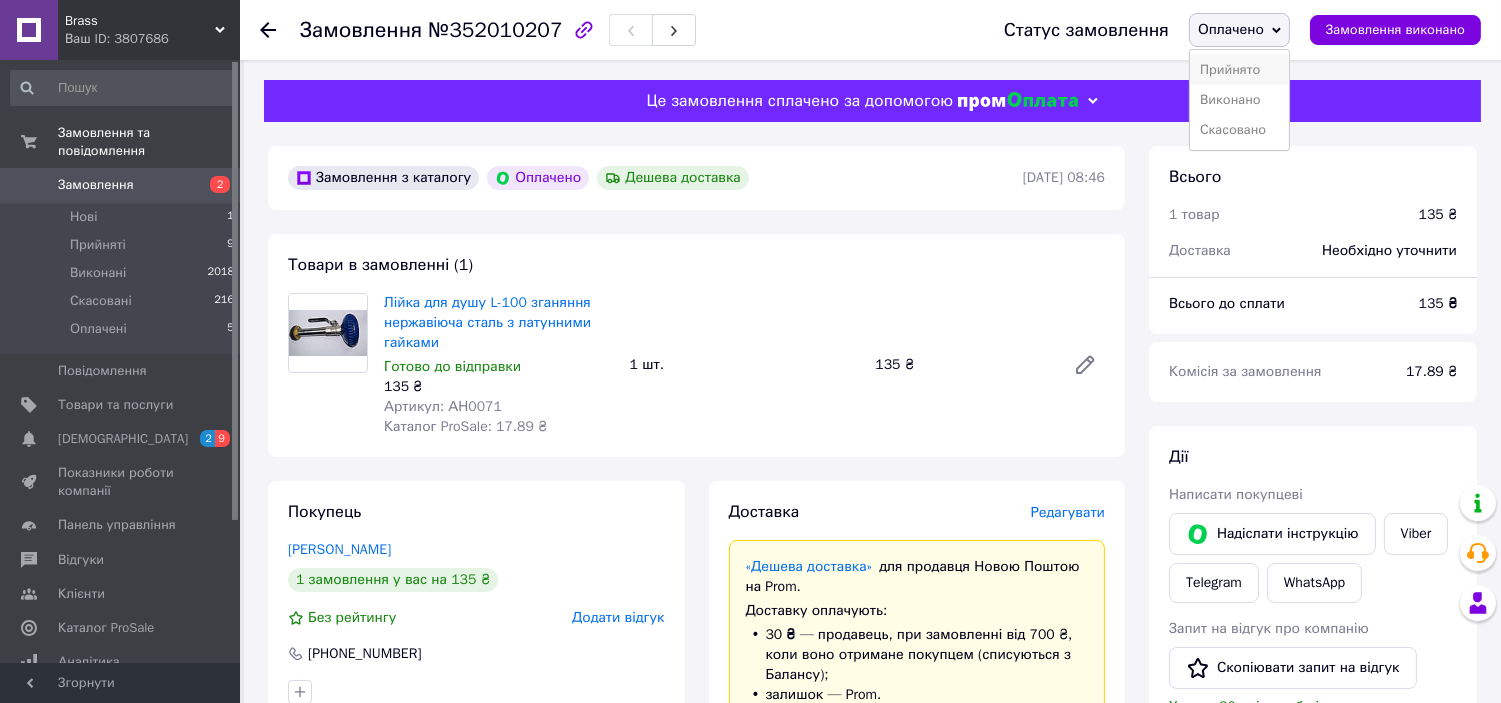 click on "Прийнято" at bounding box center [1239, 70] 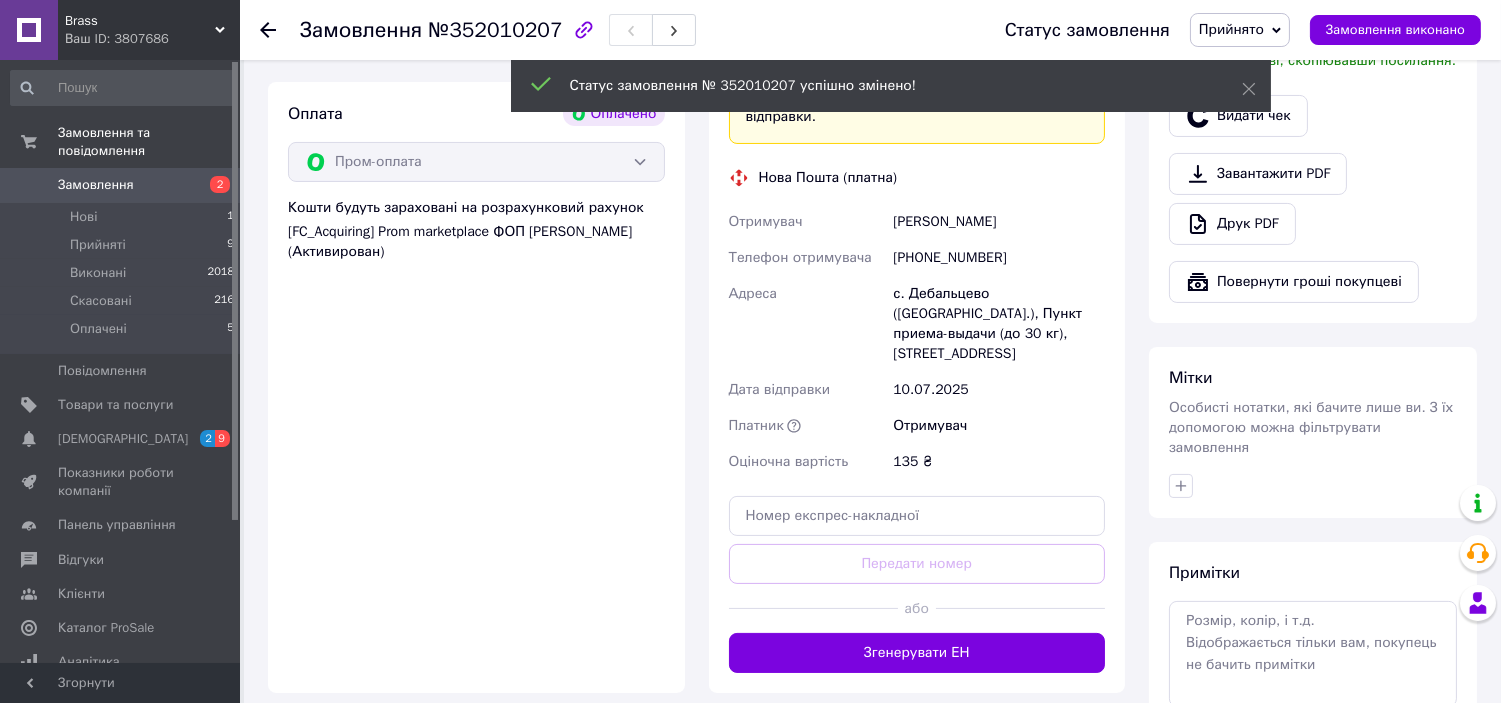 scroll, scrollTop: 888, scrollLeft: 0, axis: vertical 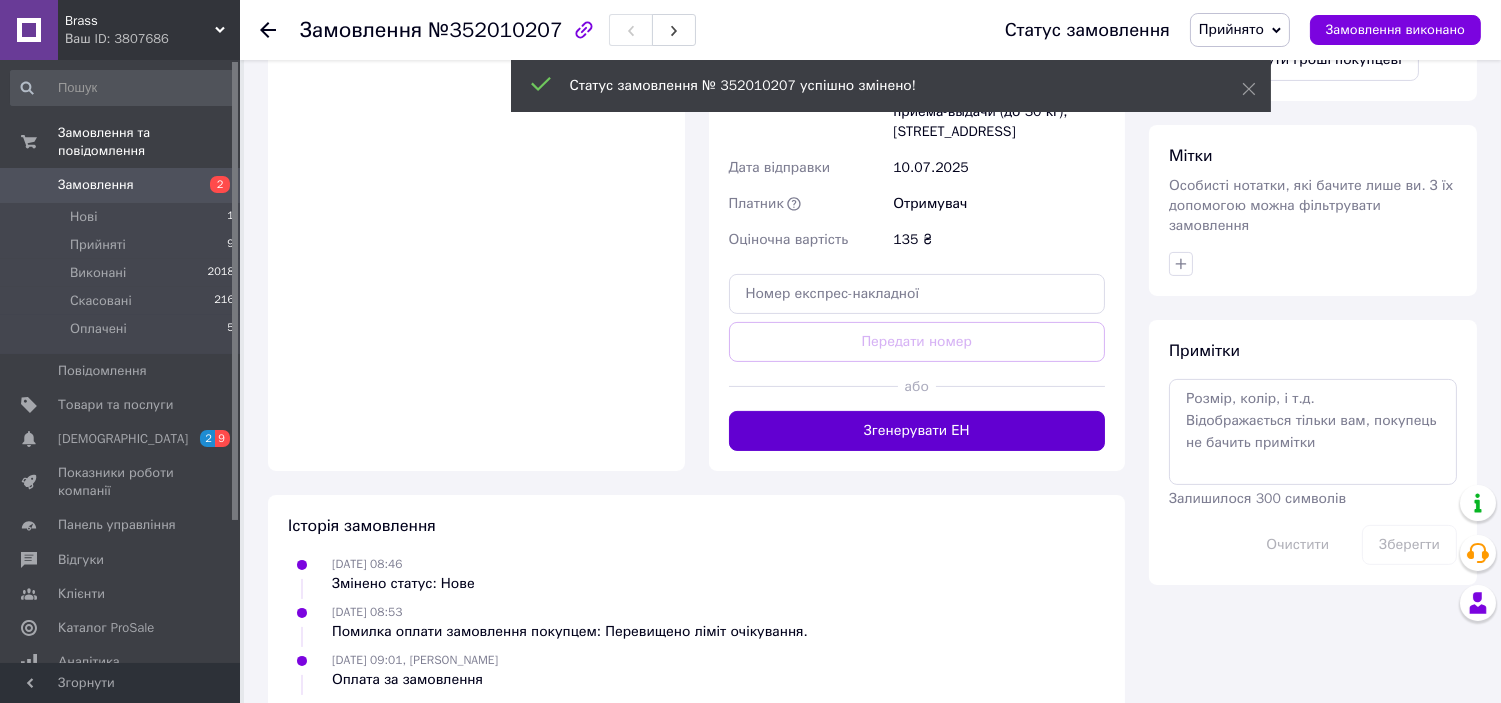 click on "Згенерувати ЕН" at bounding box center [917, 431] 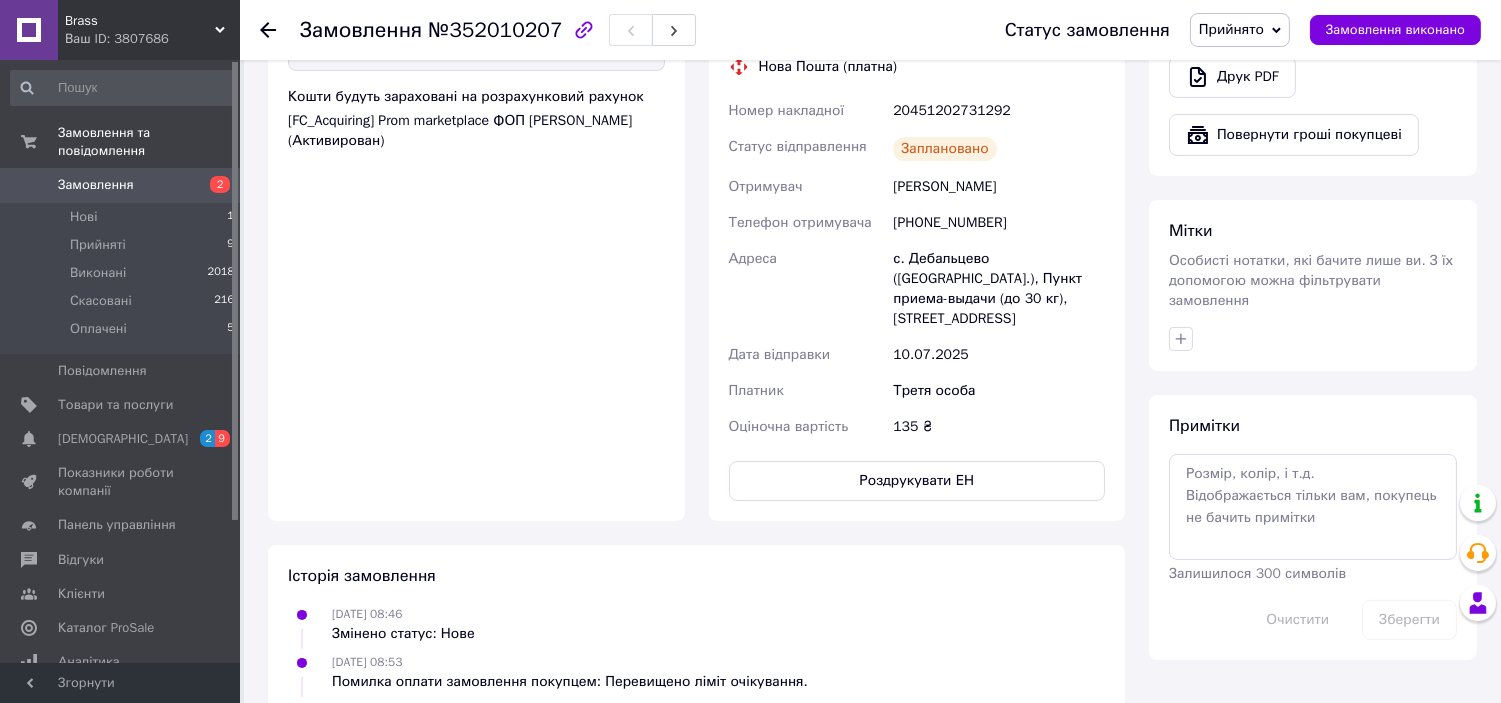 scroll, scrollTop: 444, scrollLeft: 0, axis: vertical 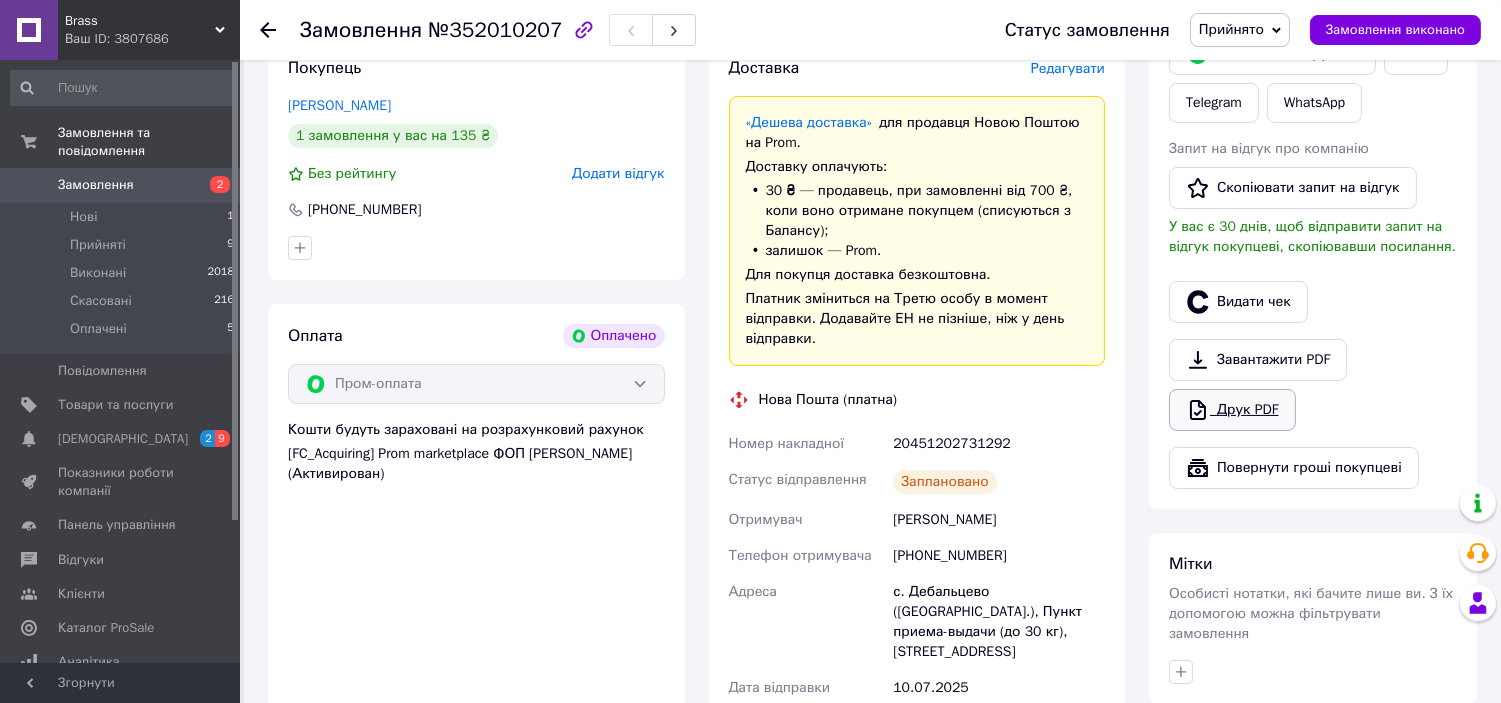 click on "Друк PDF" at bounding box center (1232, 410) 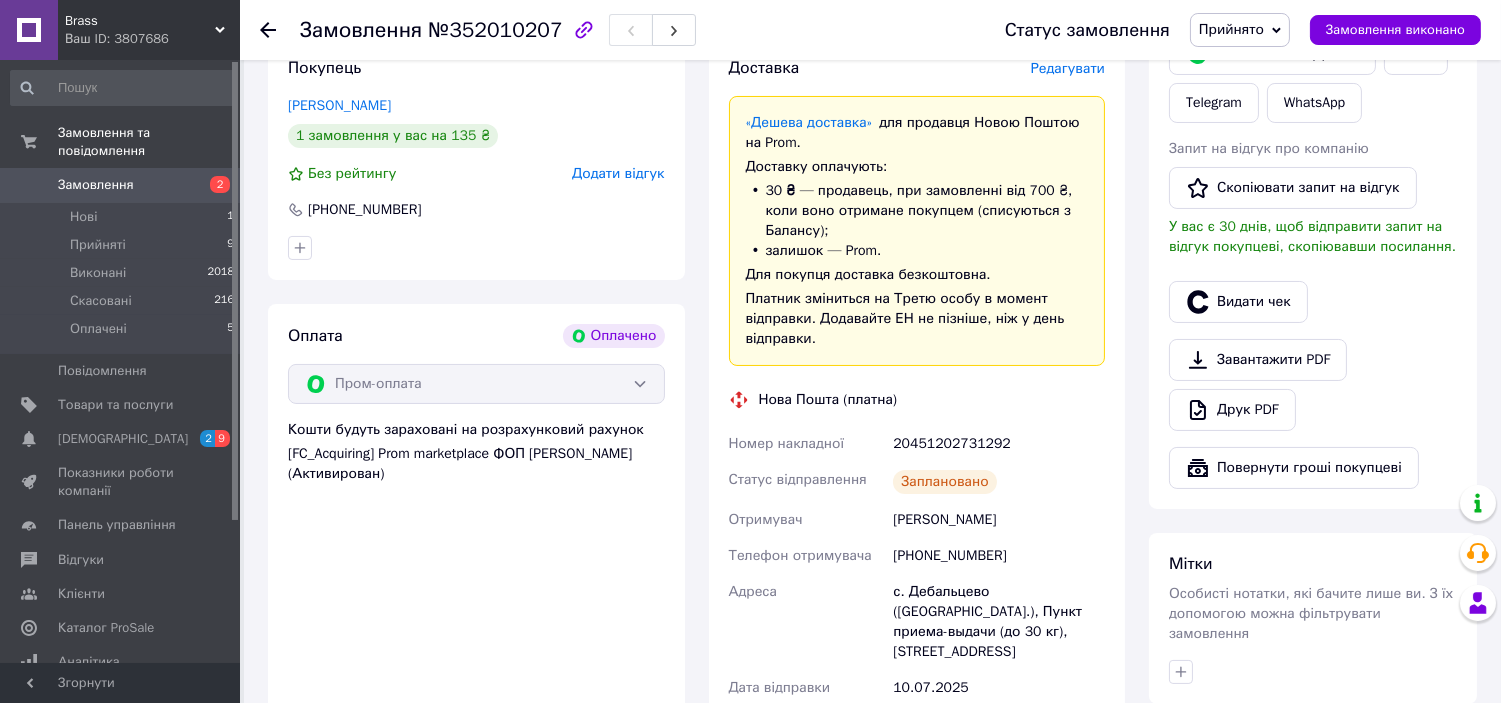 click on "Замовлення" at bounding box center [96, 185] 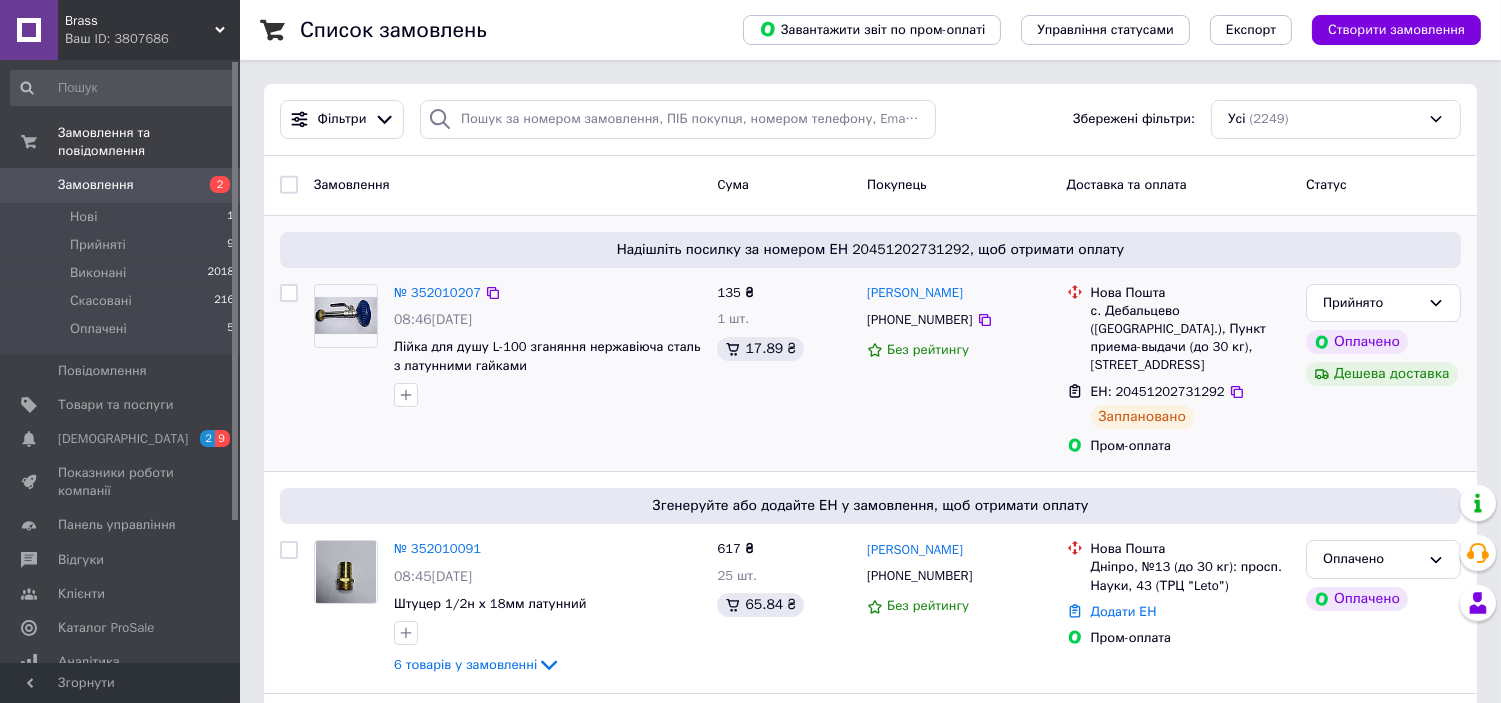 scroll, scrollTop: 111, scrollLeft: 0, axis: vertical 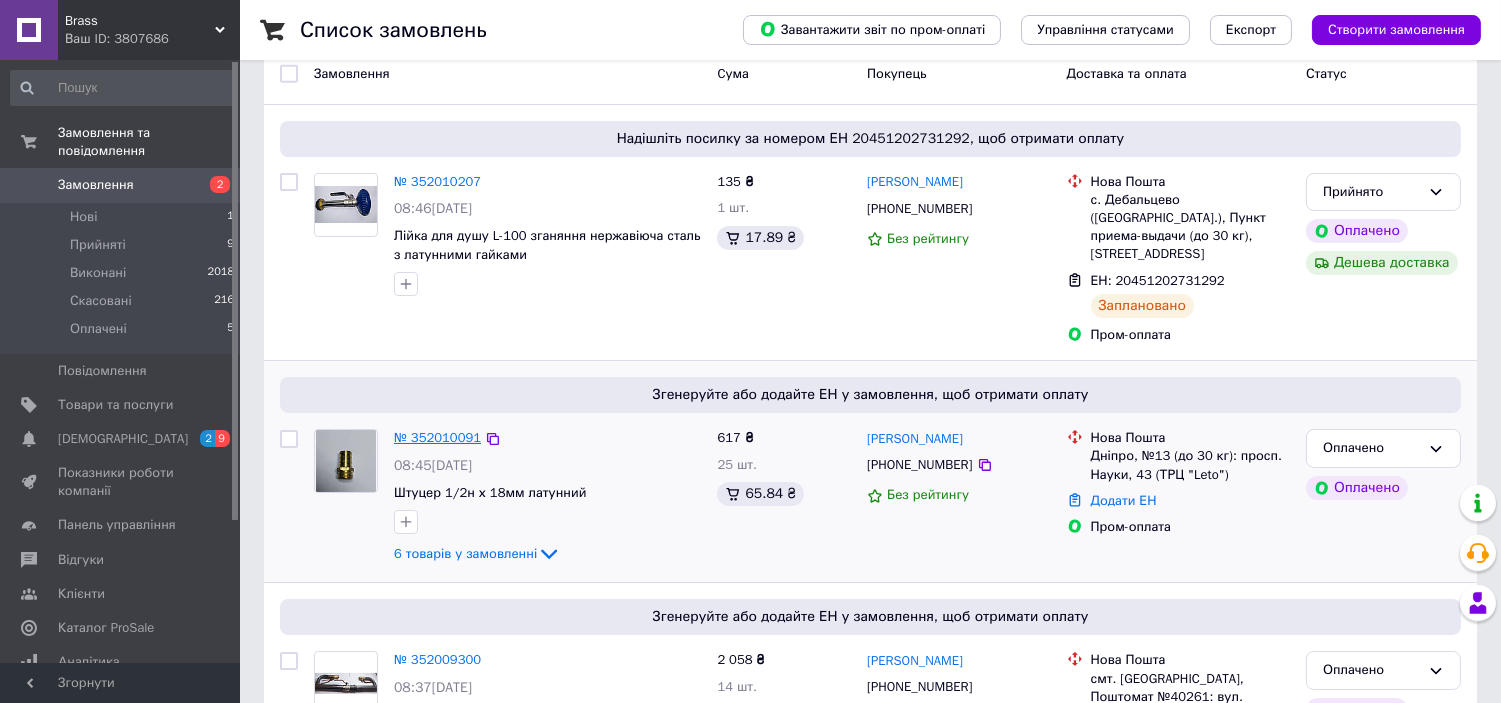 click on "№ 352010091" at bounding box center (437, 437) 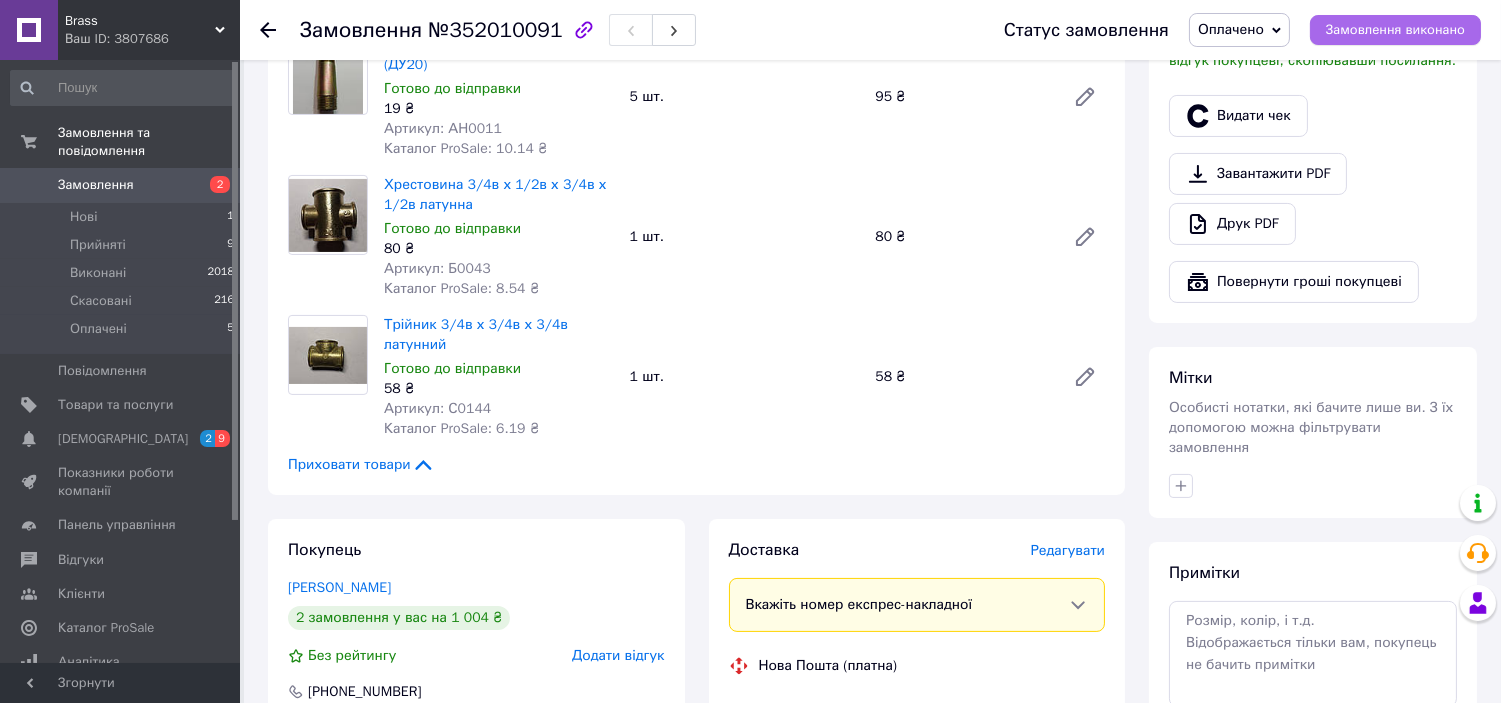 scroll, scrollTop: 777, scrollLeft: 0, axis: vertical 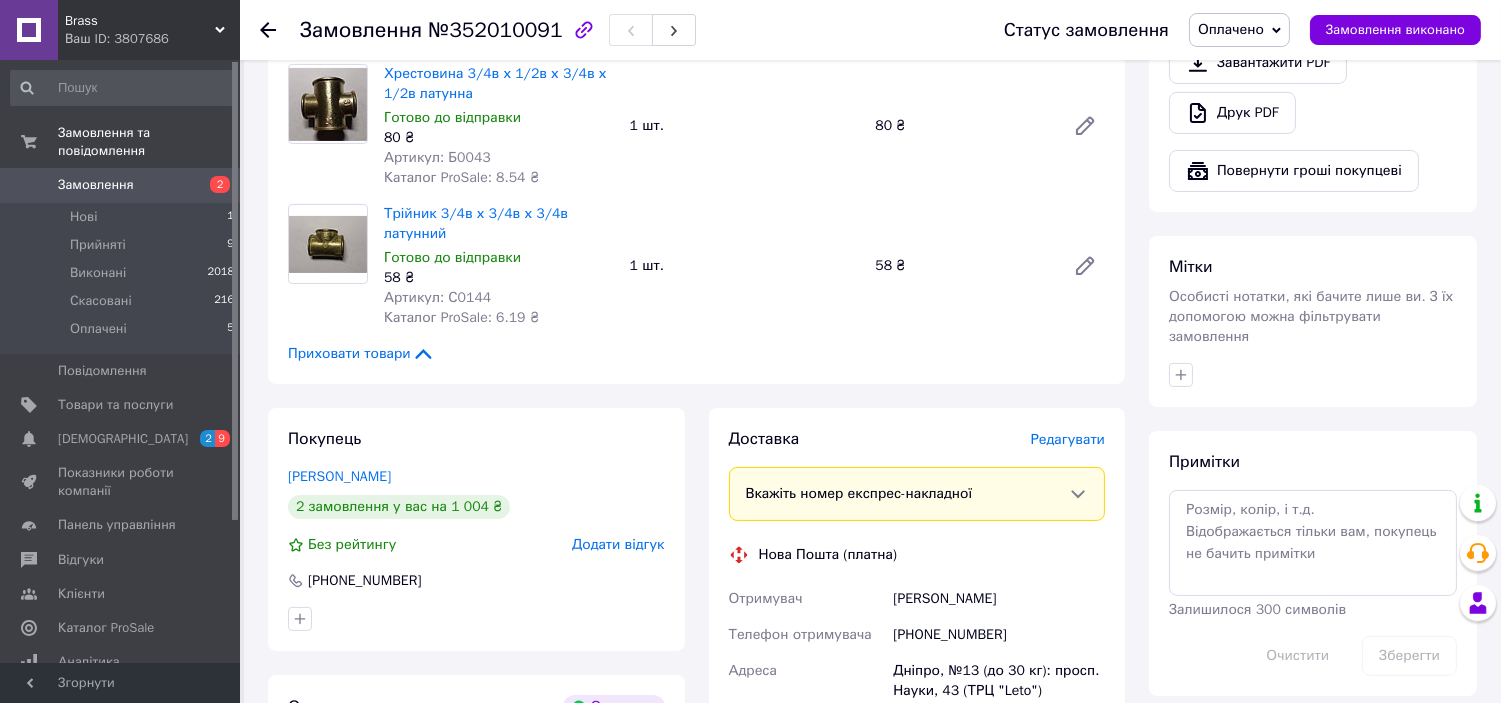 click on "Оплачено" at bounding box center (1239, 30) 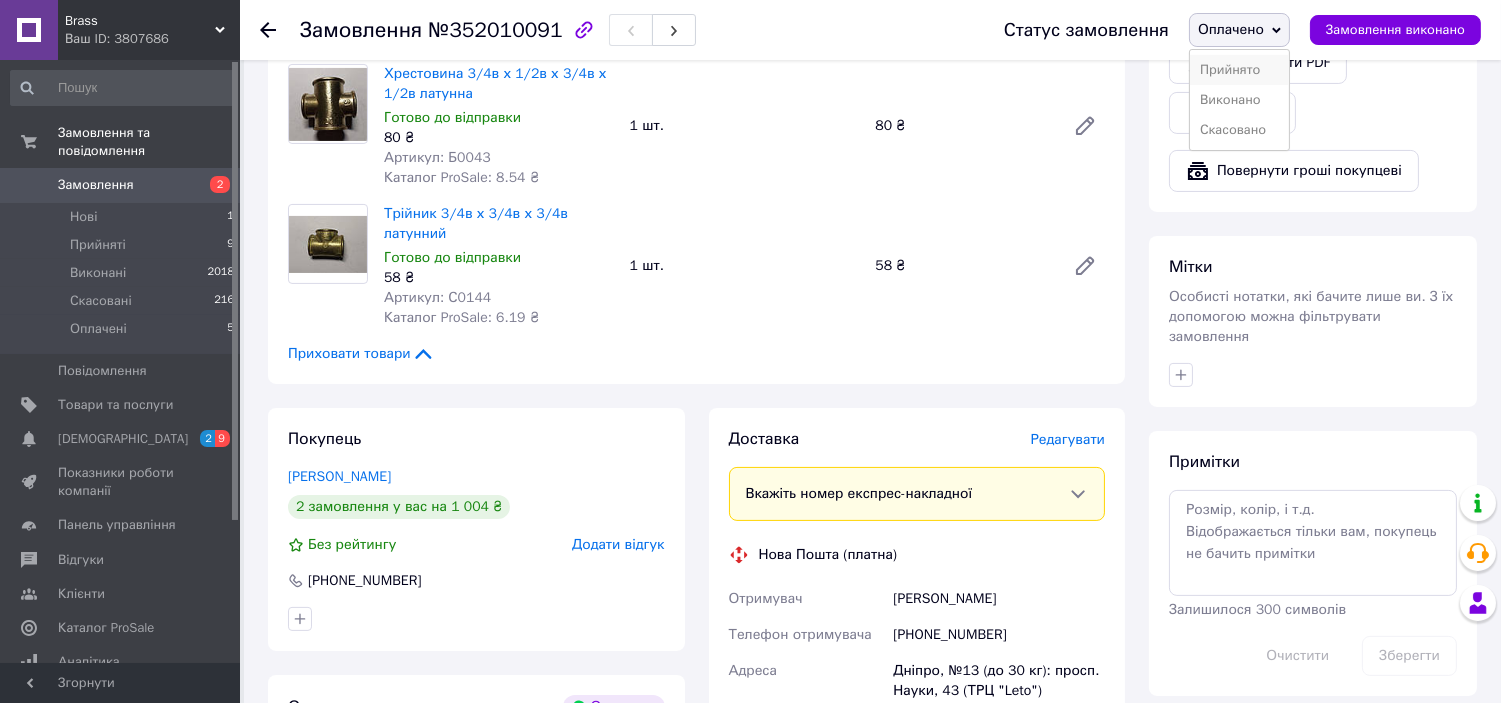 click on "Прийнято" at bounding box center [1239, 70] 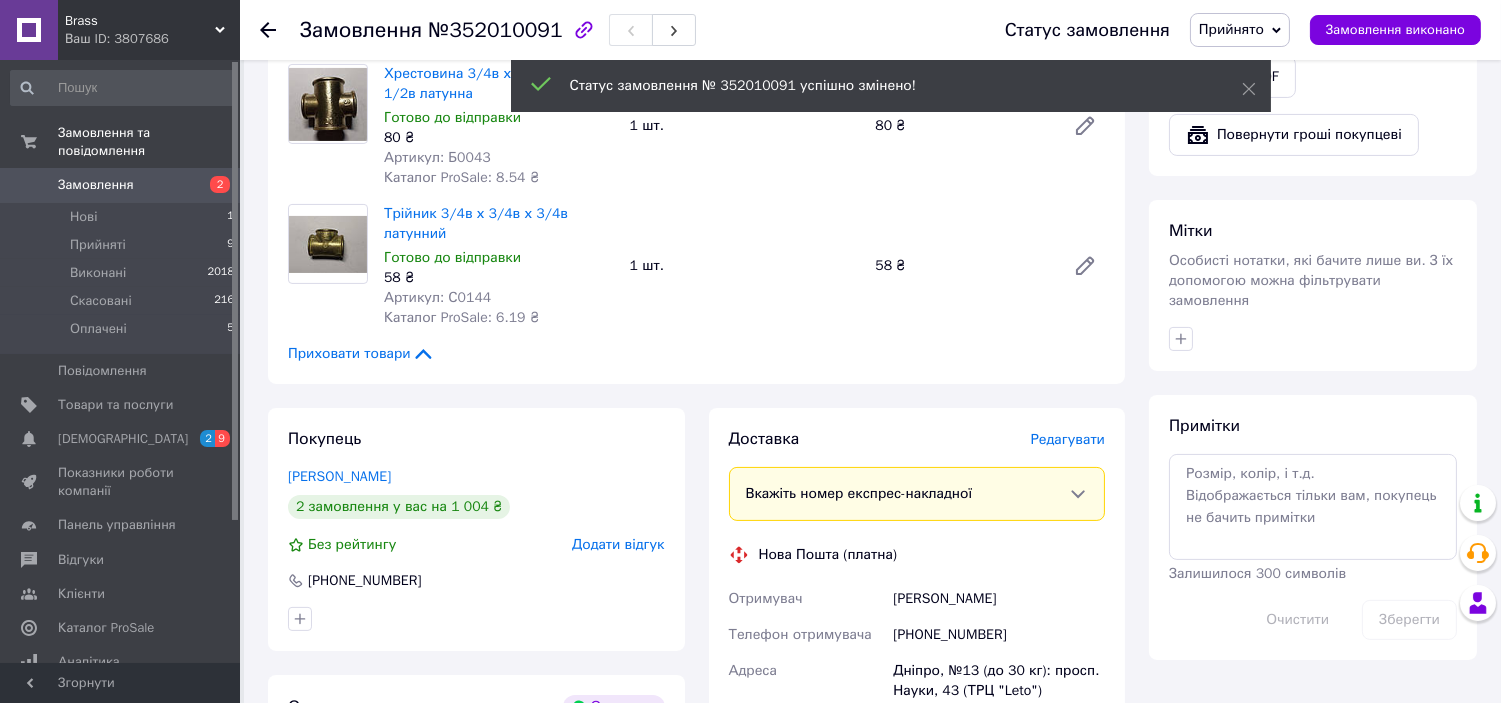 scroll, scrollTop: 1111, scrollLeft: 0, axis: vertical 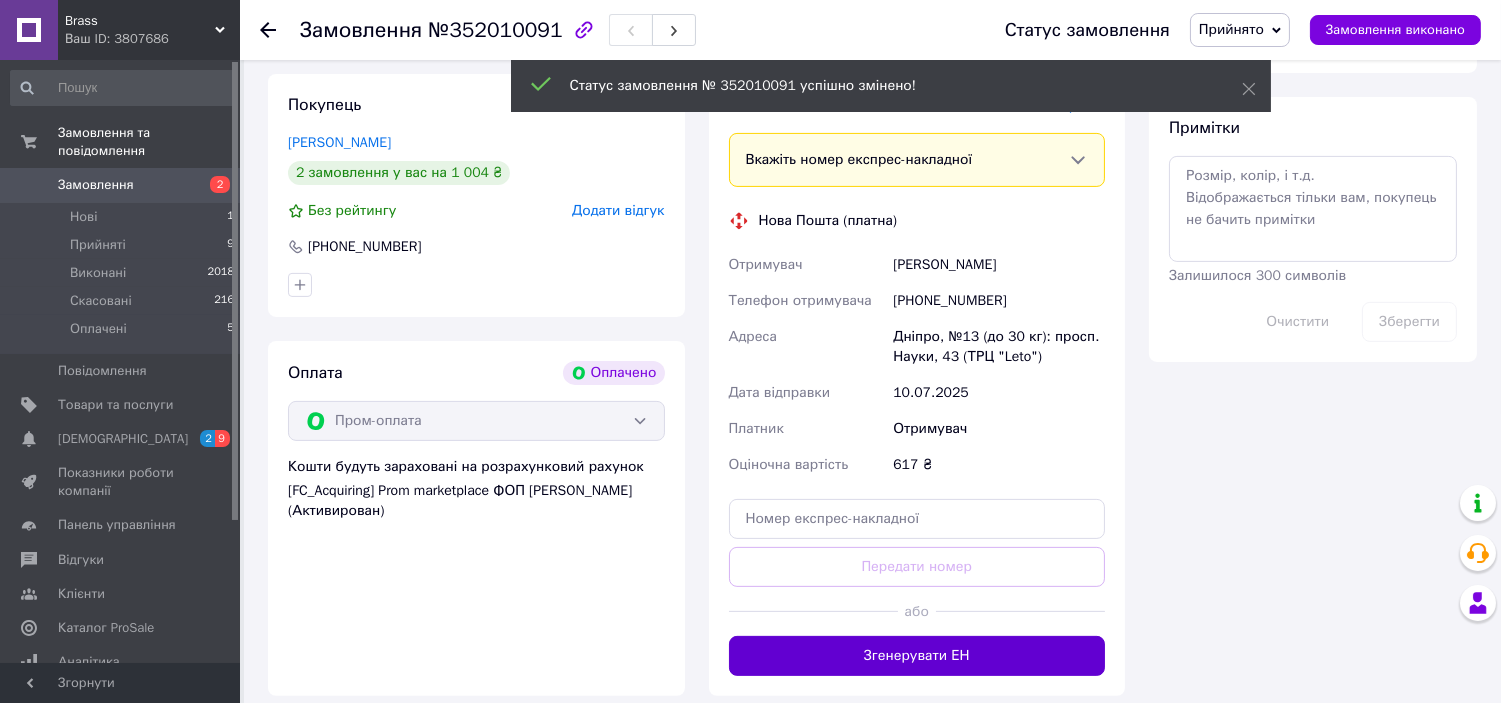 click on "Згенерувати ЕН" at bounding box center [917, 656] 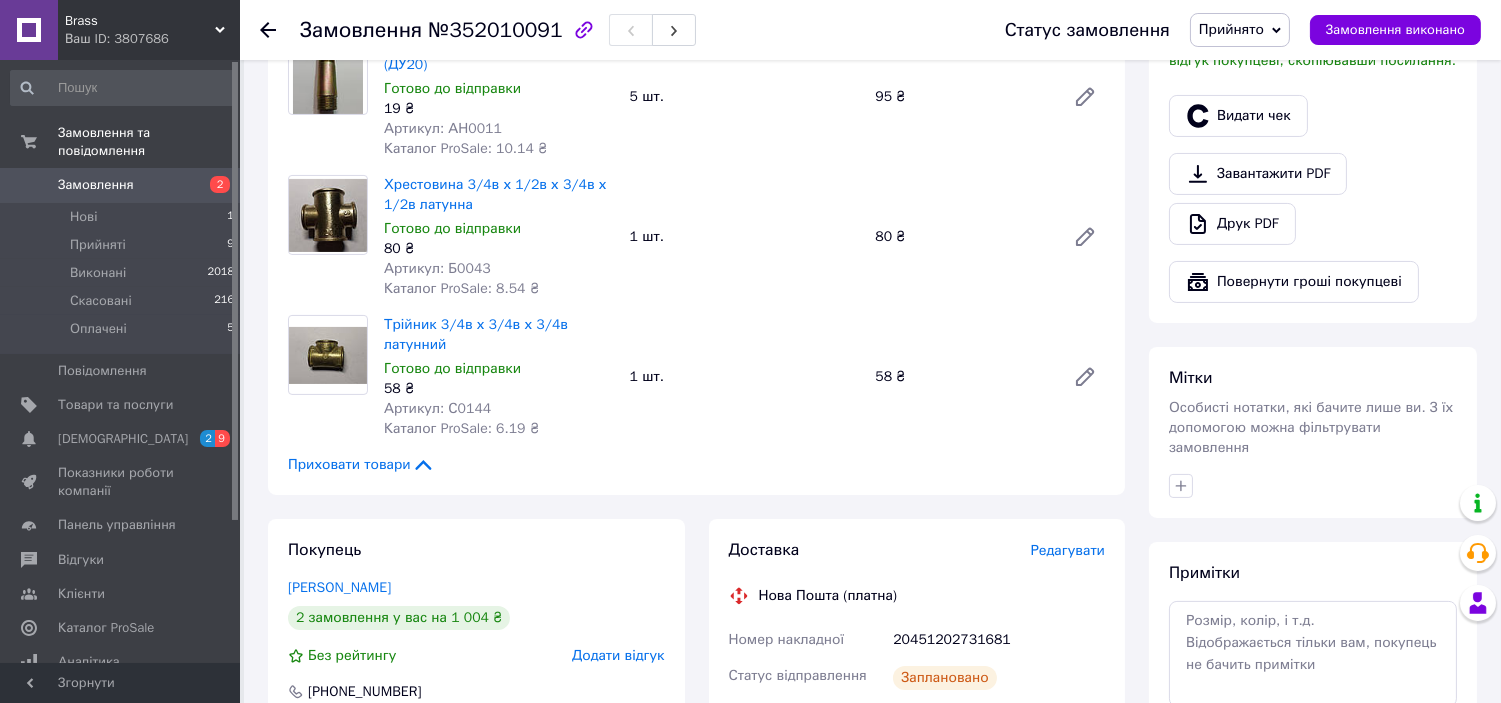 scroll, scrollTop: 333, scrollLeft: 0, axis: vertical 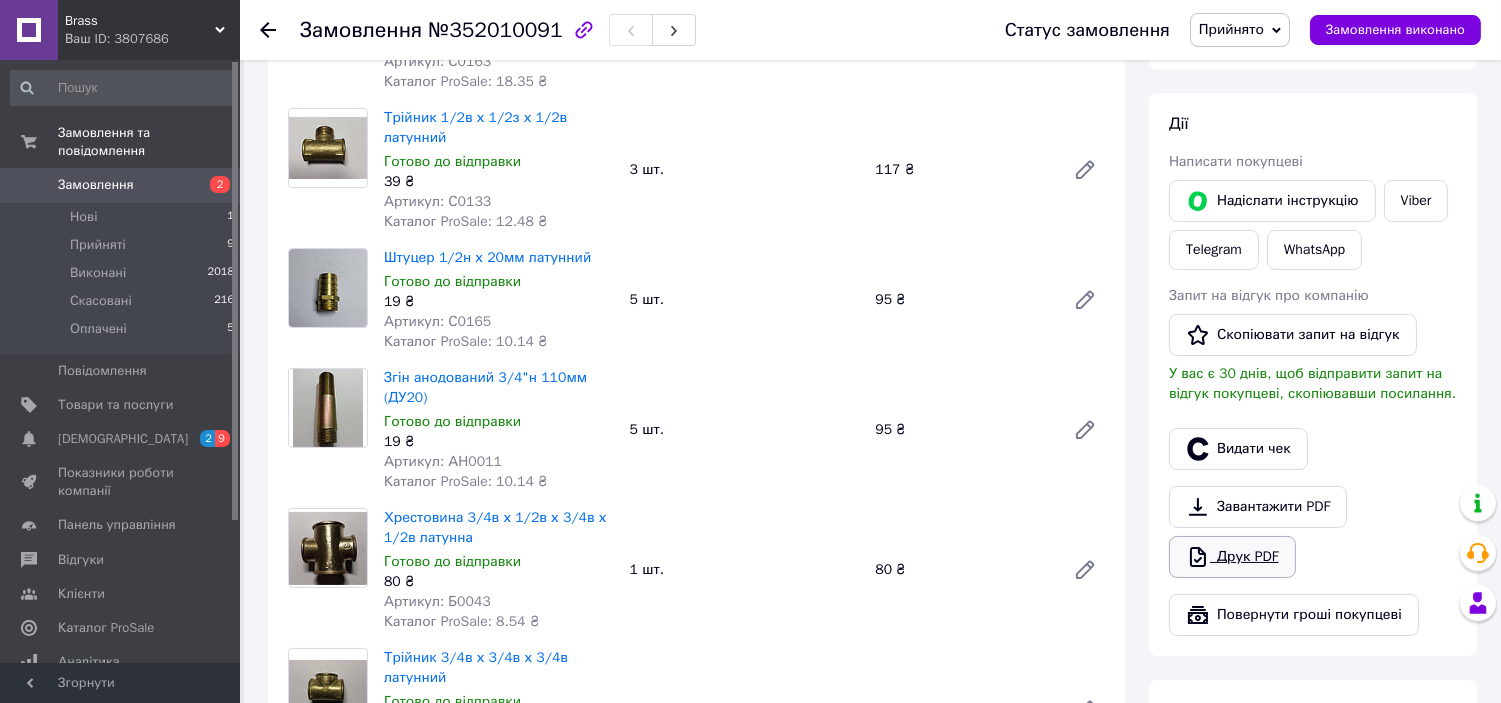 click on "Друк PDF" at bounding box center (1232, 557) 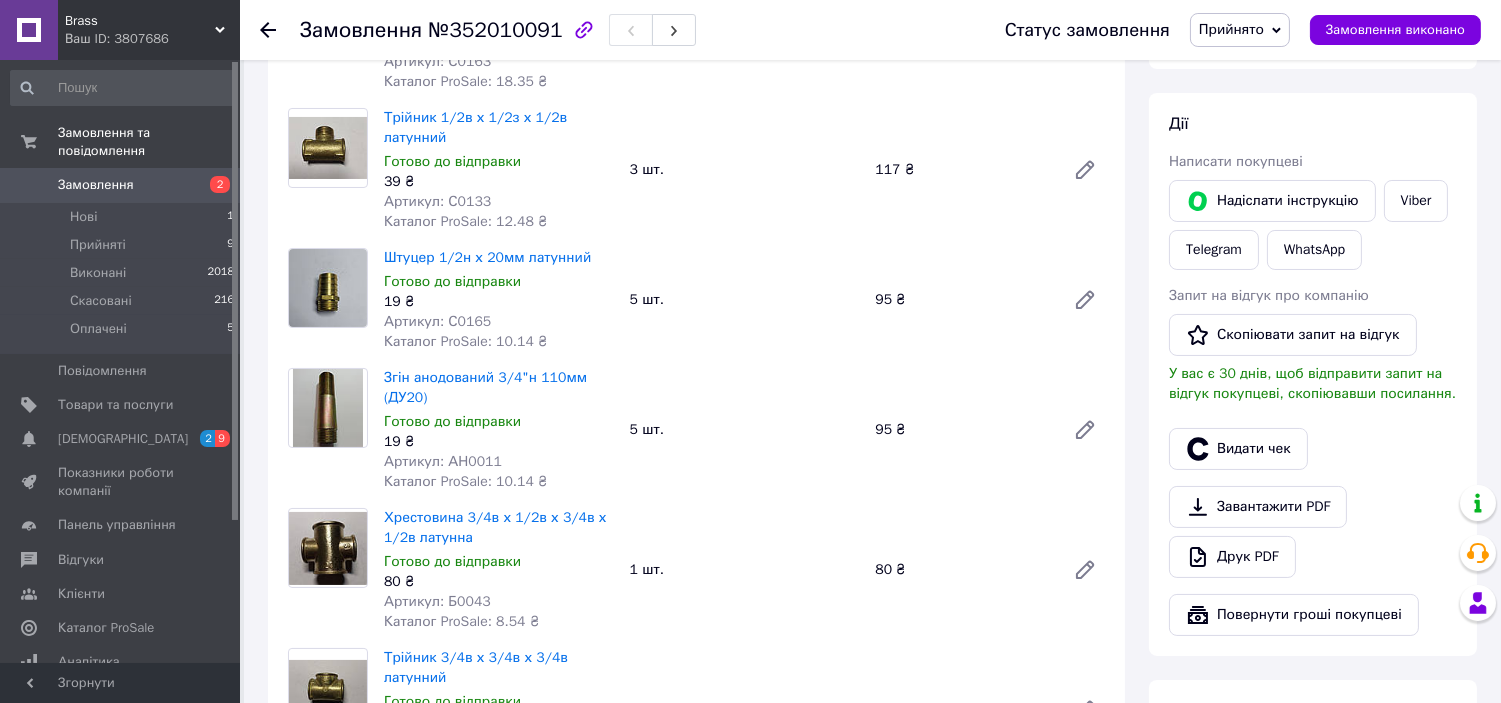 click on "Замовлення" at bounding box center (96, 185) 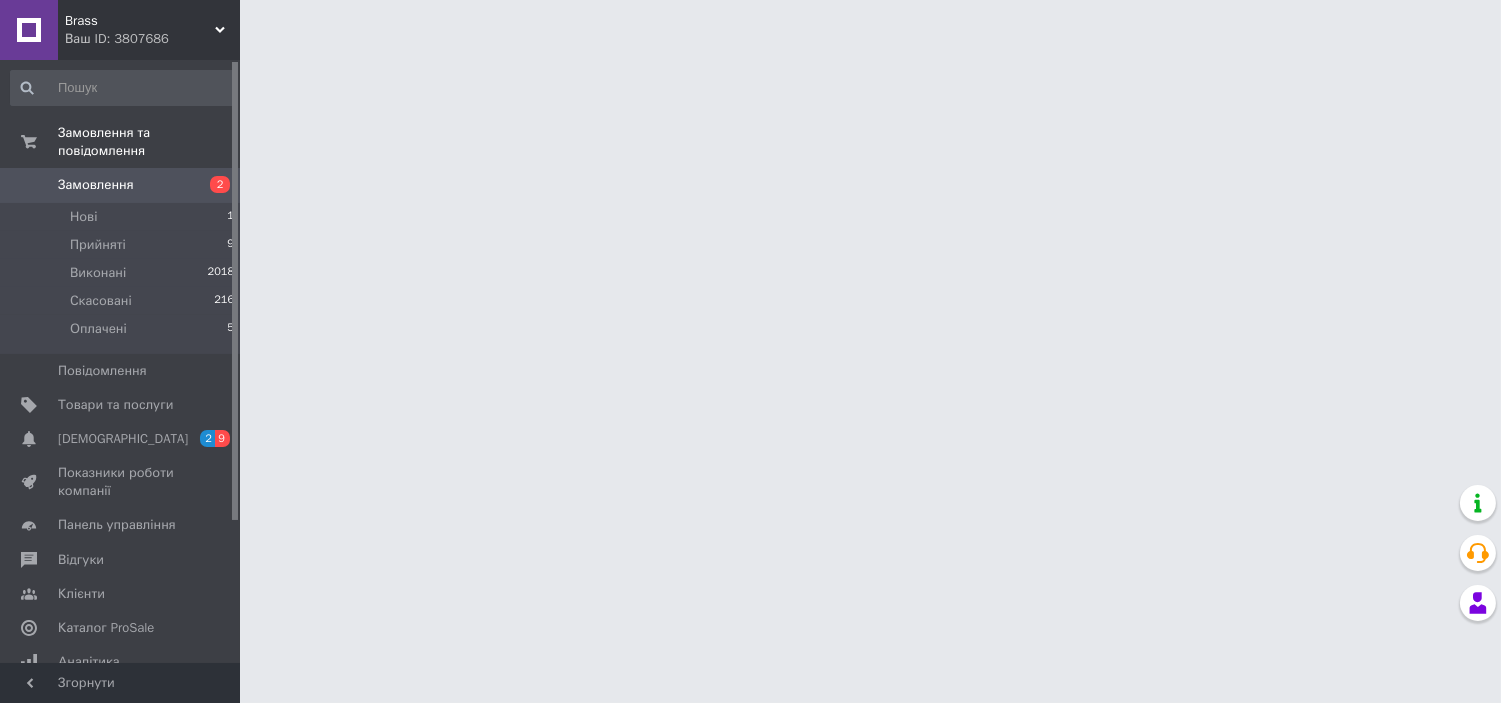 scroll, scrollTop: 0, scrollLeft: 0, axis: both 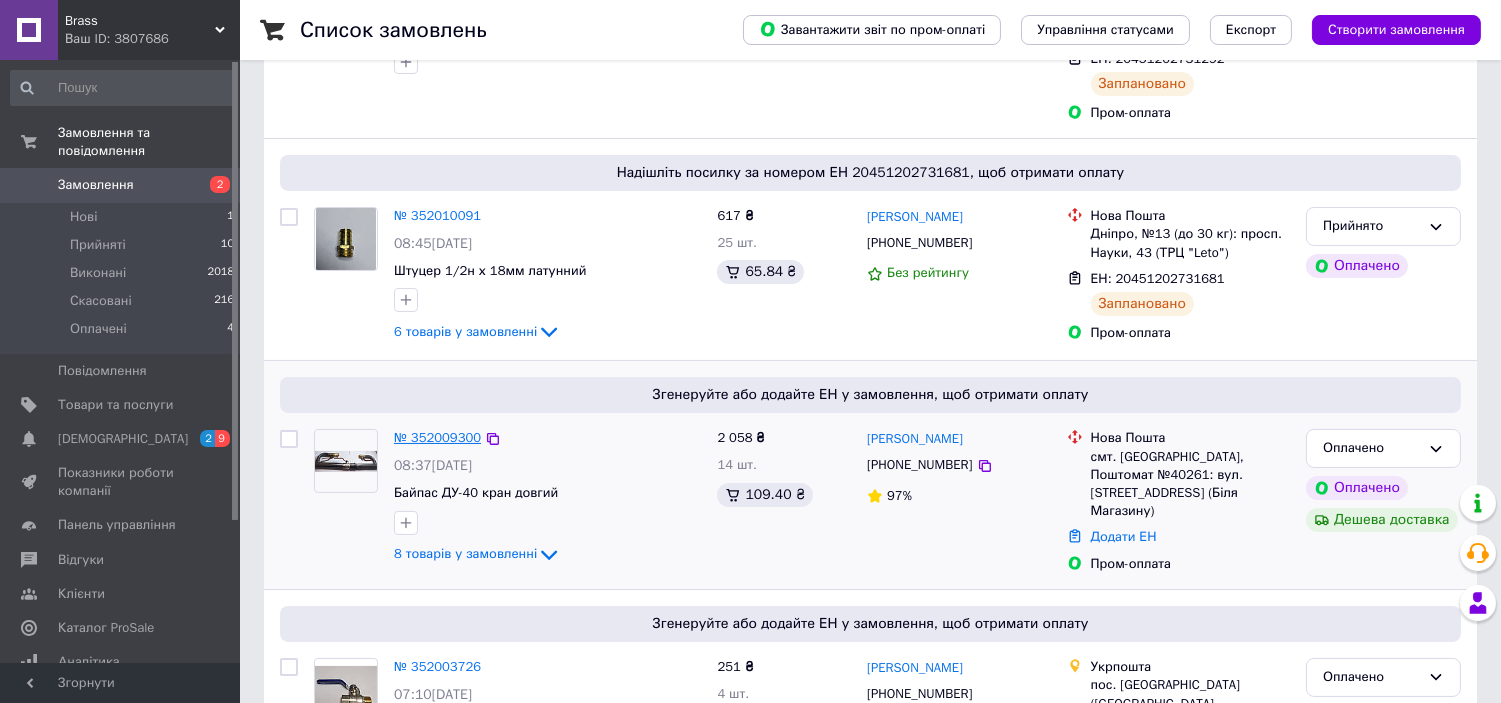 click on "№ 352009300" at bounding box center (437, 437) 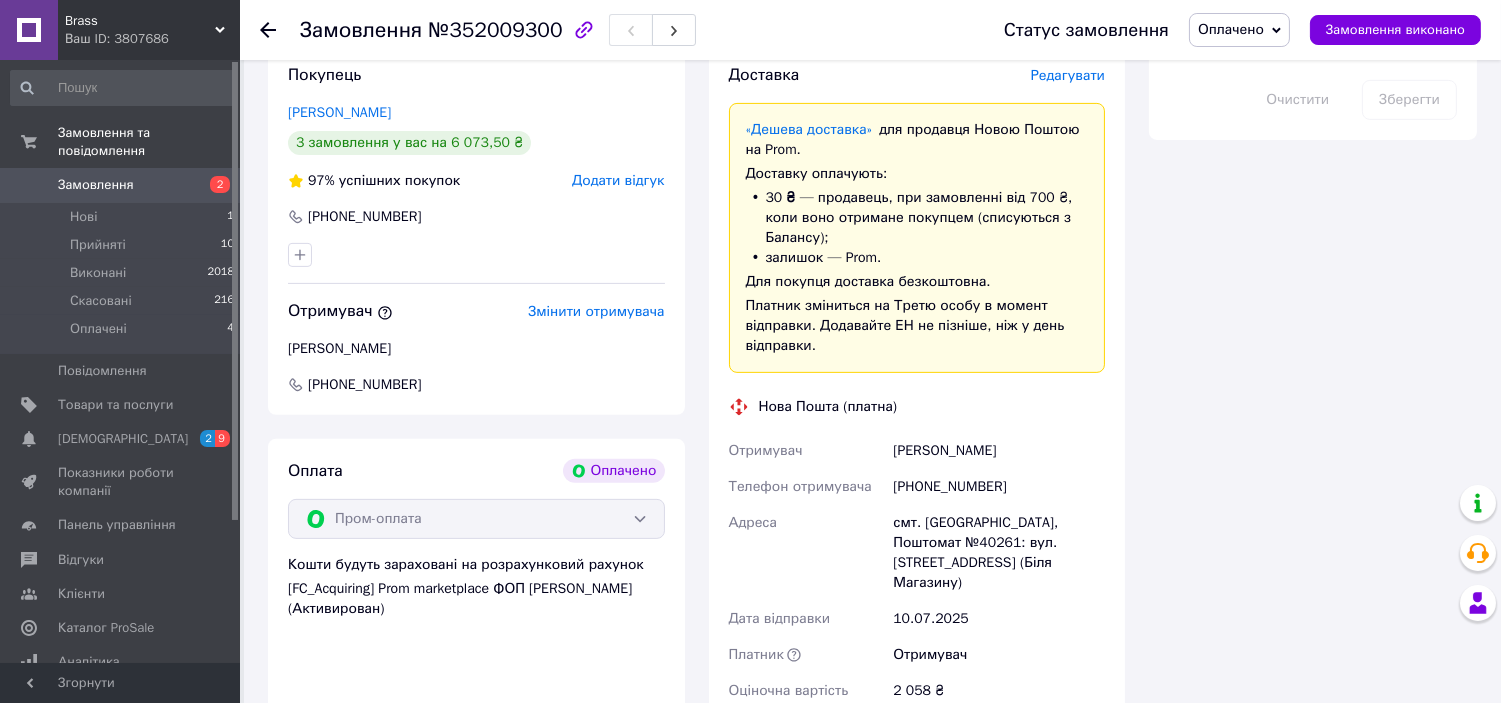 scroll, scrollTop: 1666, scrollLeft: 0, axis: vertical 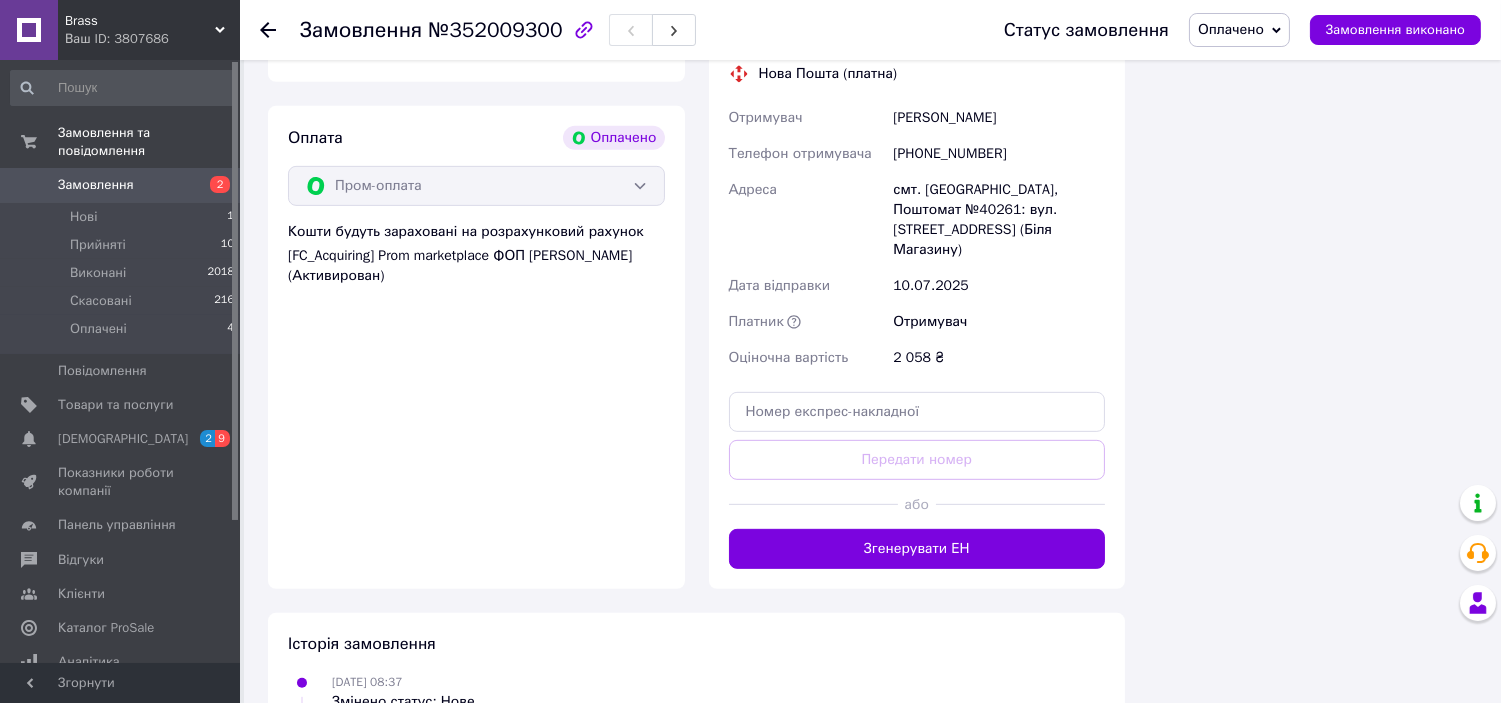 click on "Згенерувати ЕН" at bounding box center (917, 549) 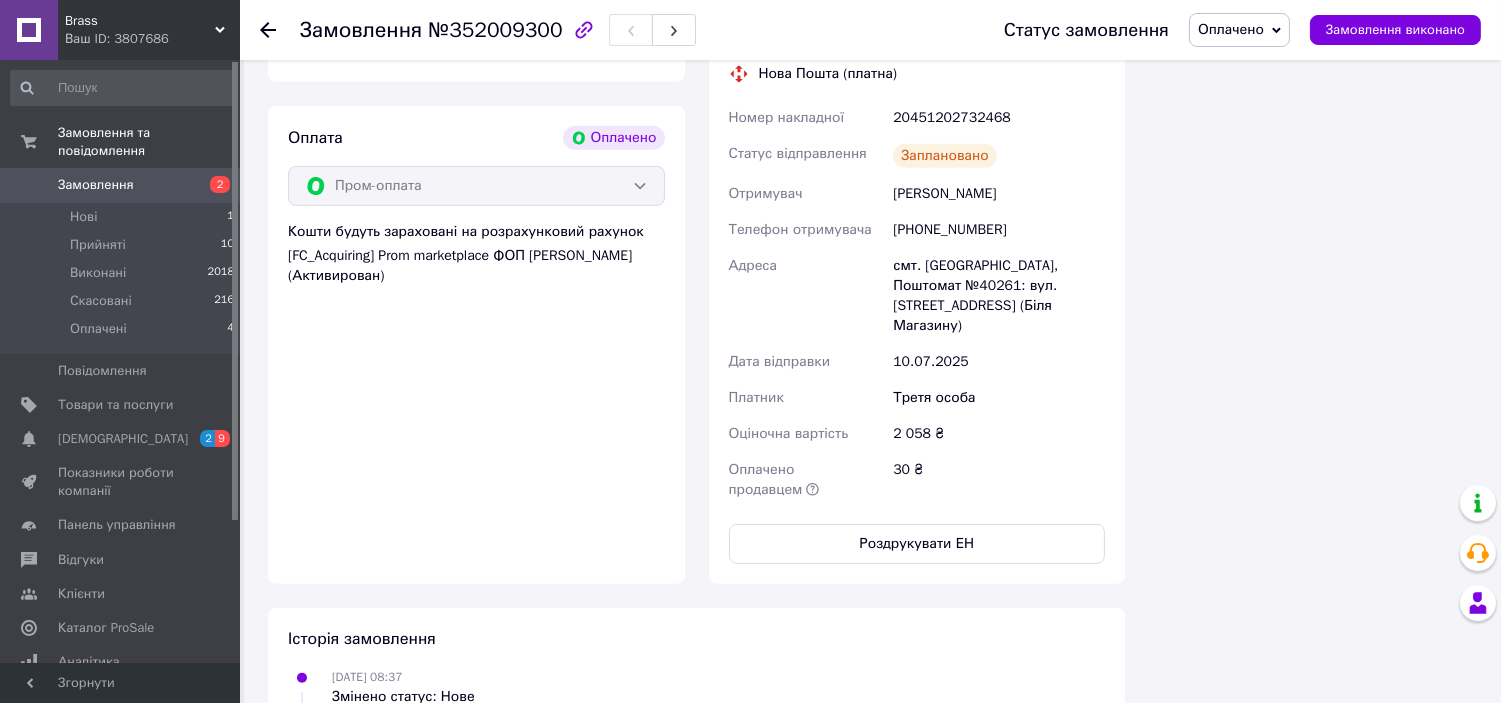 scroll, scrollTop: 1222, scrollLeft: 0, axis: vertical 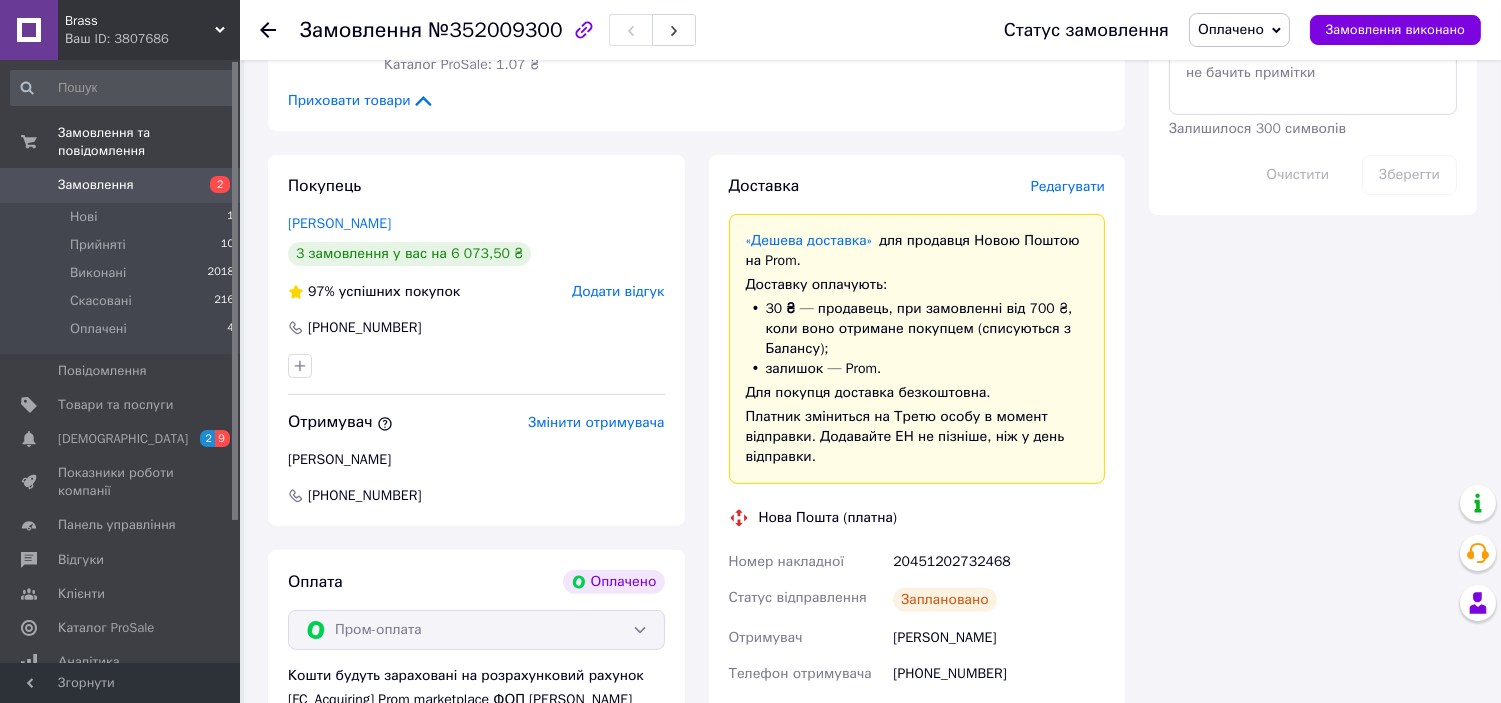 click 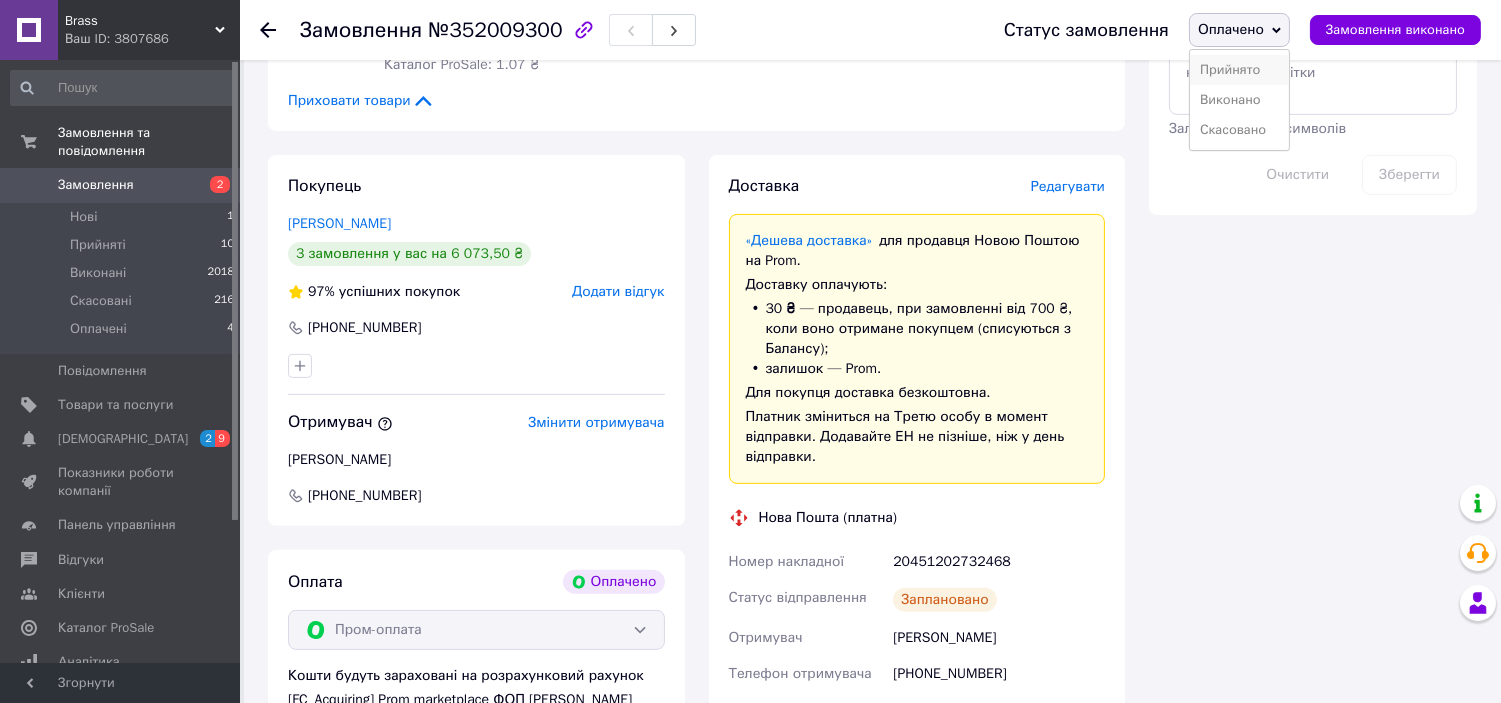 click on "Прийнято" at bounding box center [1239, 70] 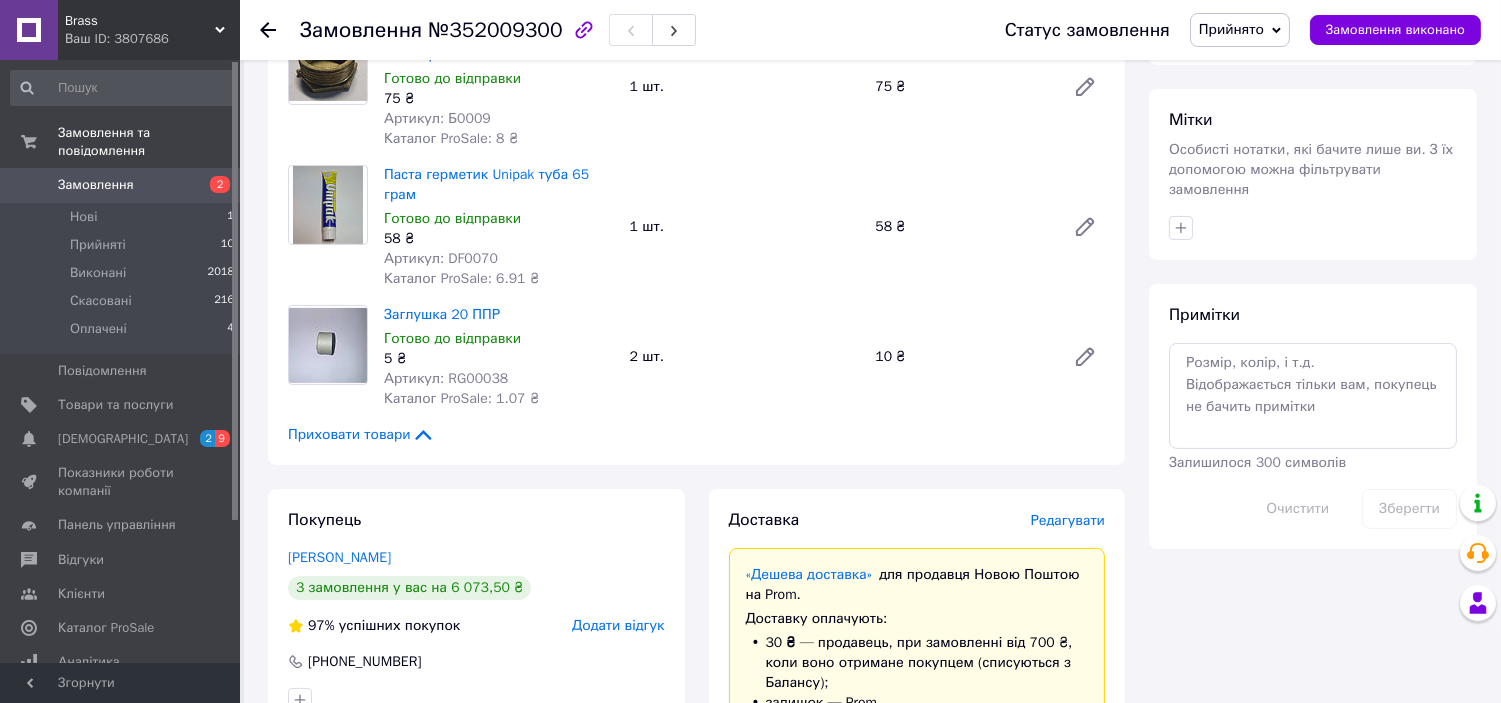scroll, scrollTop: 555, scrollLeft: 0, axis: vertical 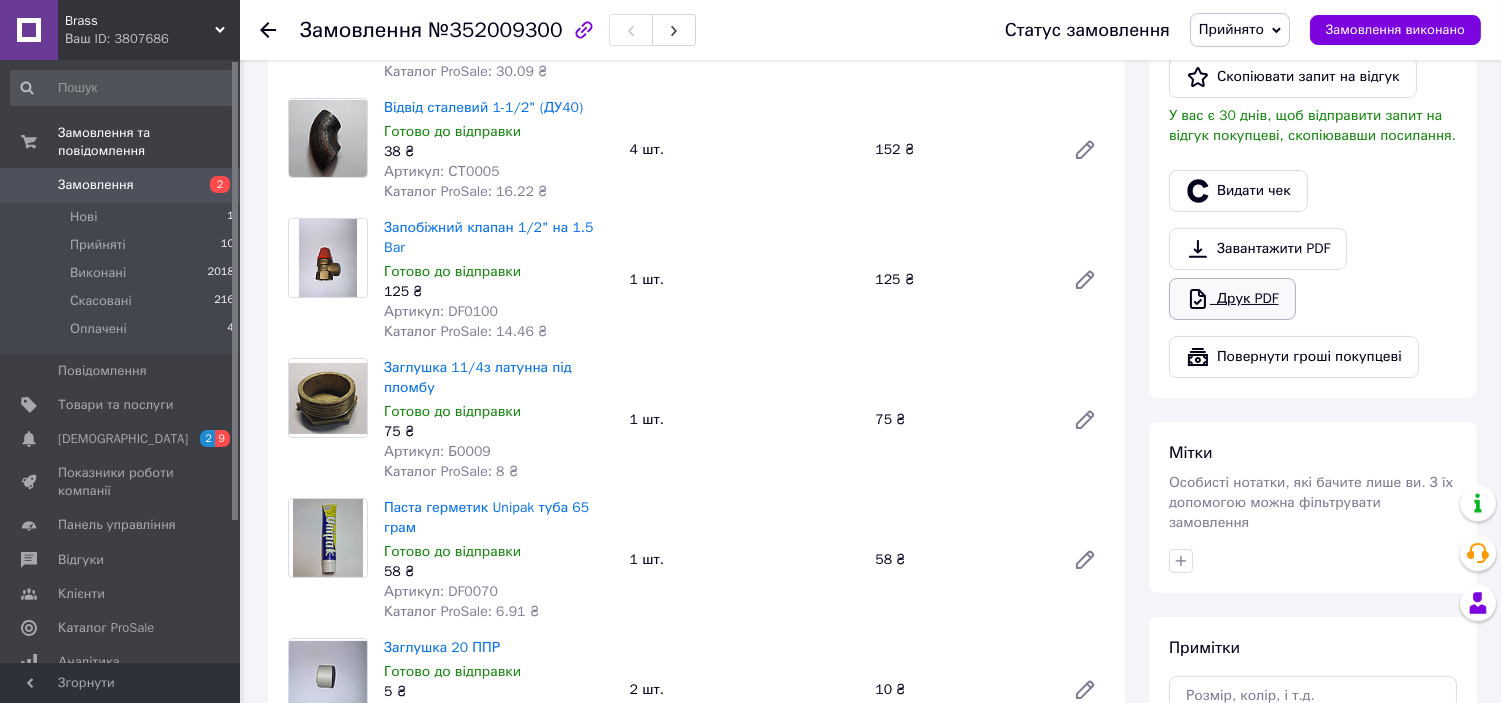 click on "Друк PDF" at bounding box center [1232, 299] 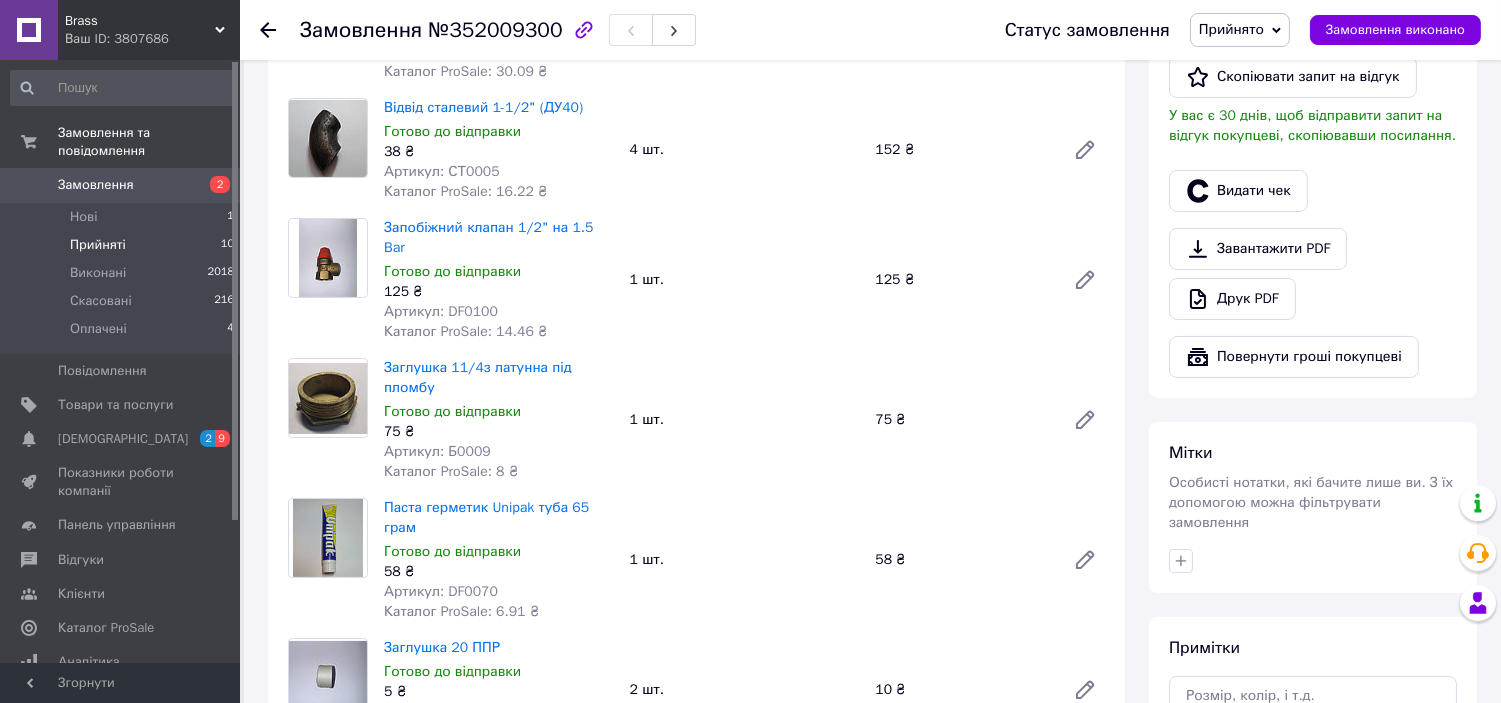 drag, startPoint x: 136, startPoint y: 158, endPoint x: 145, endPoint y: 221, distance: 63.63961 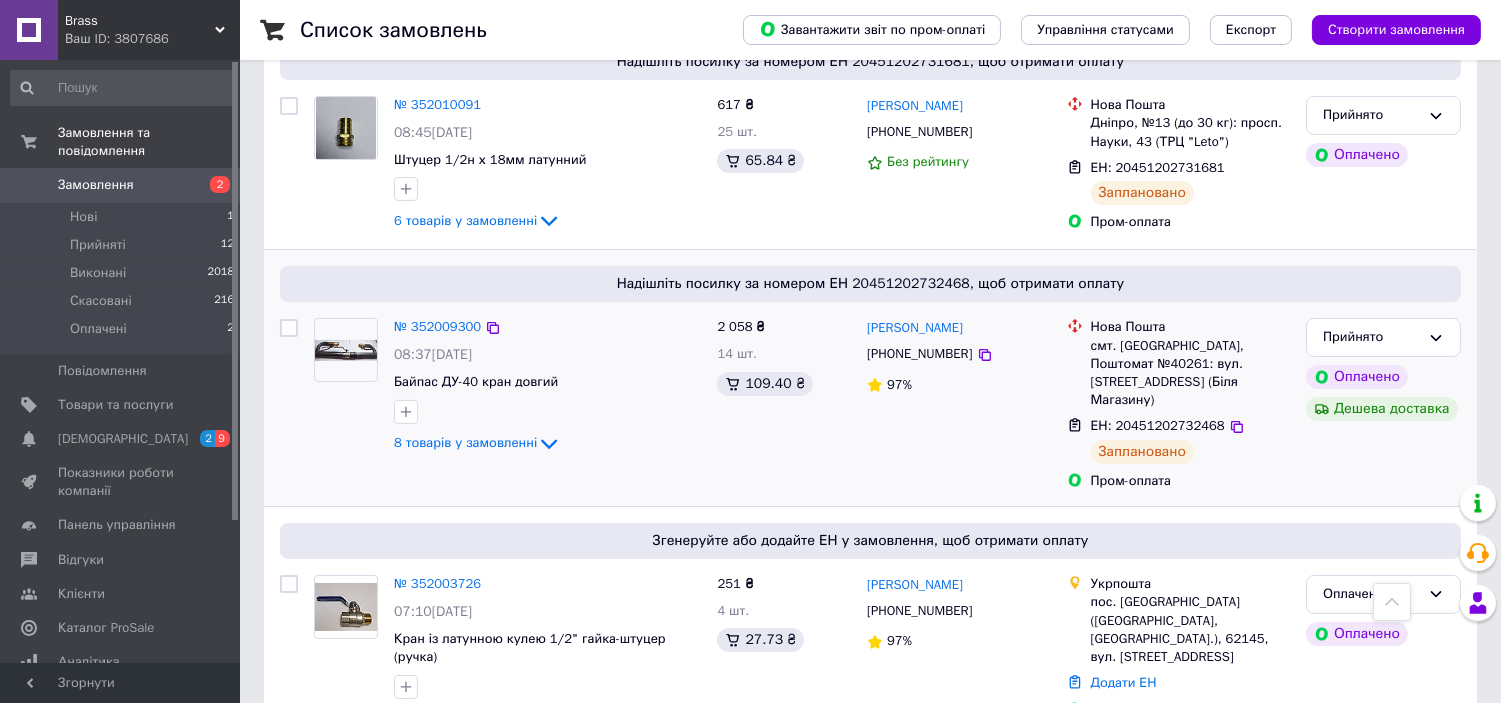 scroll, scrollTop: 666, scrollLeft: 0, axis: vertical 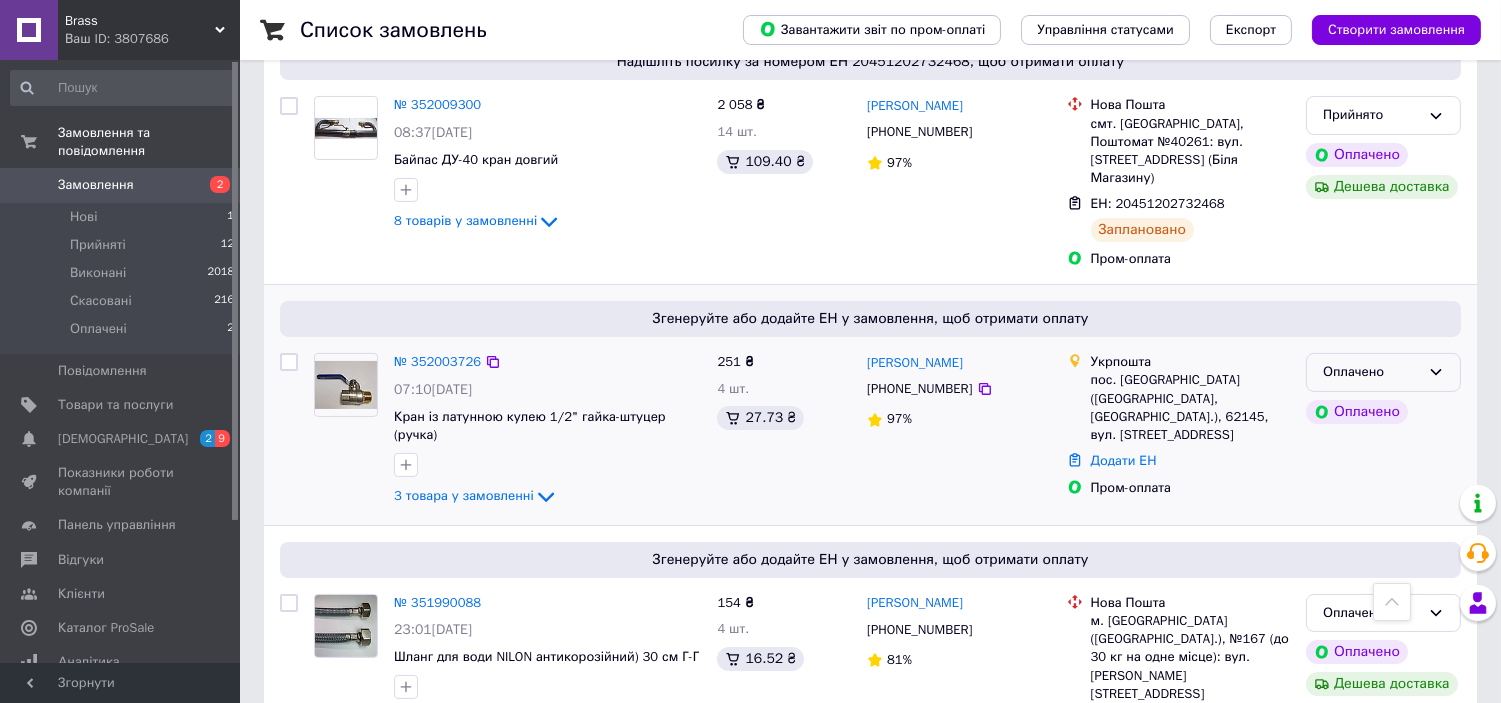 click 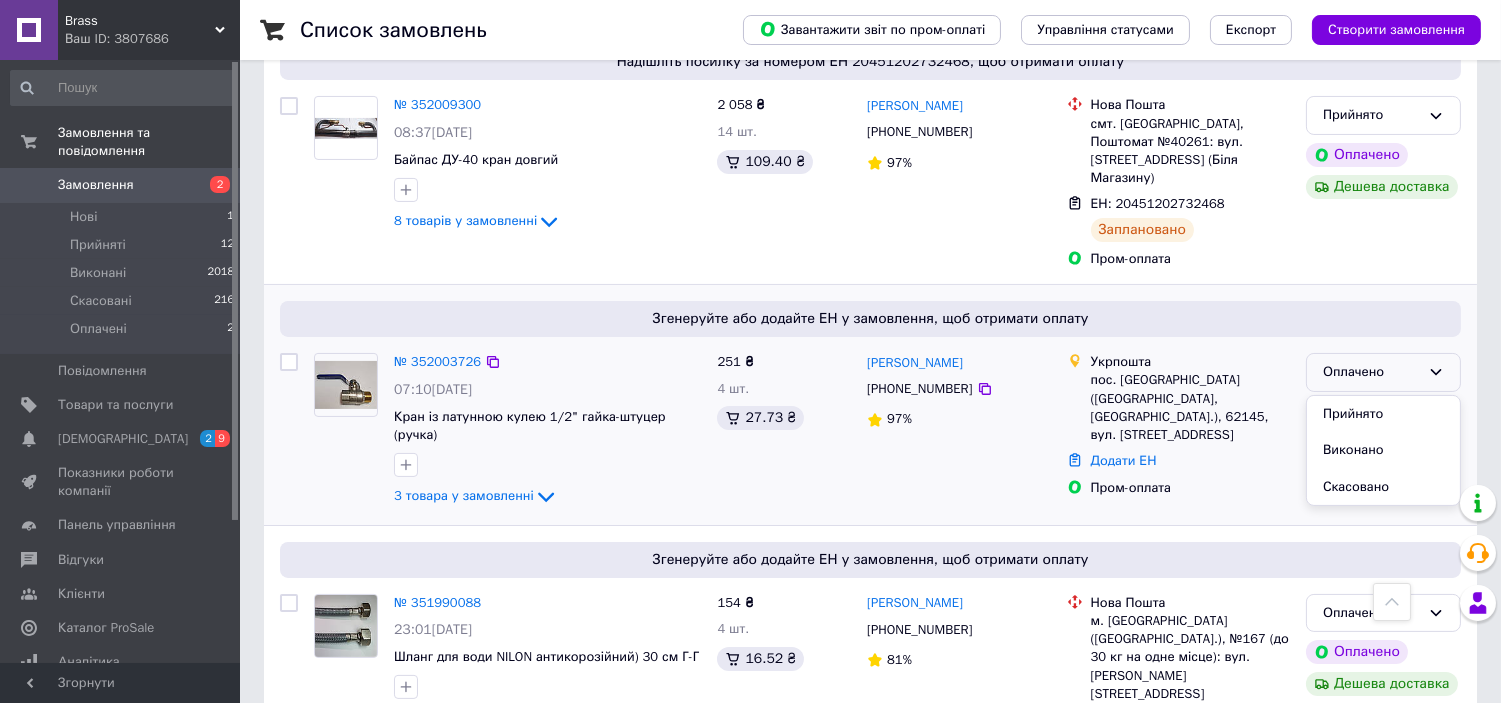 drag, startPoint x: 1363, startPoint y: 398, endPoint x: 1335, endPoint y: 407, distance: 29.410883 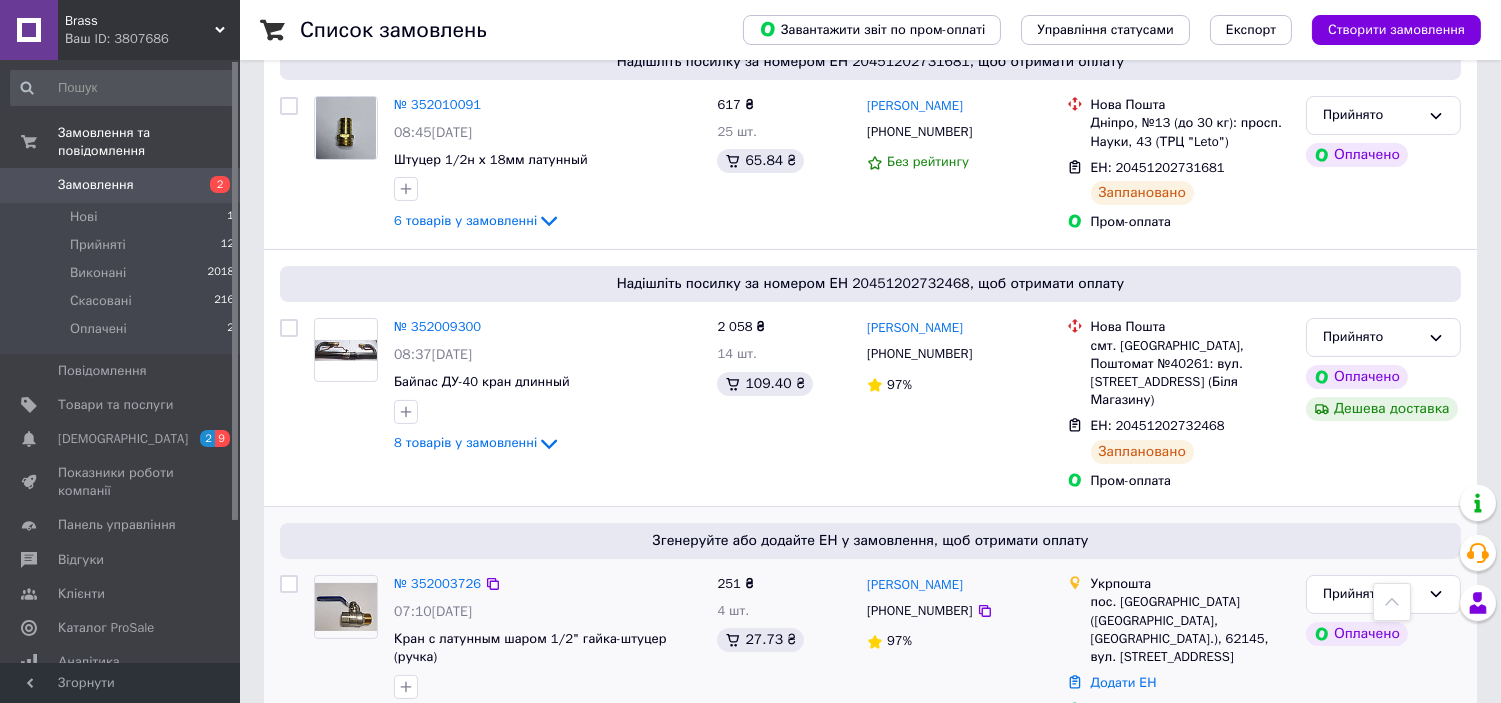 scroll, scrollTop: 666, scrollLeft: 0, axis: vertical 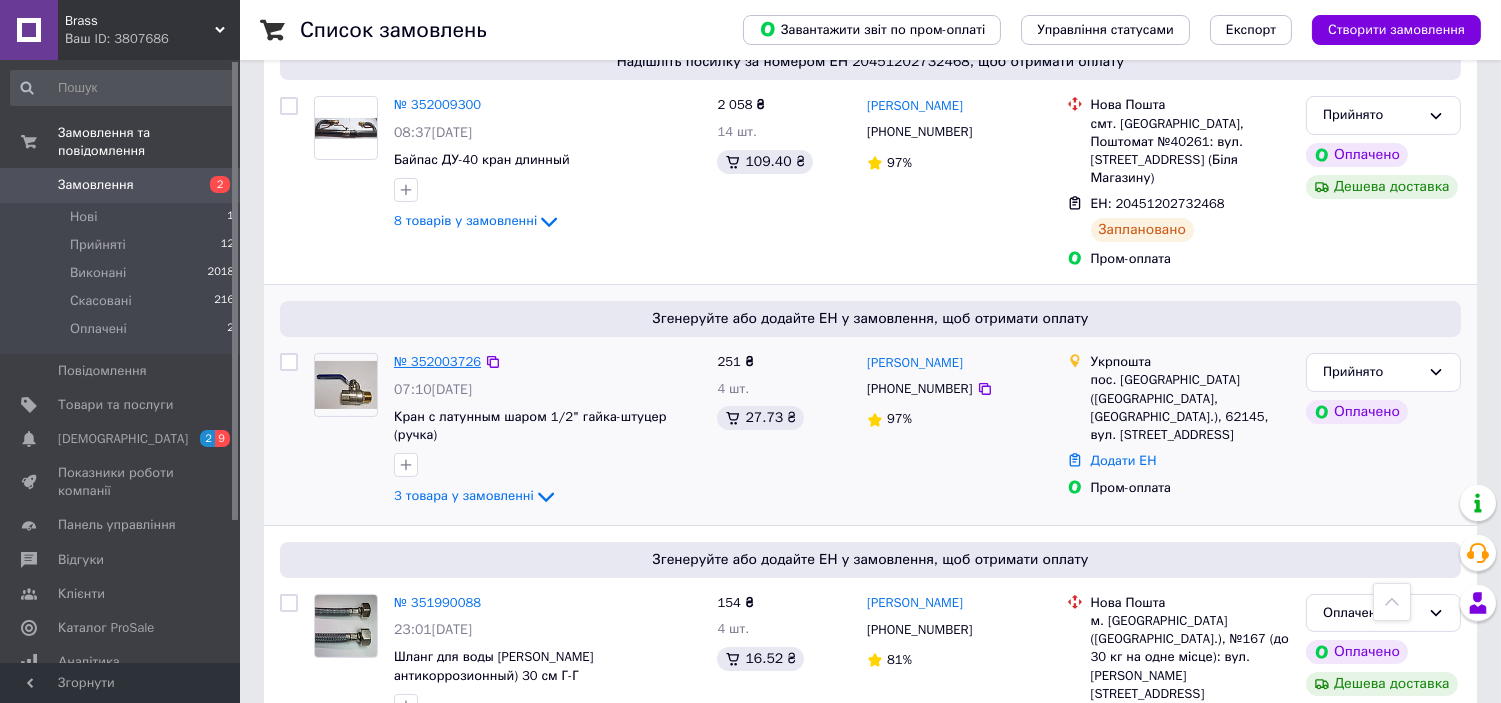 click on "№ 352003726" at bounding box center (437, 361) 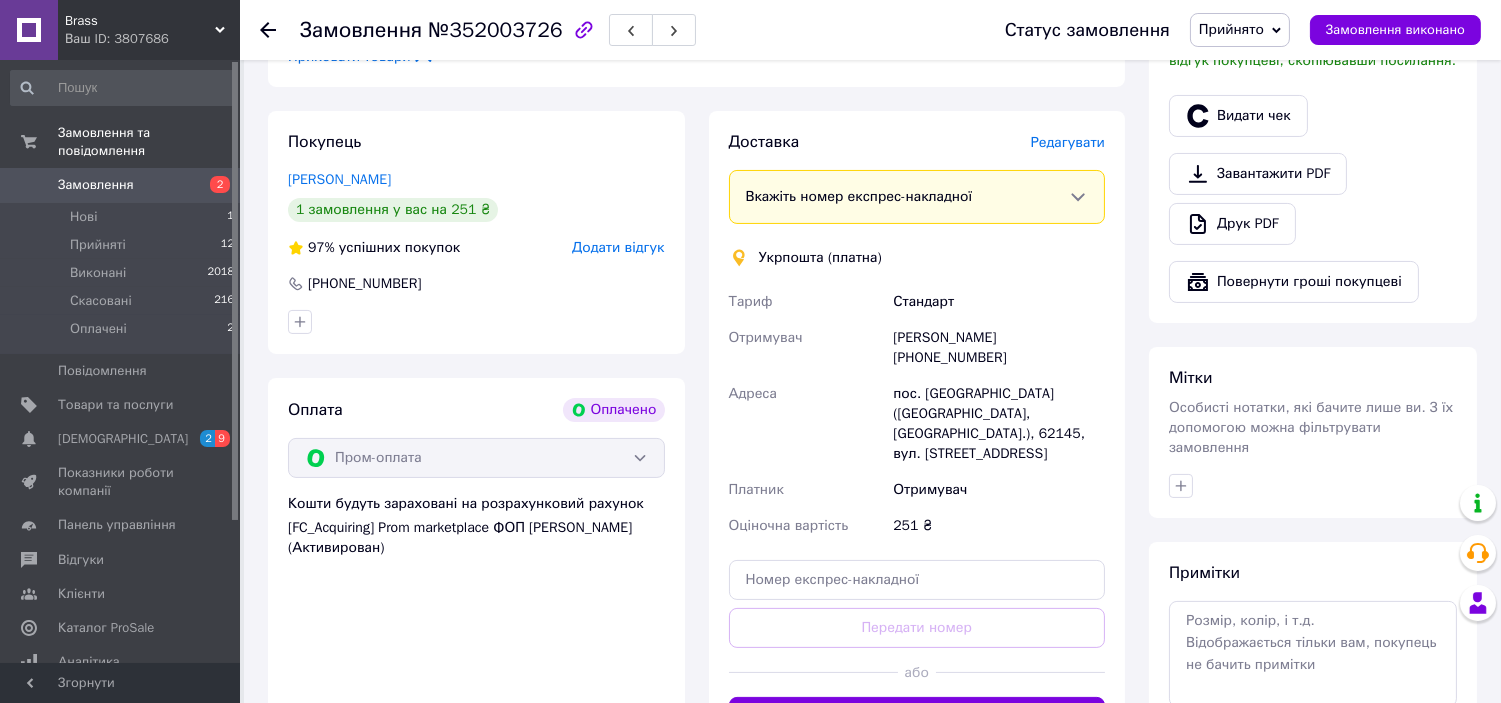 scroll, scrollTop: 888, scrollLeft: 0, axis: vertical 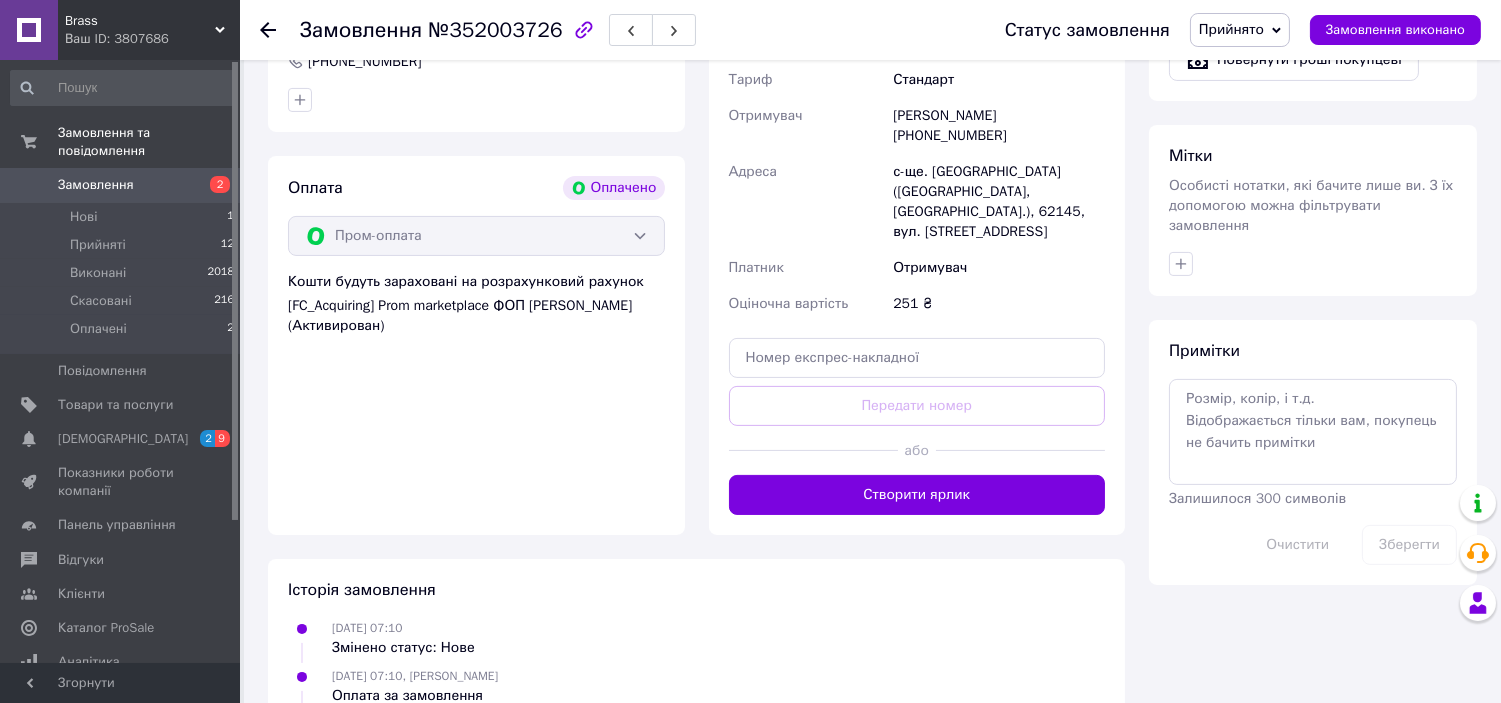 click on "Створити ярлик" at bounding box center (917, 495) 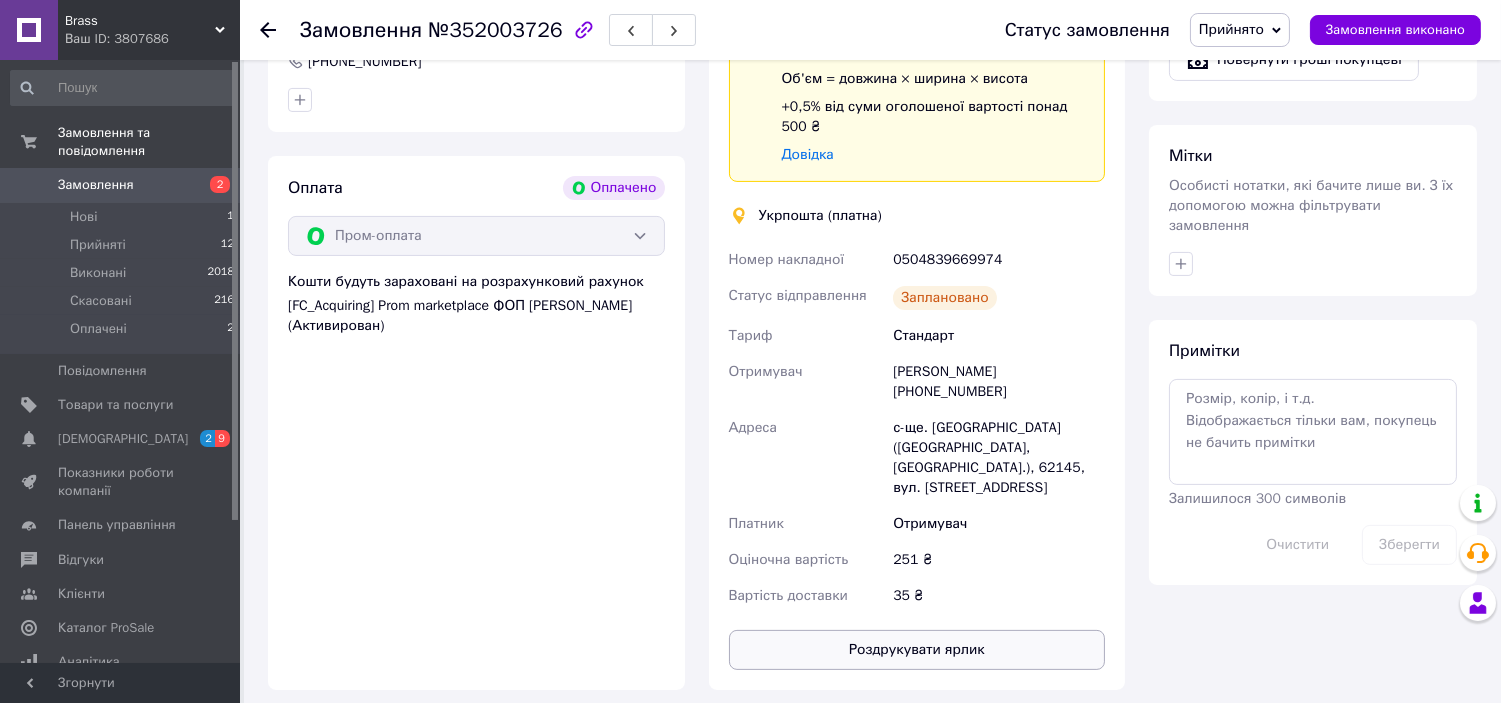 click on "Роздрукувати ярлик" at bounding box center [917, 650] 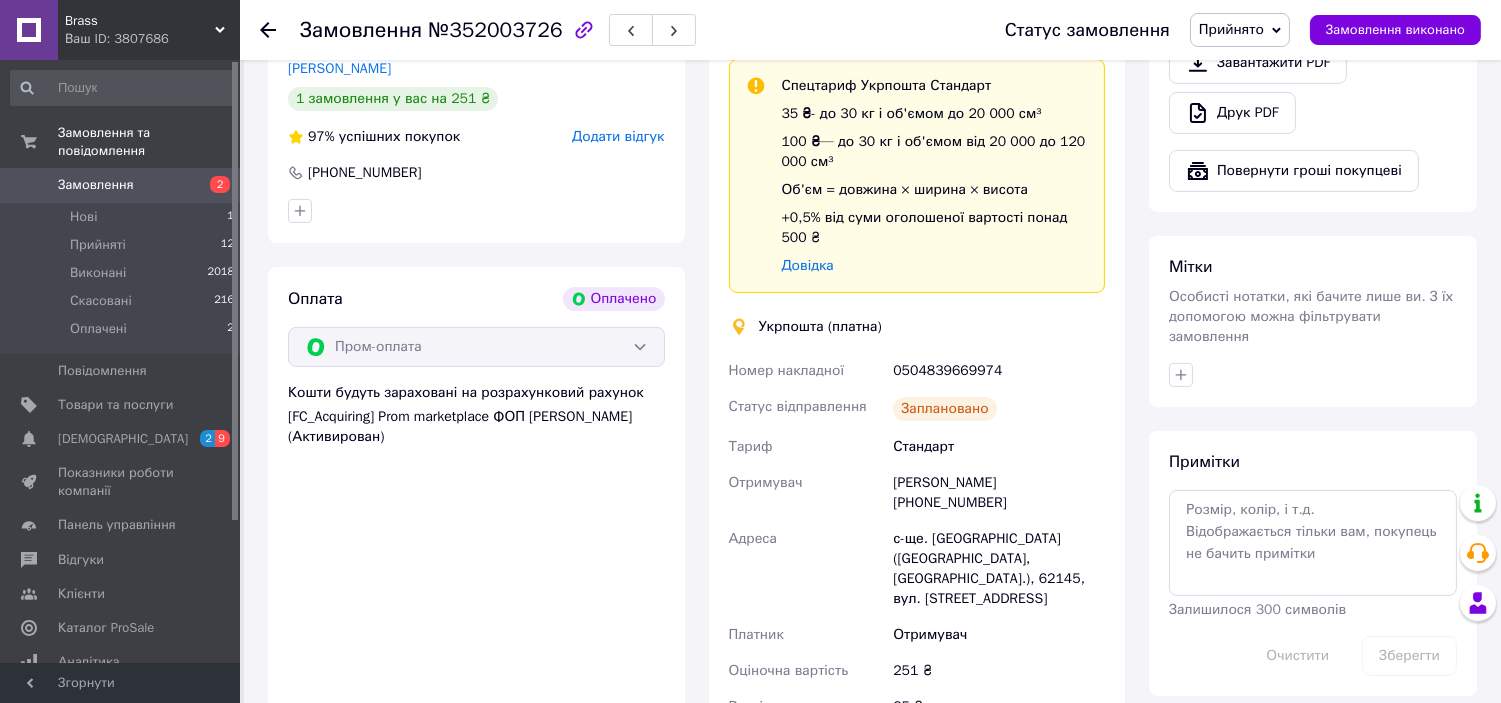 scroll, scrollTop: 1111, scrollLeft: 0, axis: vertical 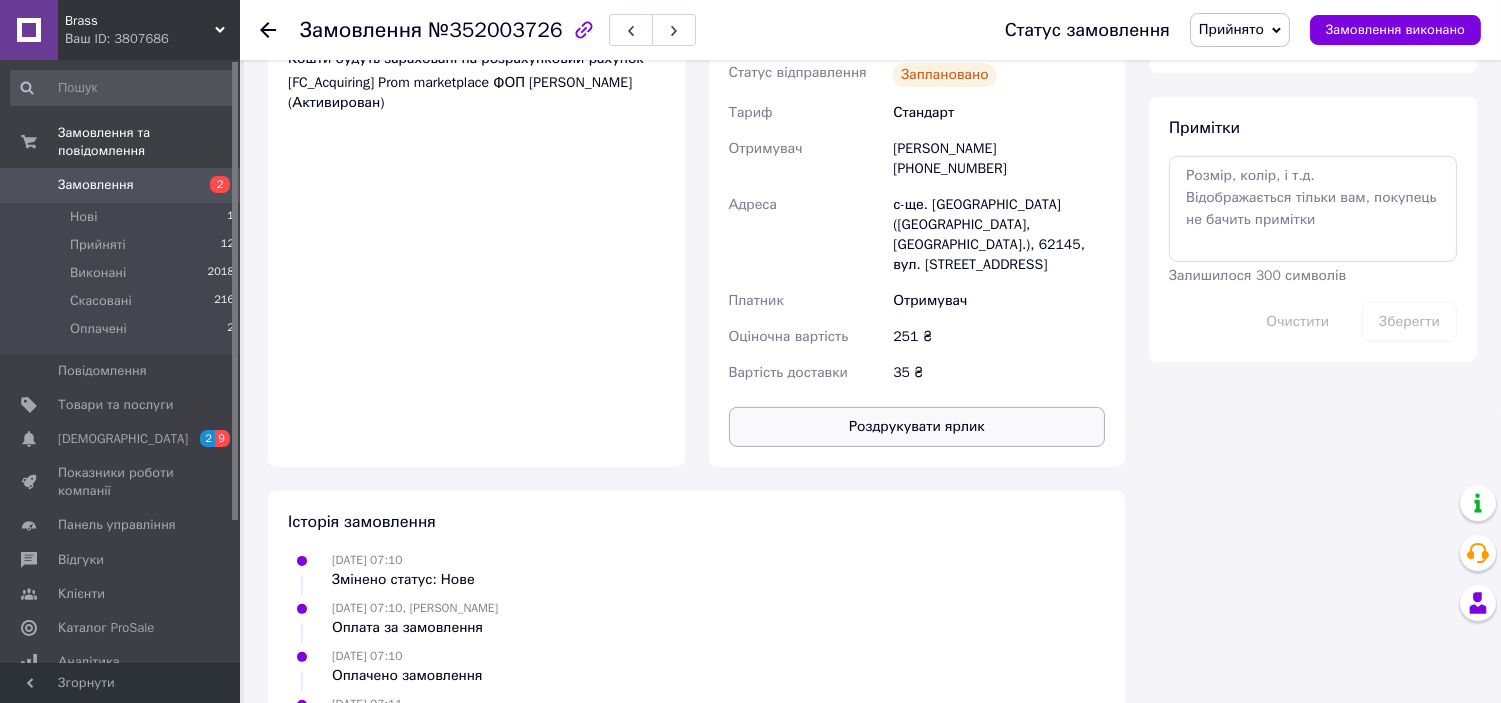 click on "Роздрукувати ярлик" at bounding box center (917, 427) 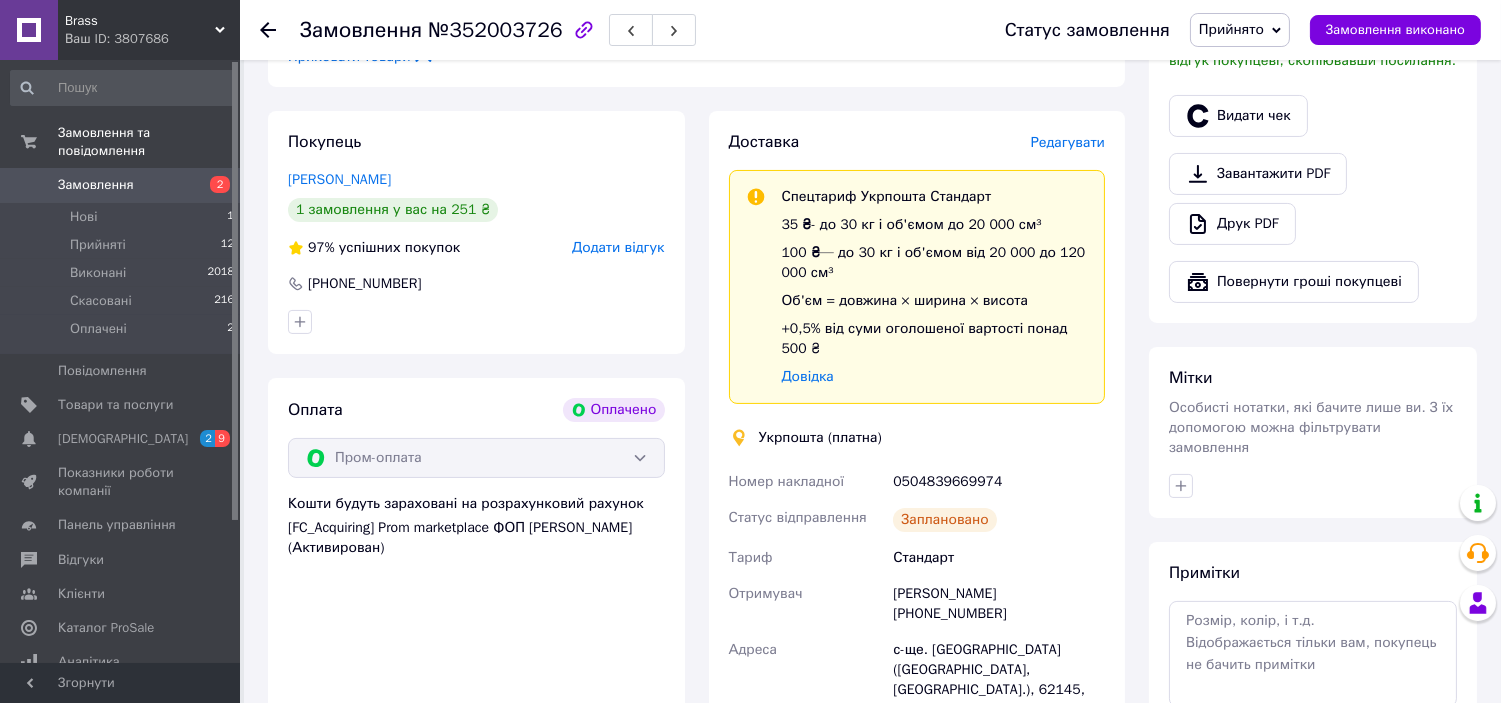 scroll, scrollTop: 555, scrollLeft: 0, axis: vertical 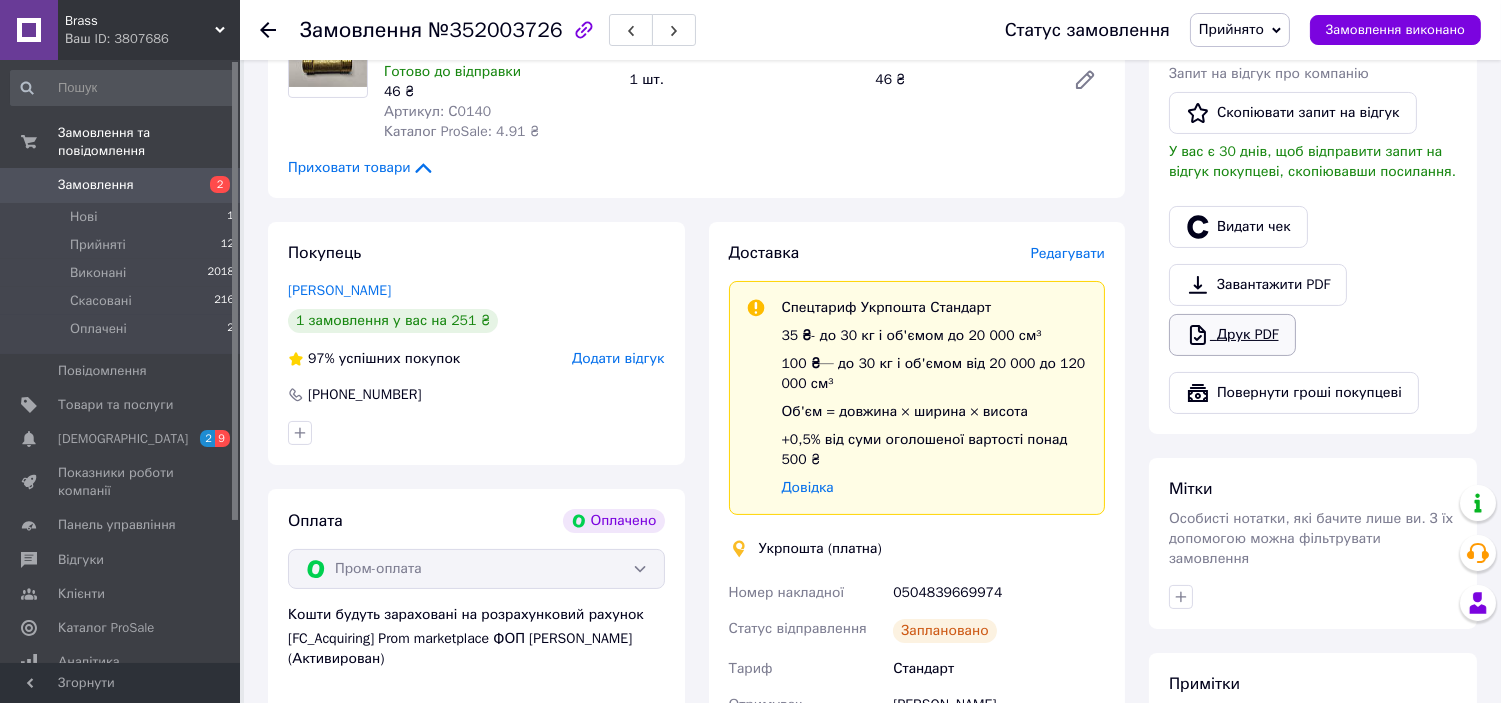 click on "Друк PDF" at bounding box center [1232, 335] 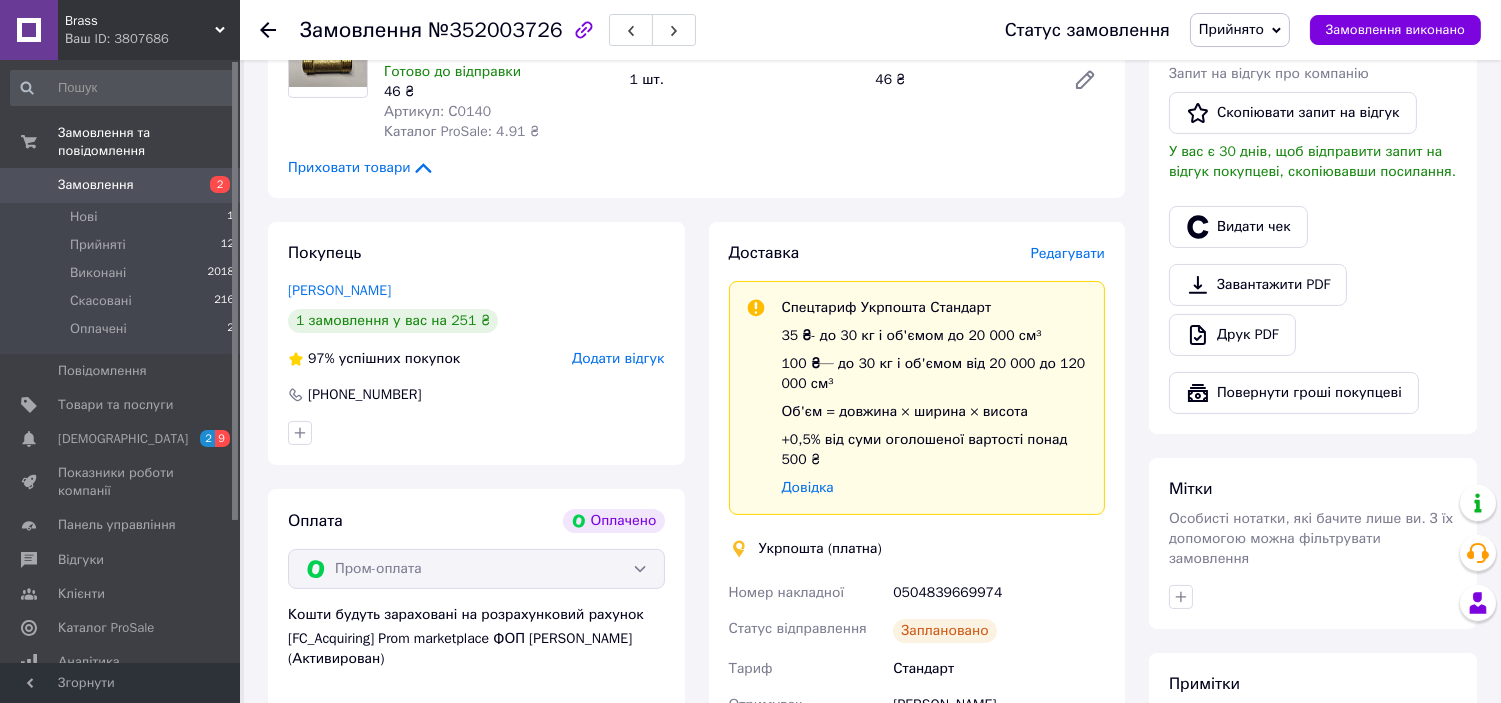 drag, startPoint x: 131, startPoint y: 165, endPoint x: 158, endPoint y: 175, distance: 28.79236 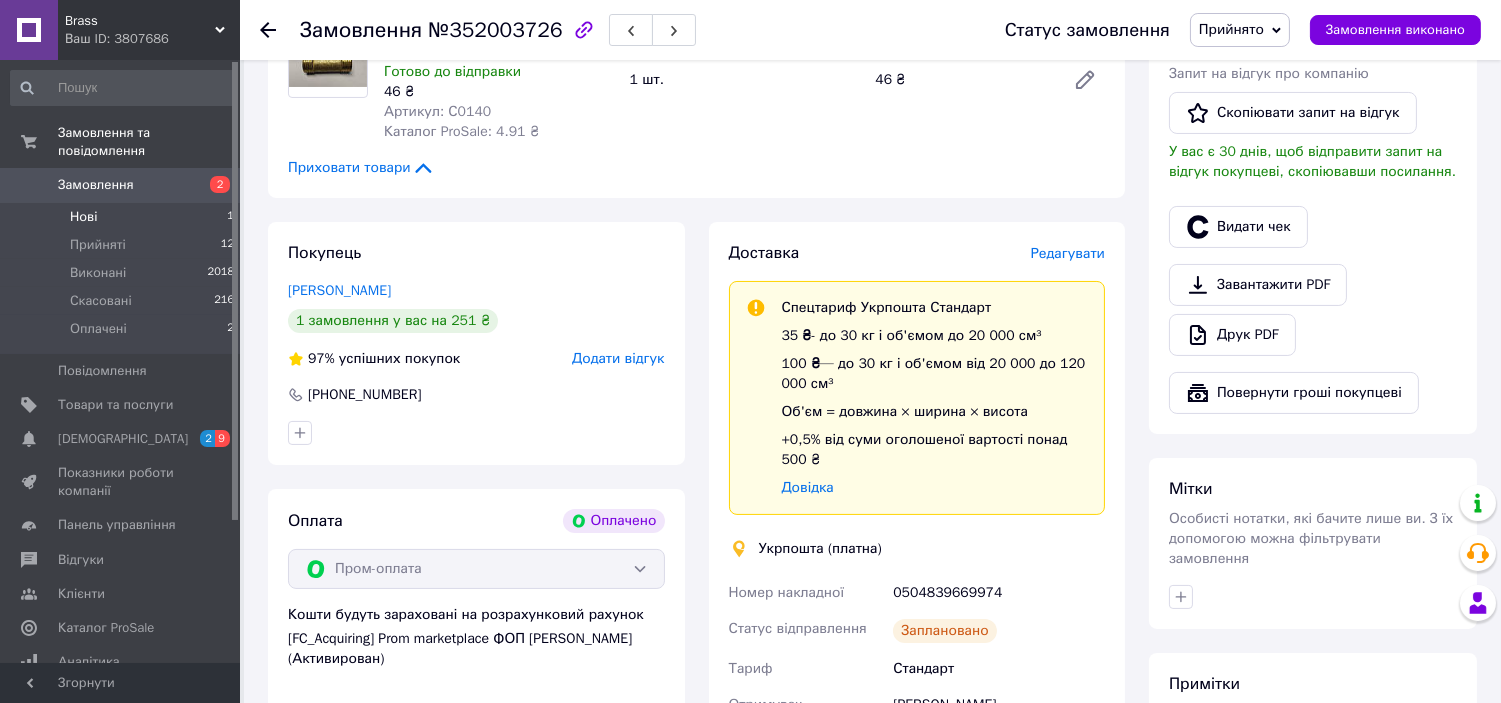scroll, scrollTop: 0, scrollLeft: 0, axis: both 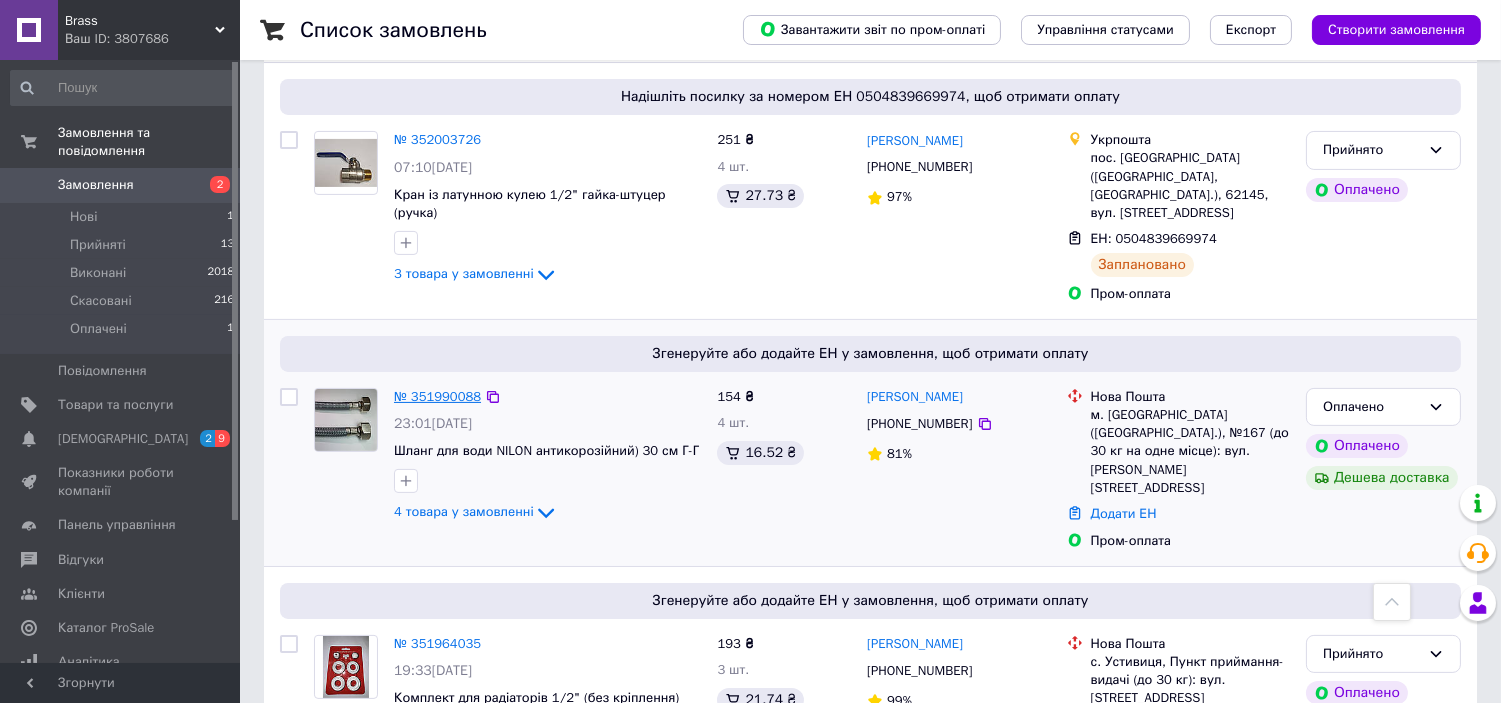 click on "№ 351990088" at bounding box center (437, 396) 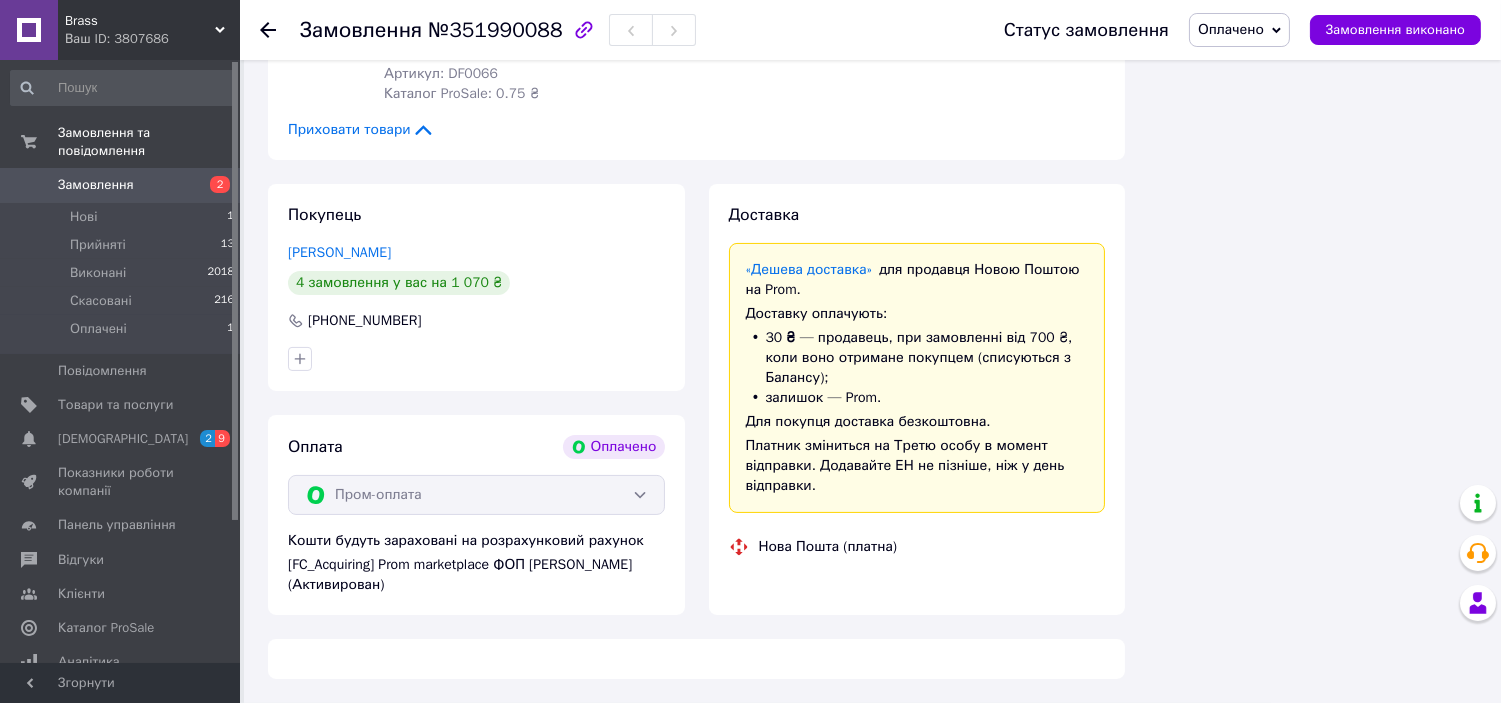 scroll, scrollTop: 888, scrollLeft: 0, axis: vertical 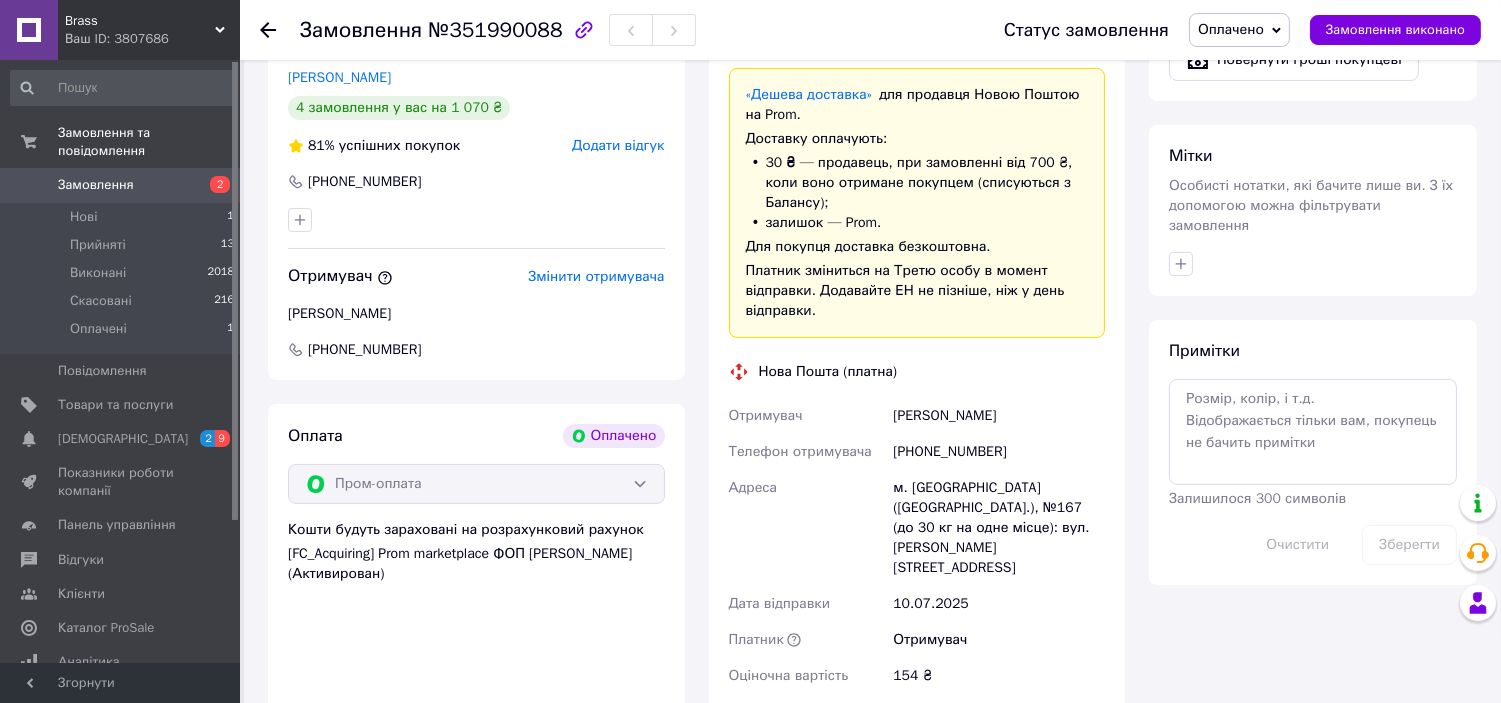 click 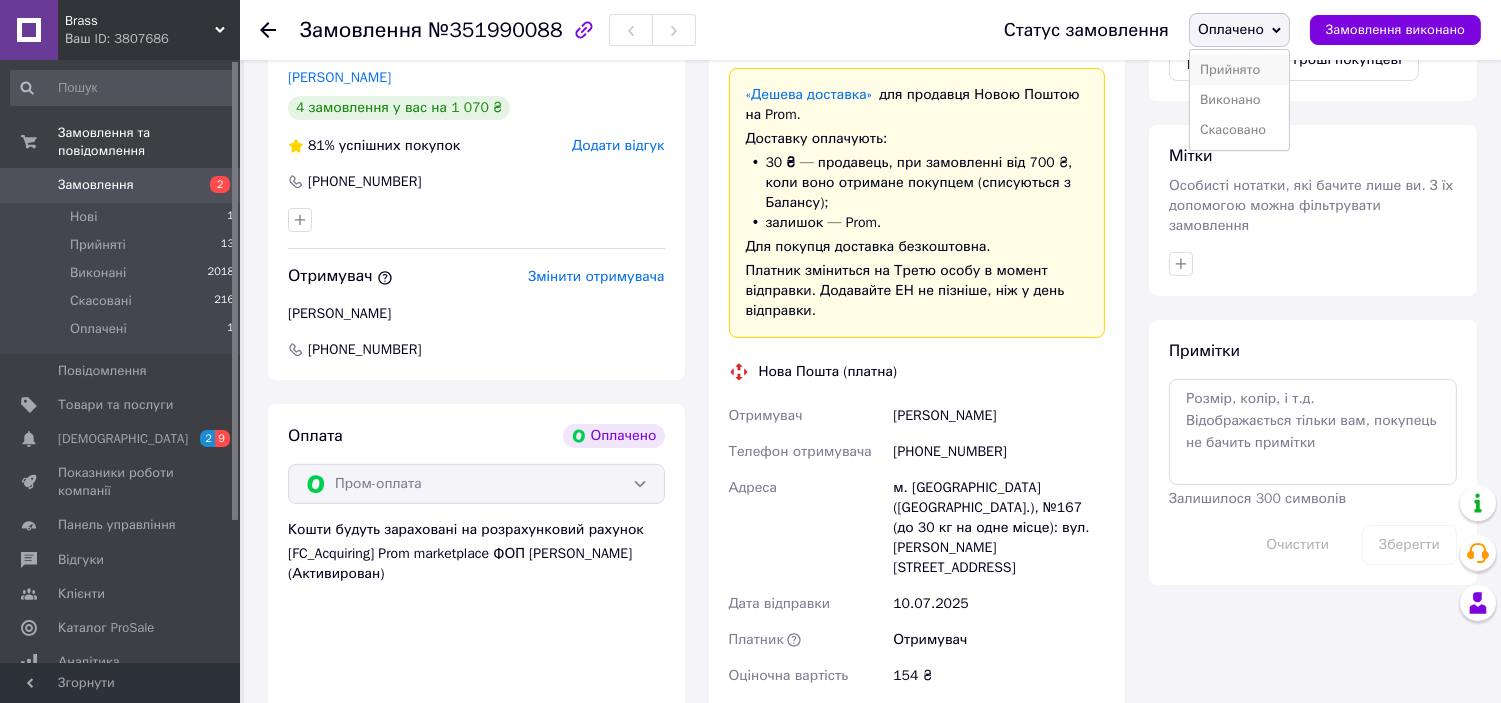 click on "Прийнято" at bounding box center (1239, 70) 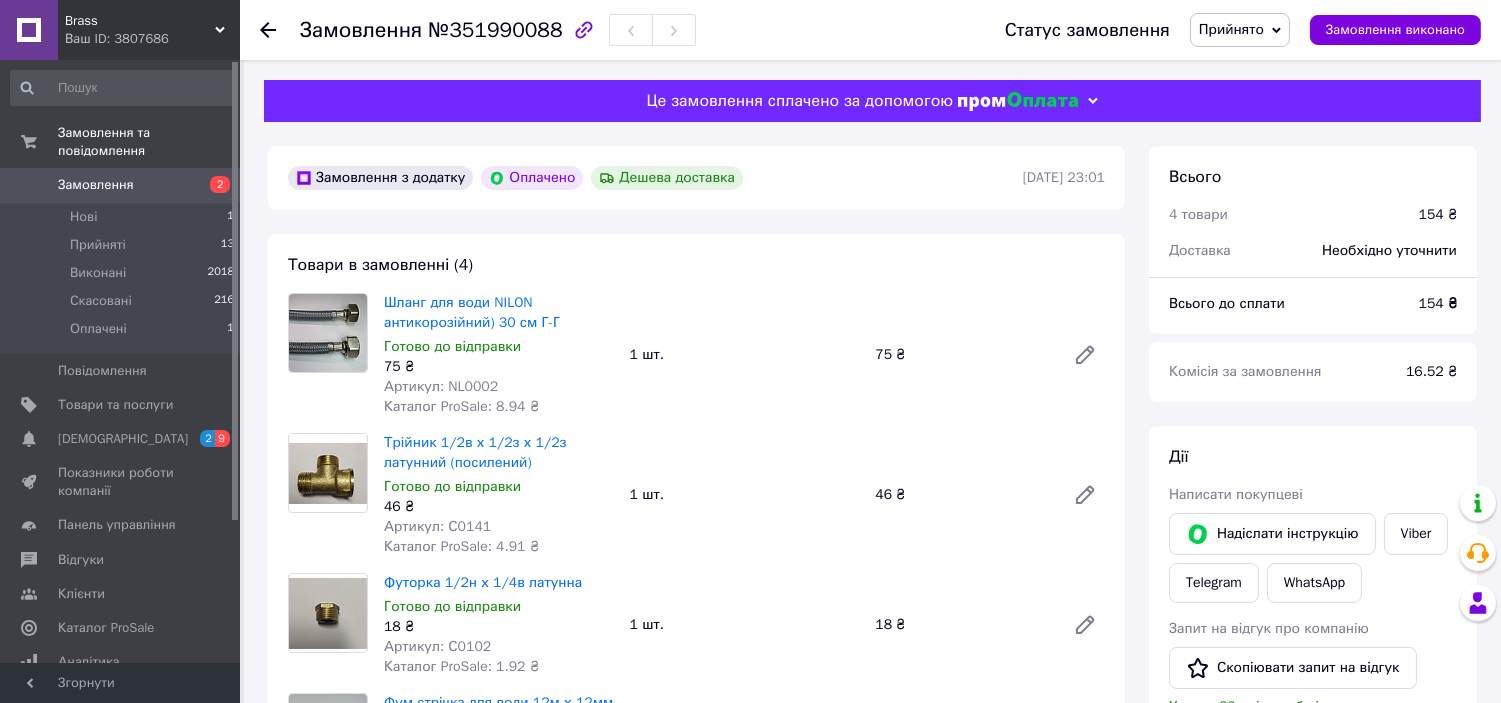 scroll, scrollTop: 222, scrollLeft: 0, axis: vertical 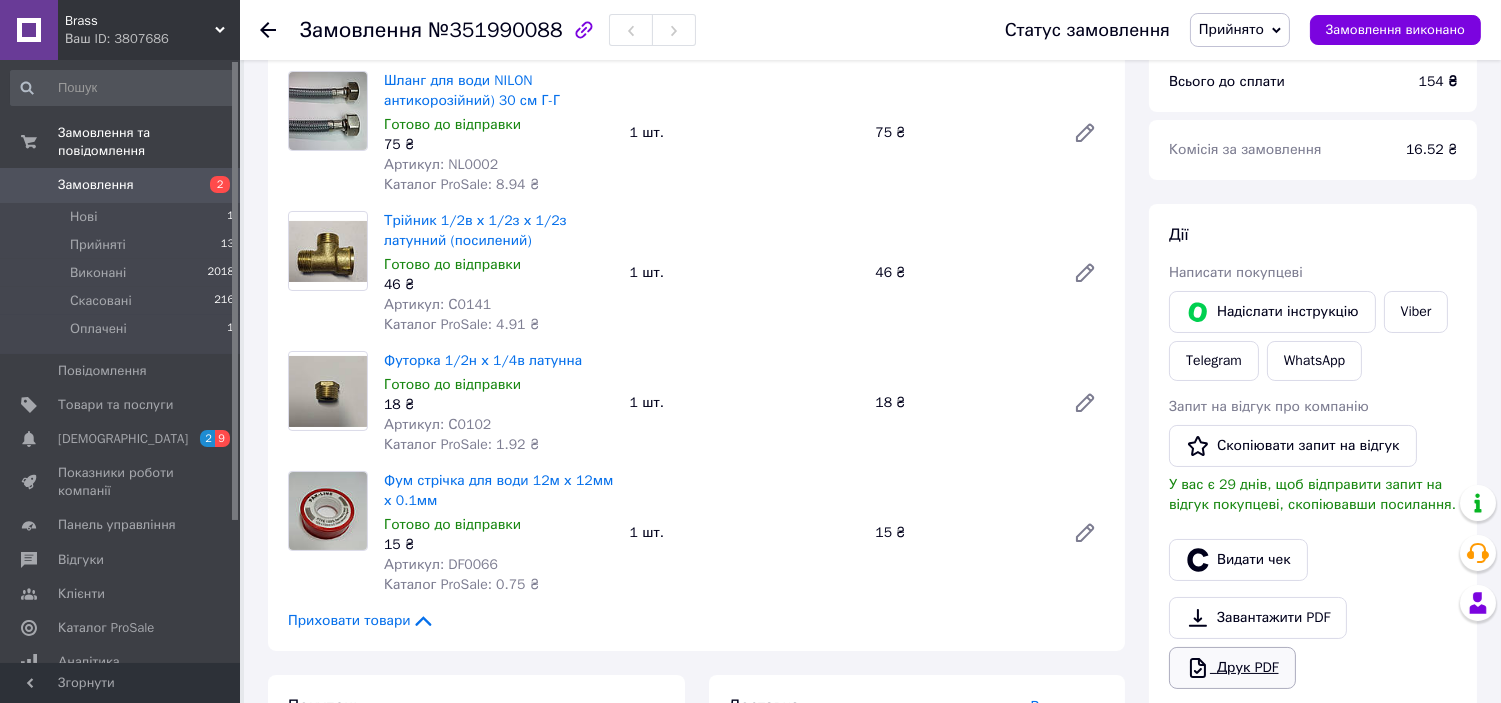 click on "Друк PDF" at bounding box center [1232, 668] 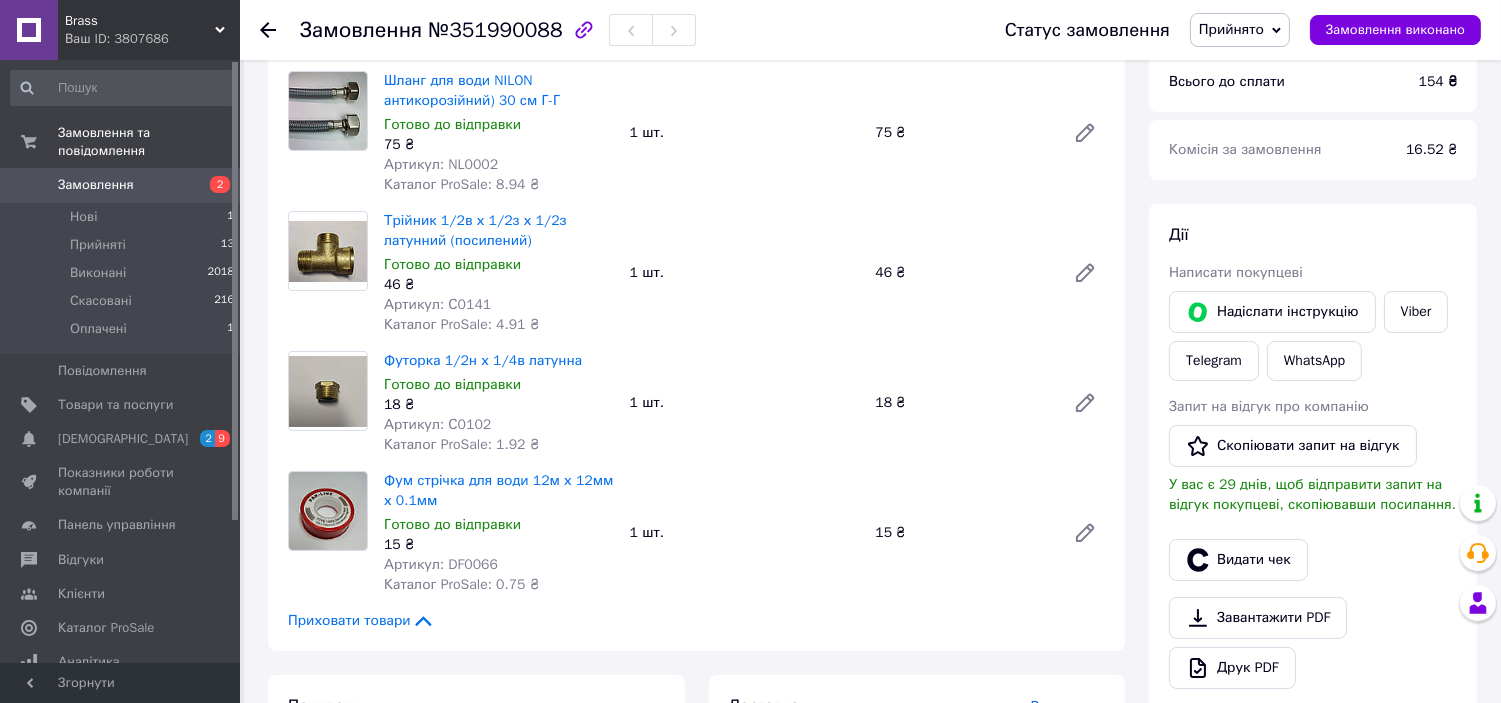 drag, startPoint x: 143, startPoint y: 163, endPoint x: 182, endPoint y: 178, distance: 41.785164 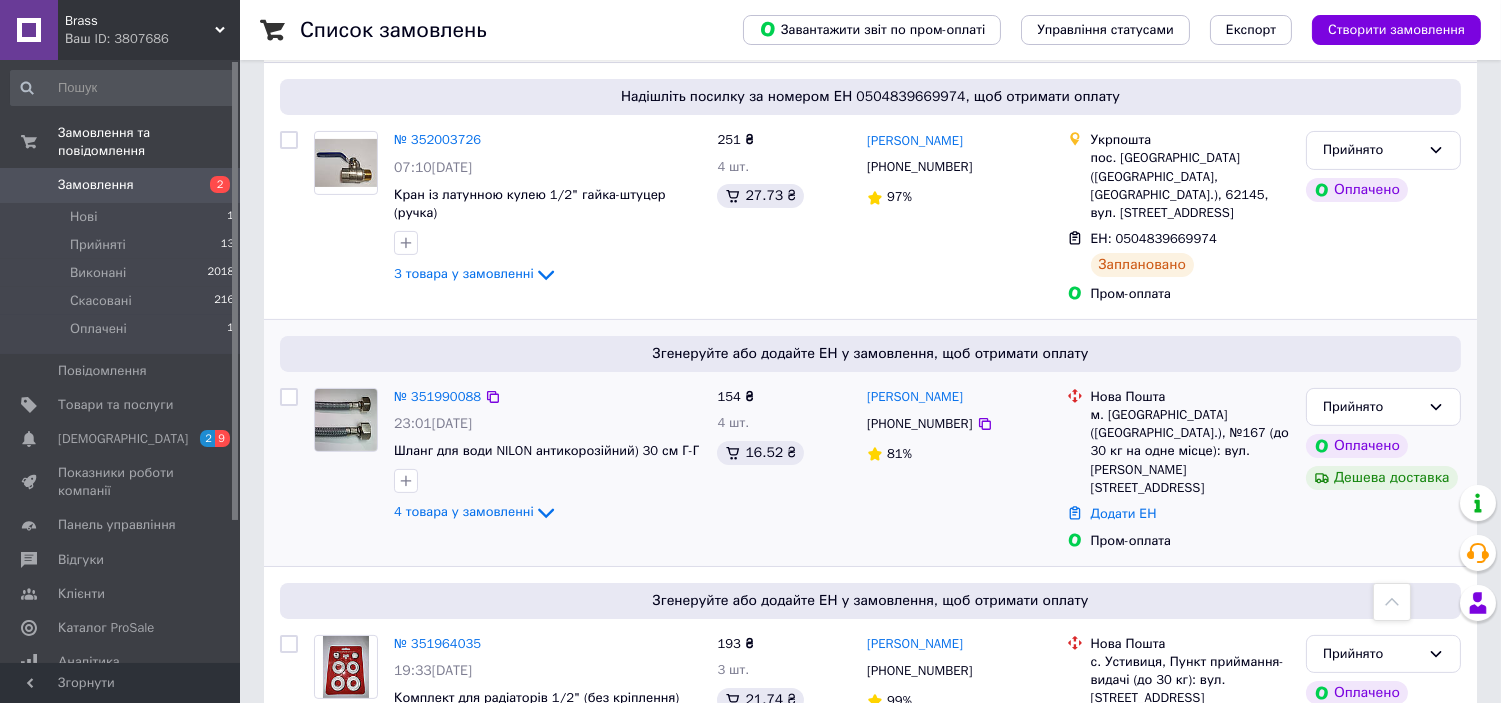 scroll, scrollTop: 1000, scrollLeft: 0, axis: vertical 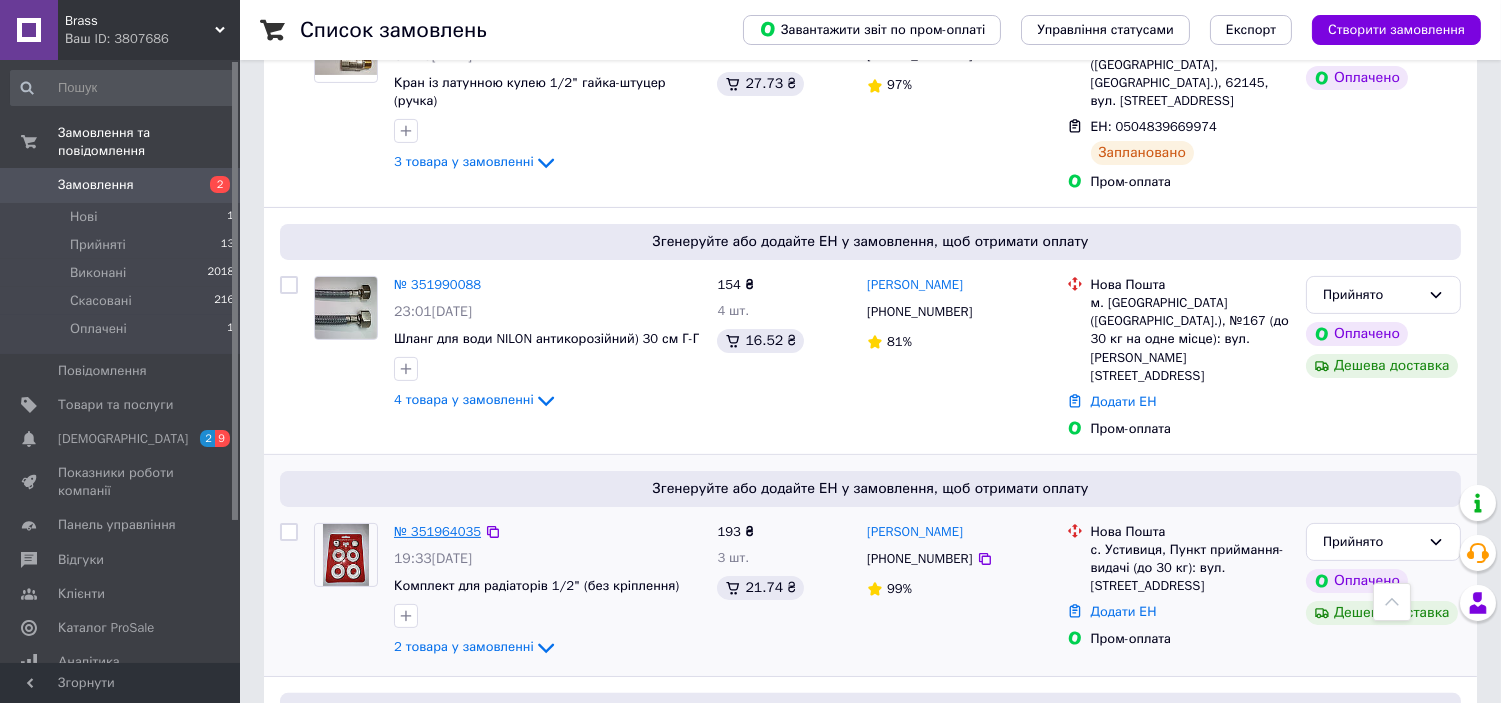 click on "№ 351964035" at bounding box center (437, 531) 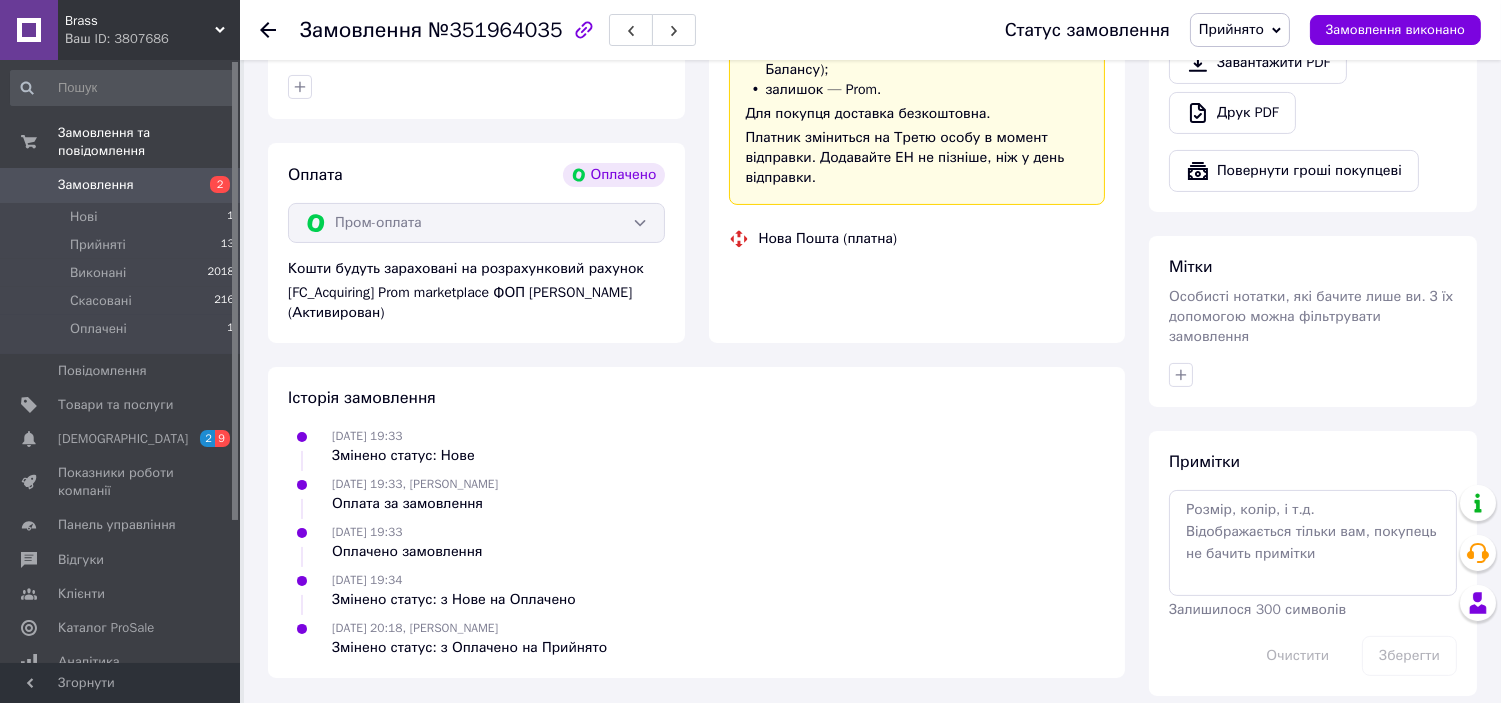scroll, scrollTop: 1000, scrollLeft: 0, axis: vertical 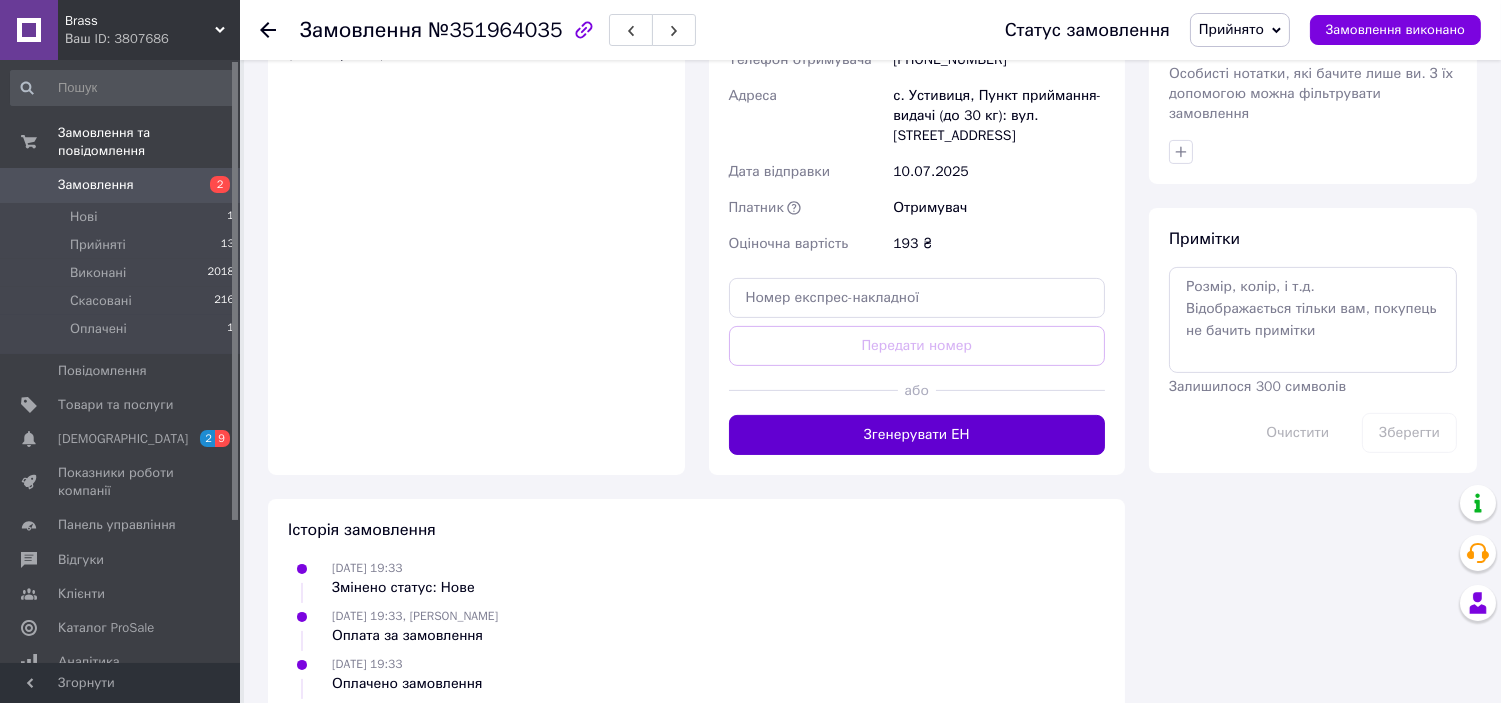 click on "Згенерувати ЕН" at bounding box center [917, 435] 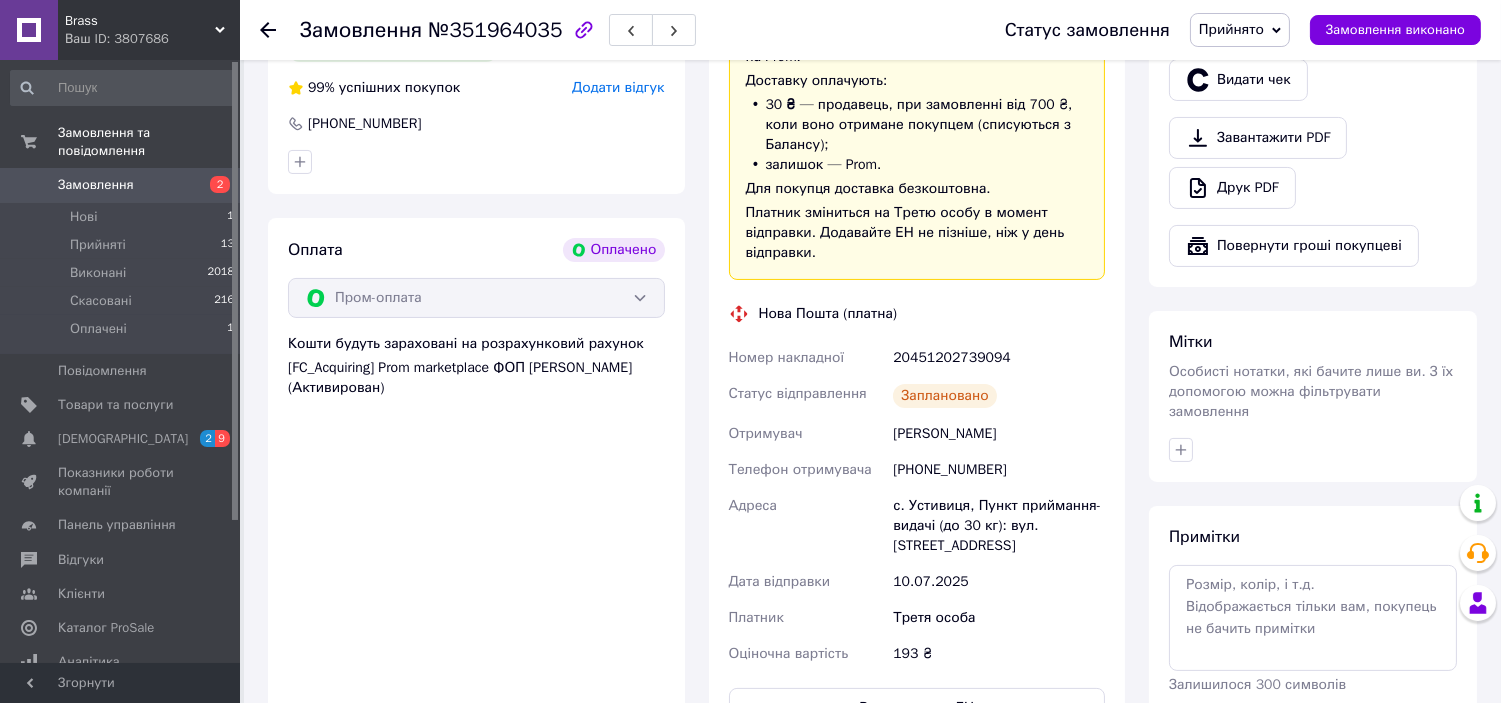 scroll, scrollTop: 555, scrollLeft: 0, axis: vertical 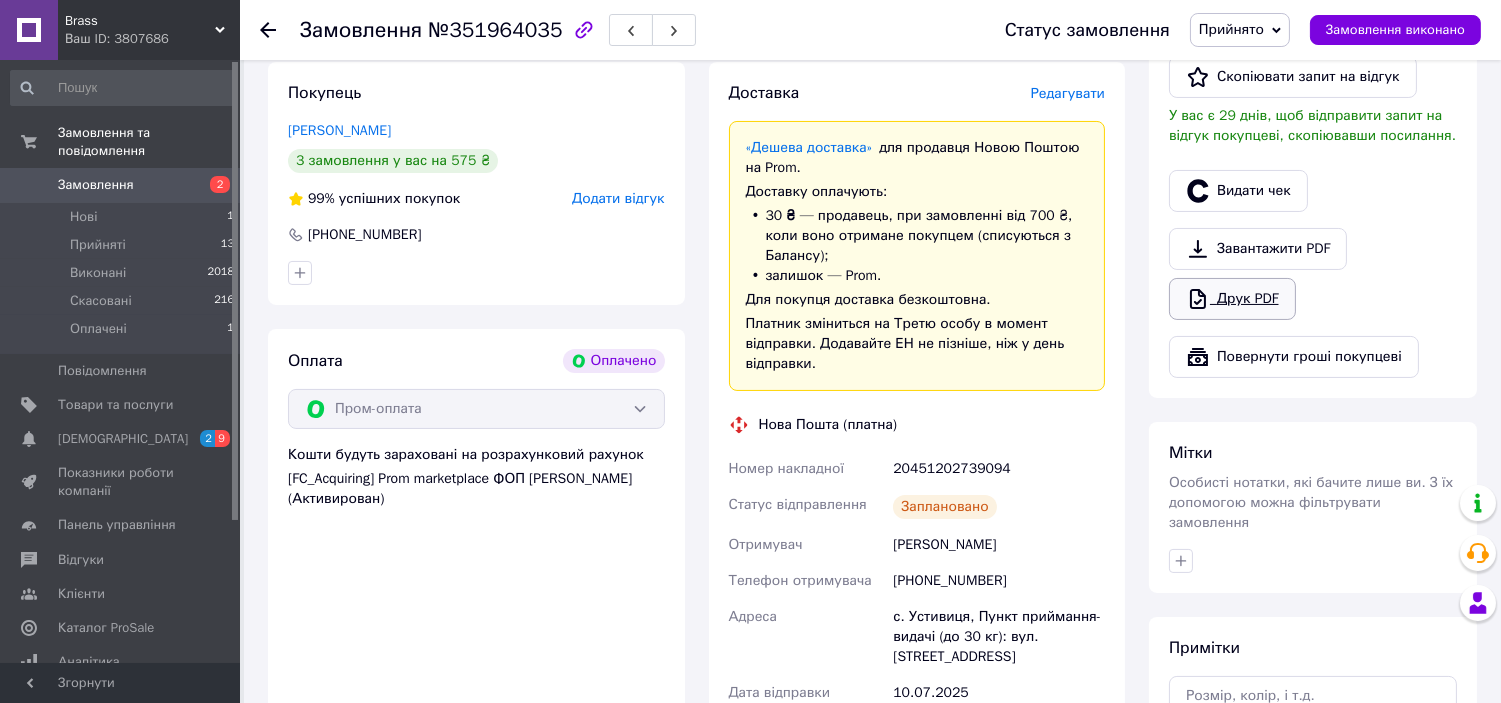 click on "Друк PDF" at bounding box center [1232, 299] 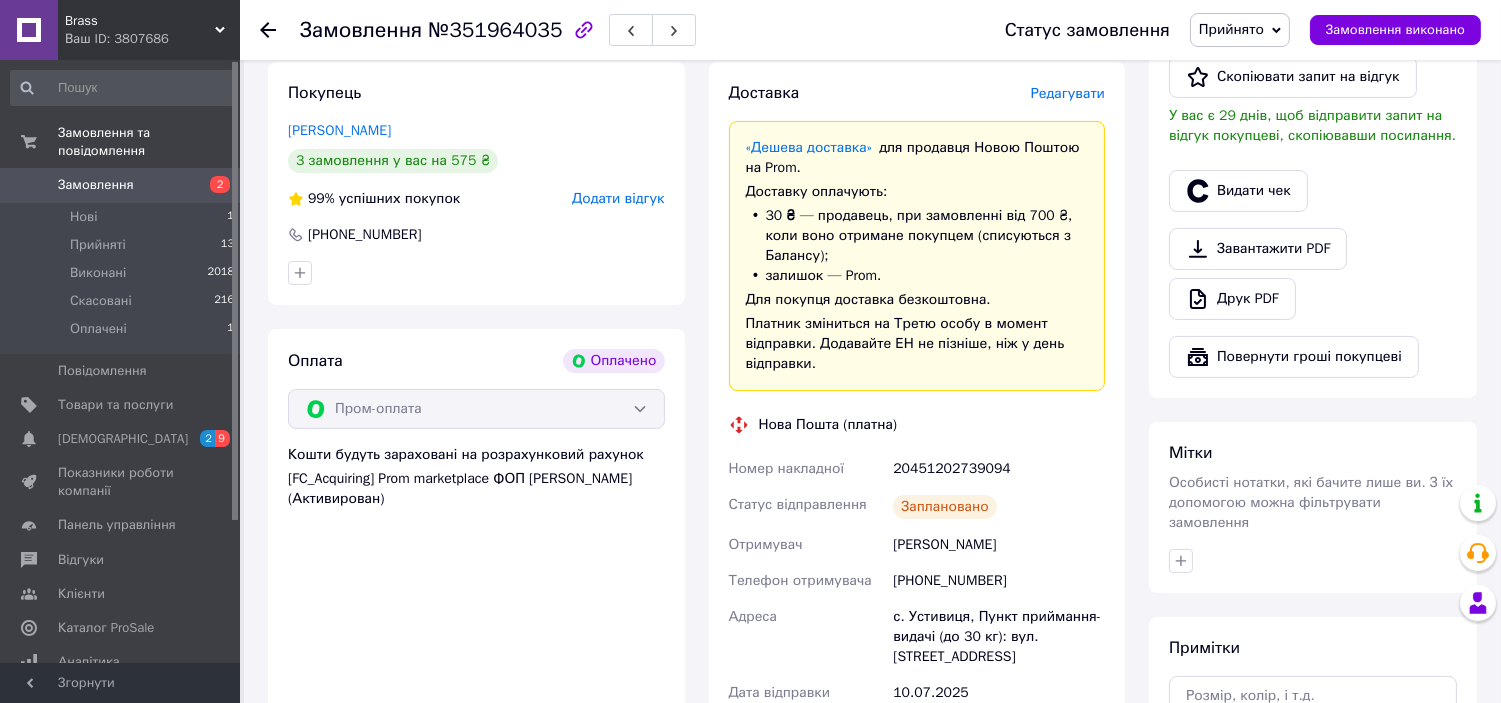 drag, startPoint x: 135, startPoint y: 162, endPoint x: 140, endPoint y: 174, distance: 13 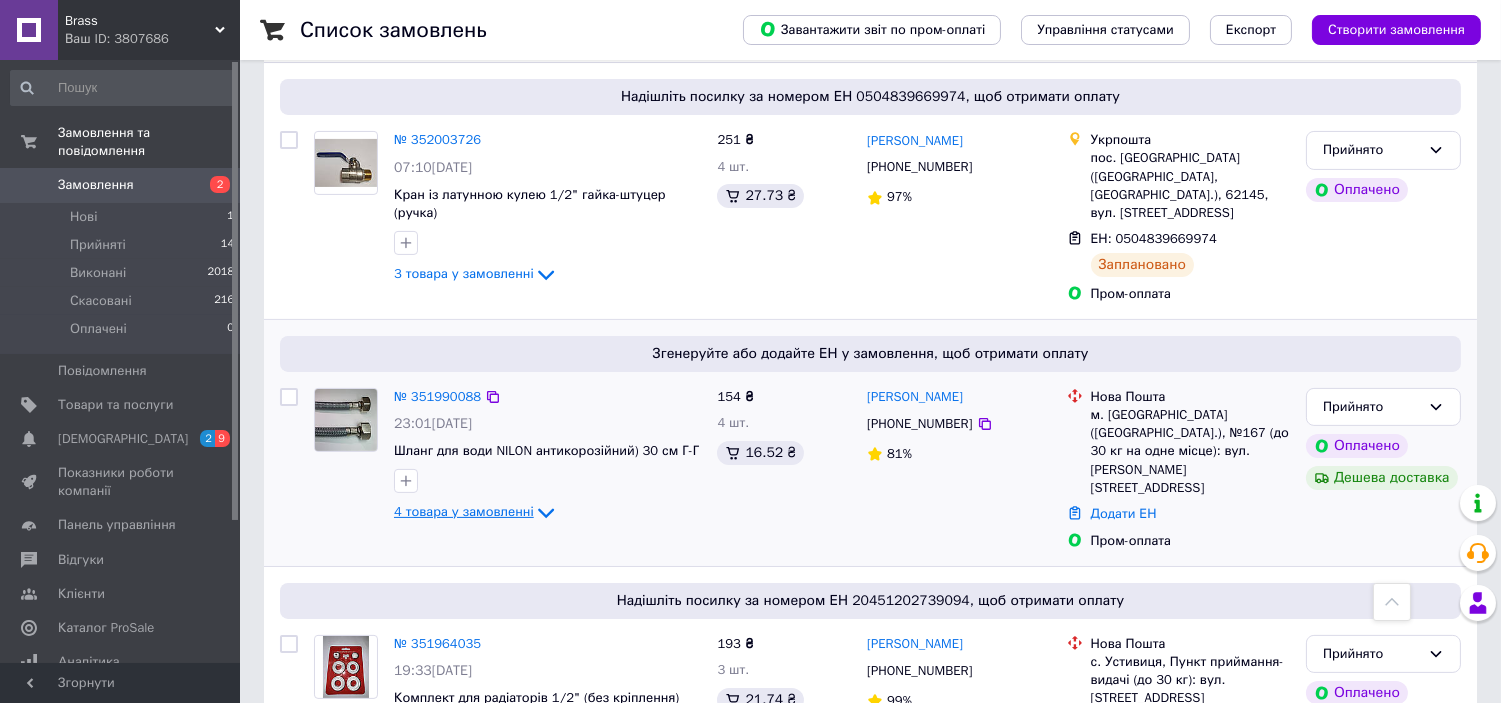 scroll, scrollTop: 1222, scrollLeft: 0, axis: vertical 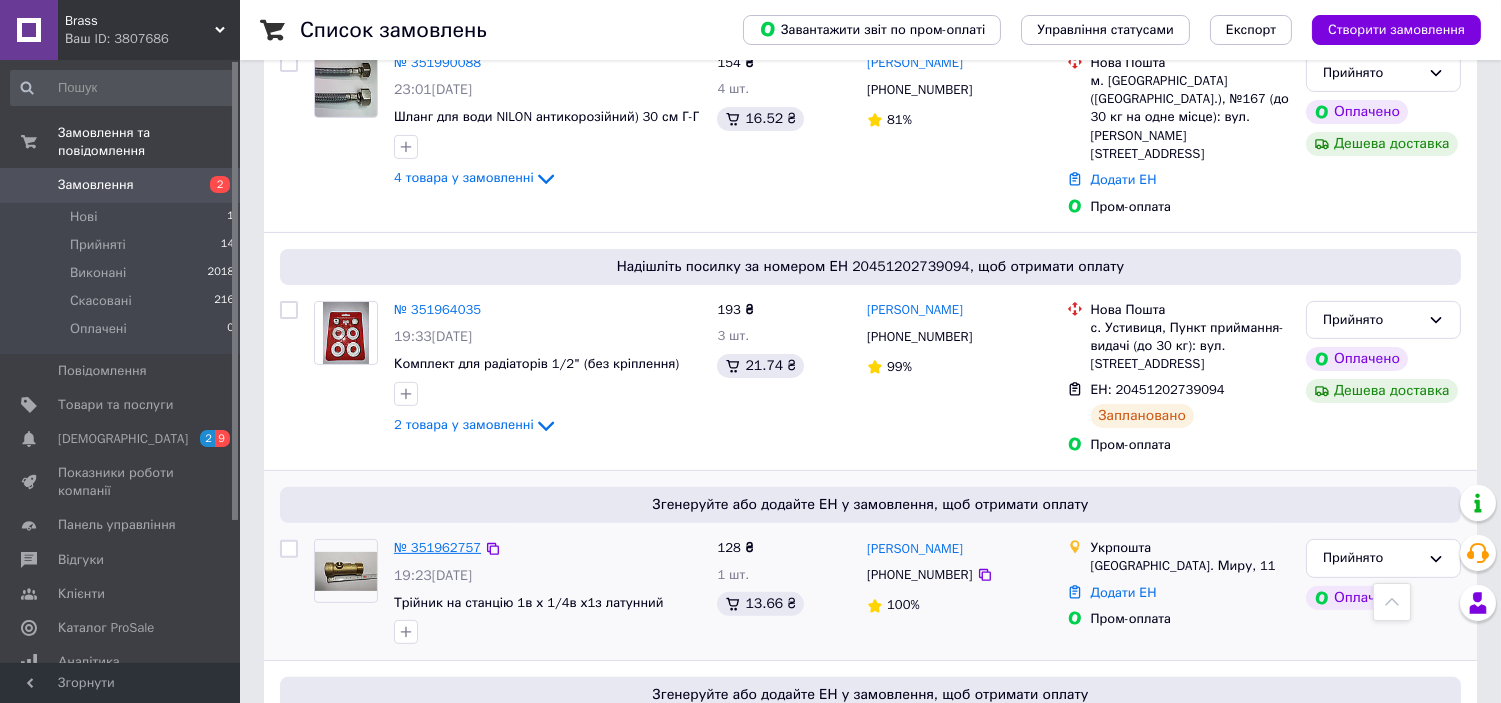 click on "№ 351962757" at bounding box center (437, 547) 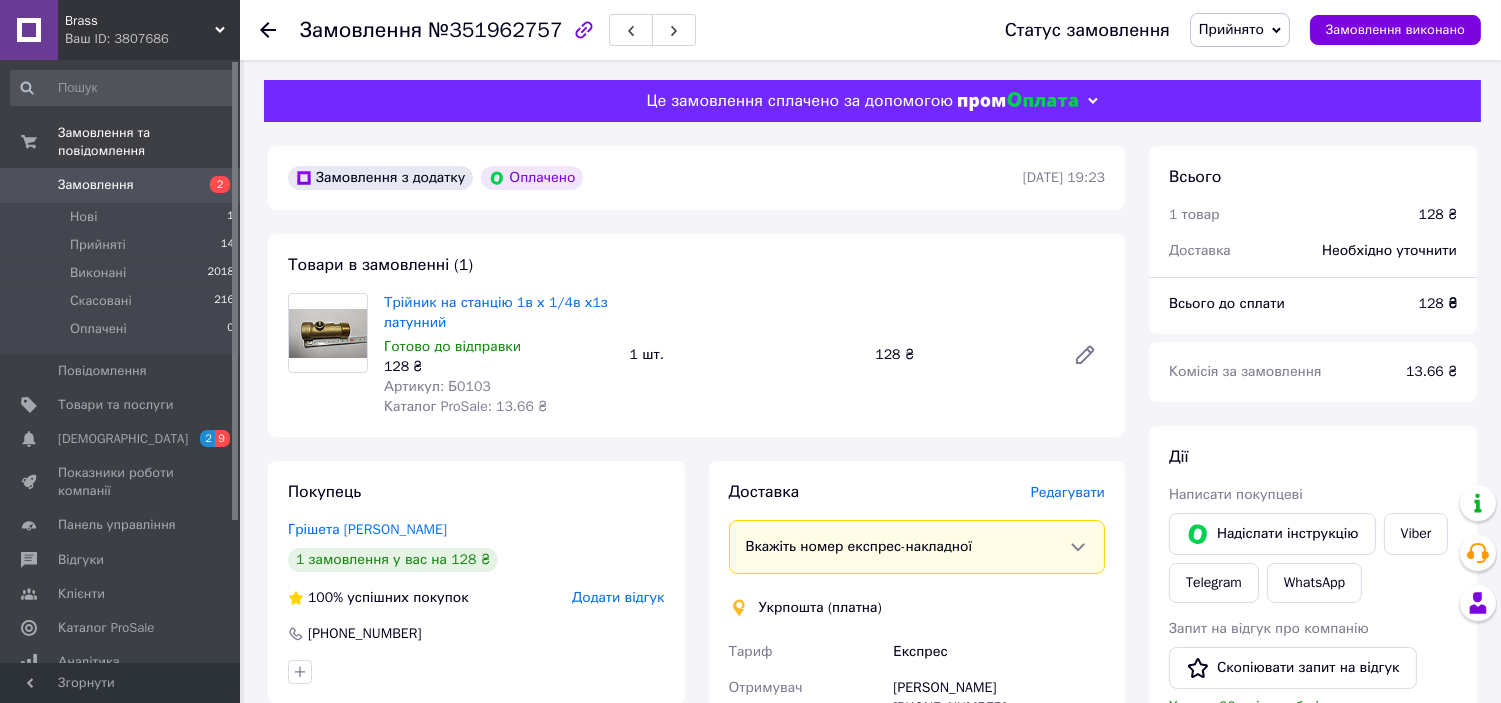 scroll, scrollTop: 444, scrollLeft: 0, axis: vertical 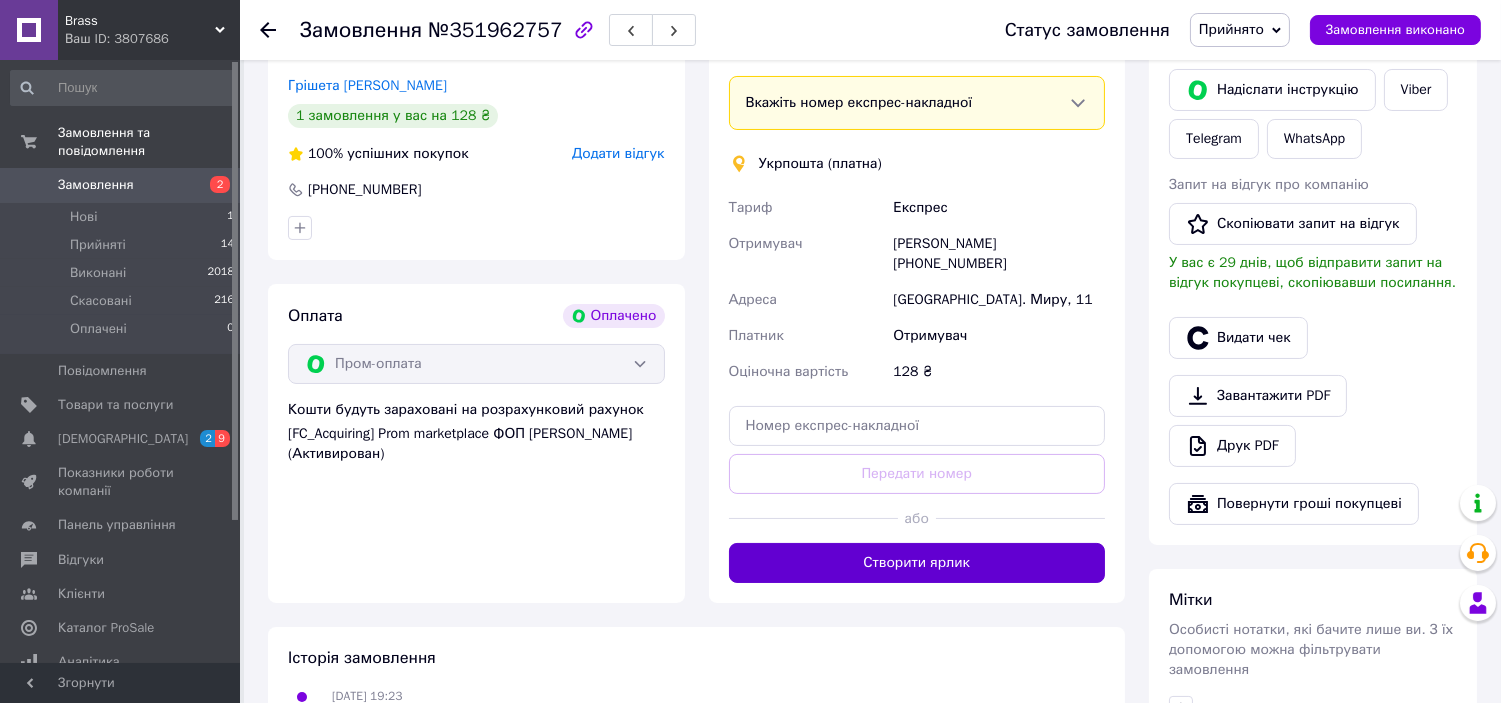 click on "Створити ярлик" at bounding box center (917, 563) 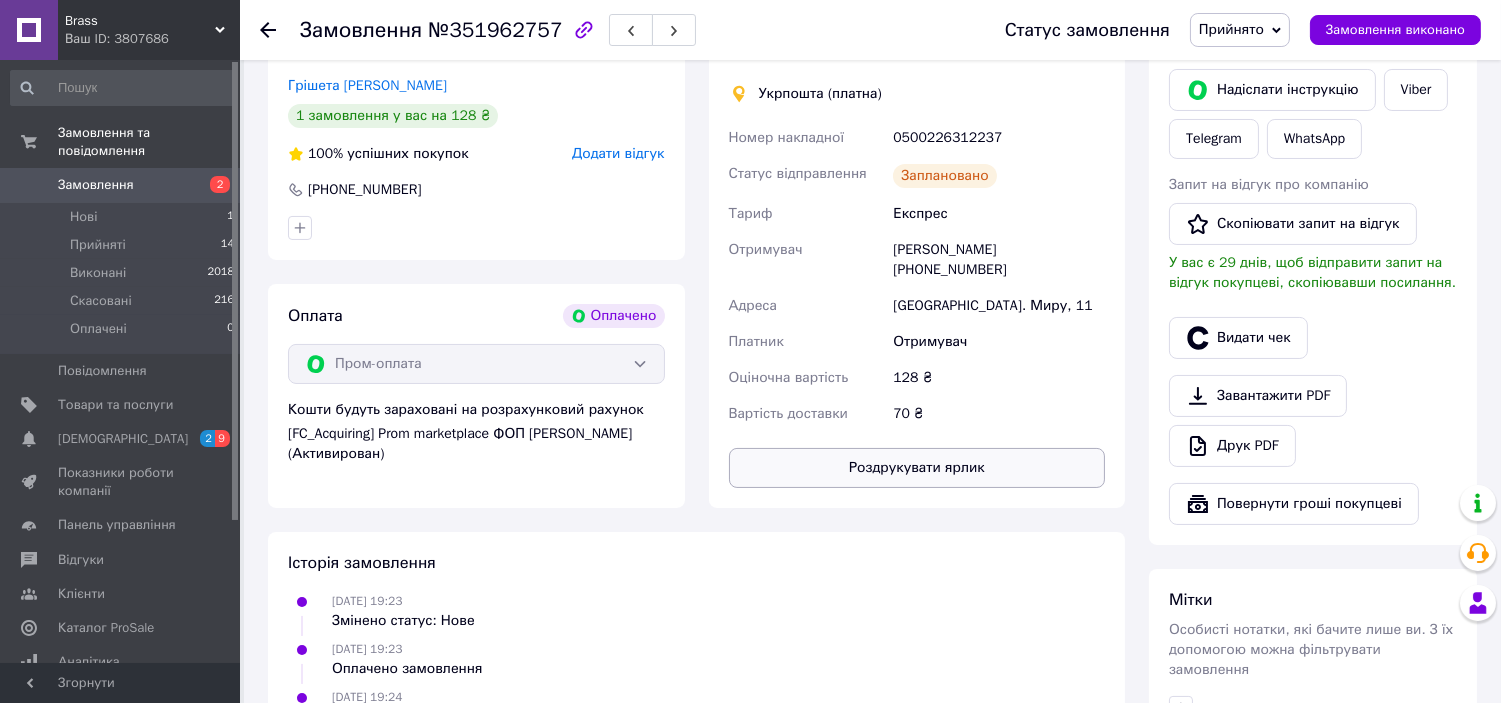 click on "Роздрукувати ярлик" at bounding box center [917, 468] 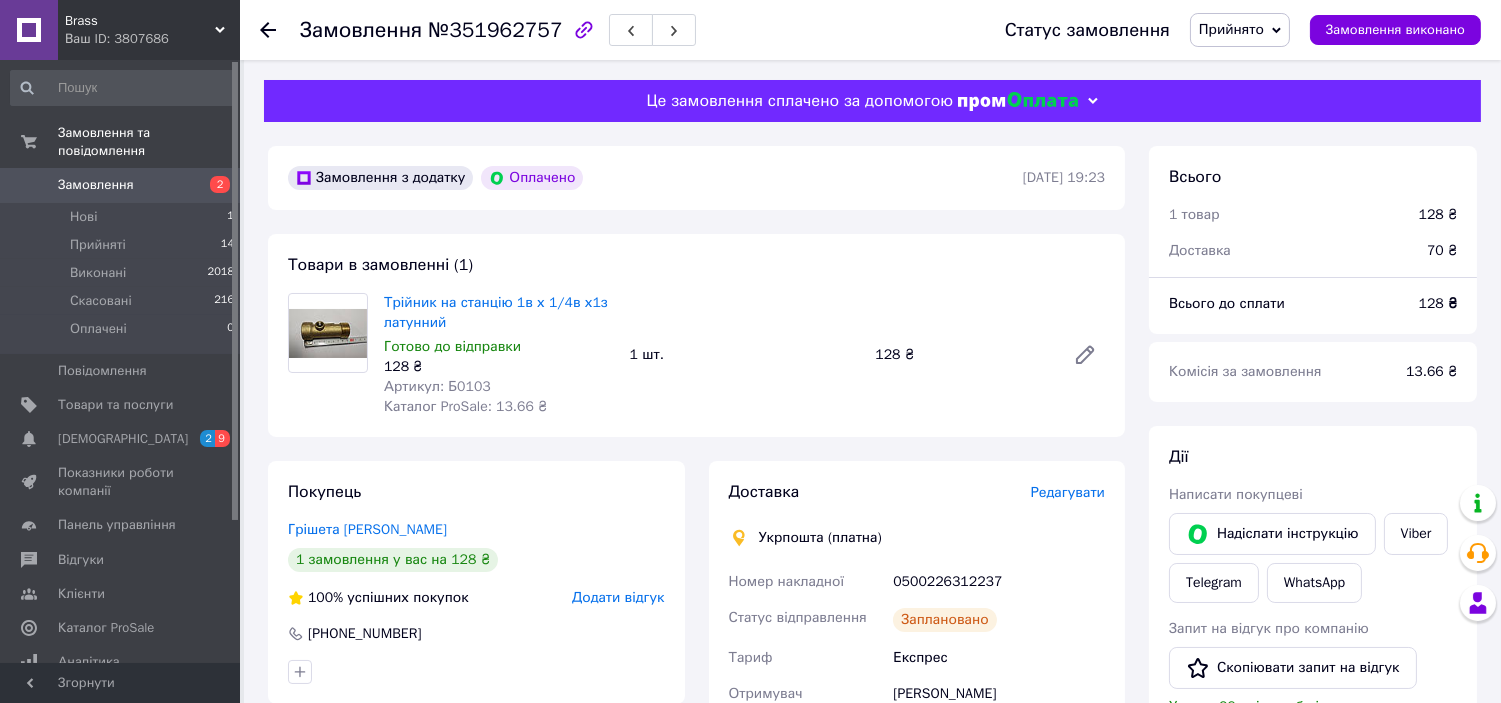 scroll, scrollTop: 222, scrollLeft: 0, axis: vertical 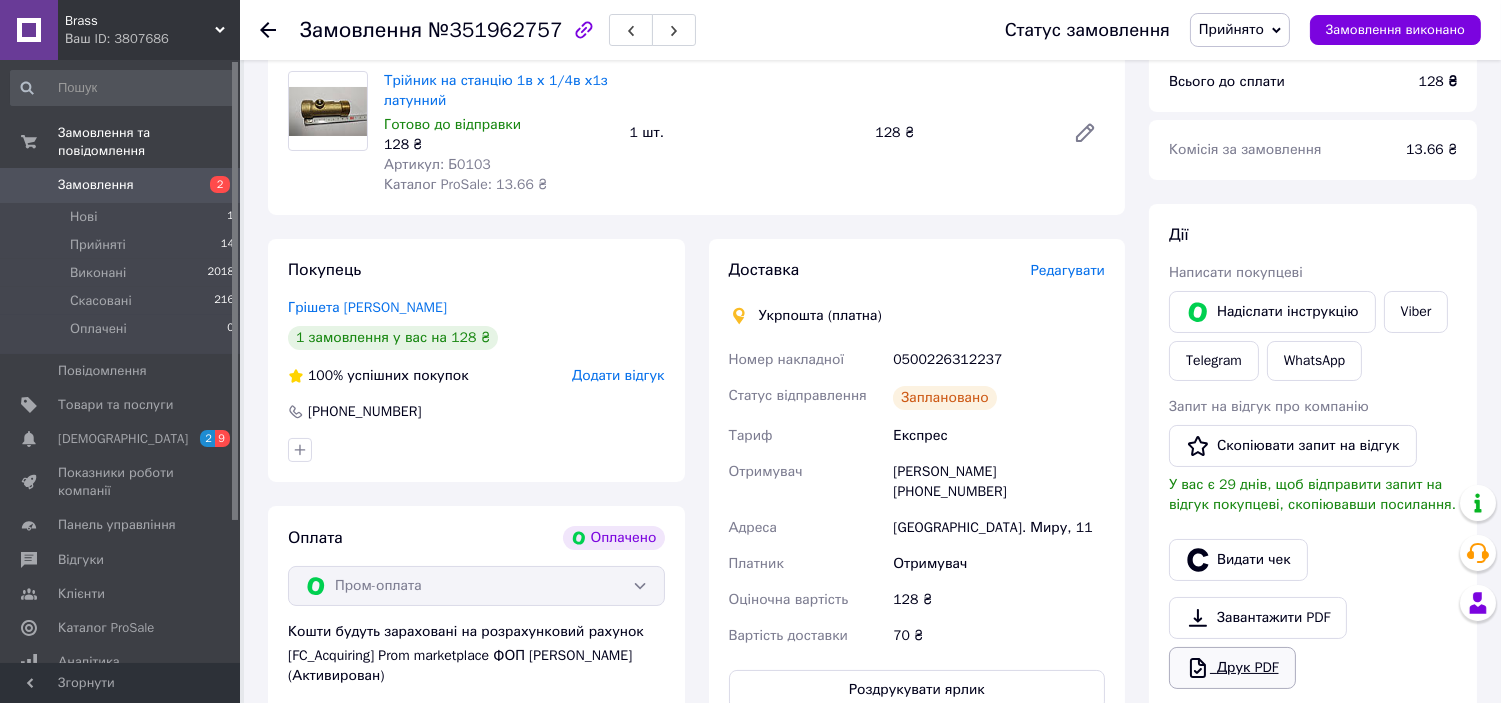 click on "Друк PDF" at bounding box center [1232, 668] 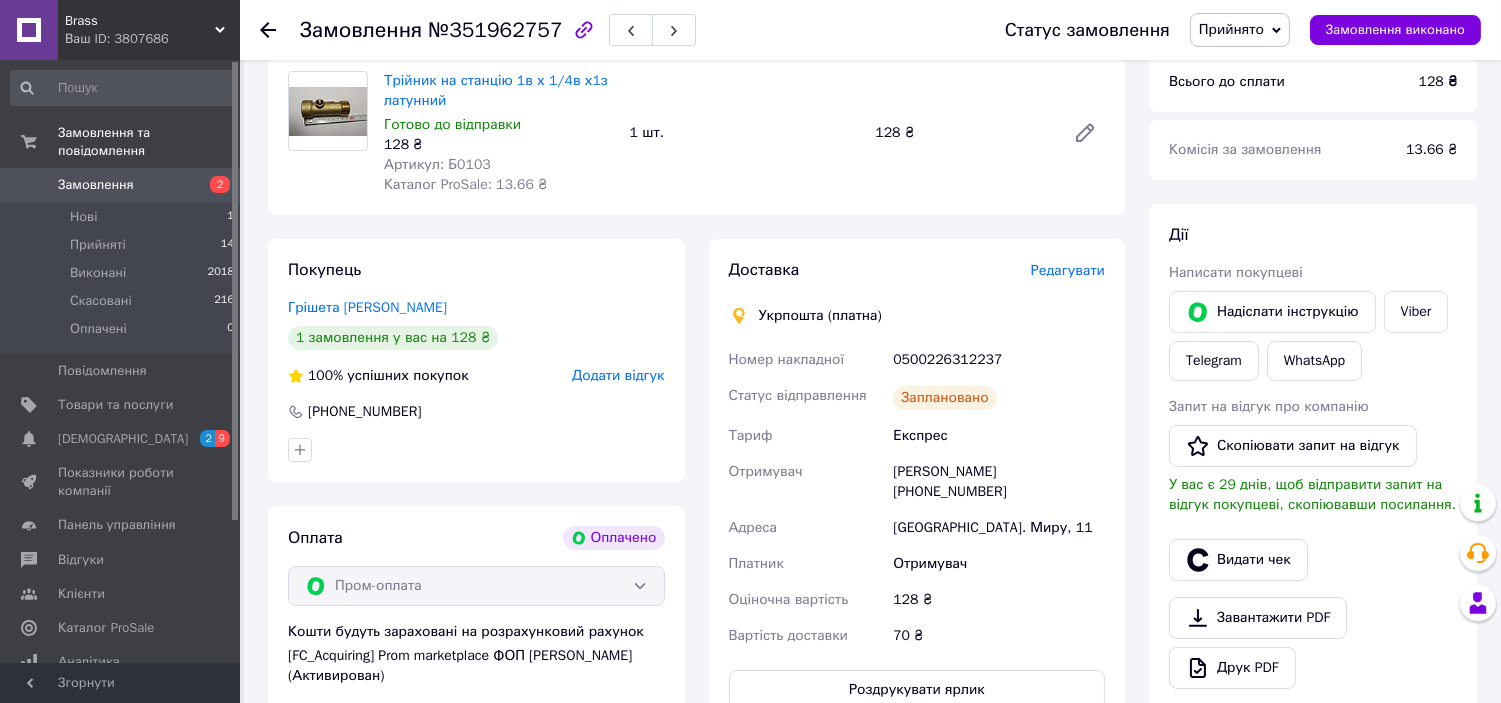 click on "Замовлення 2" at bounding box center (123, 185) 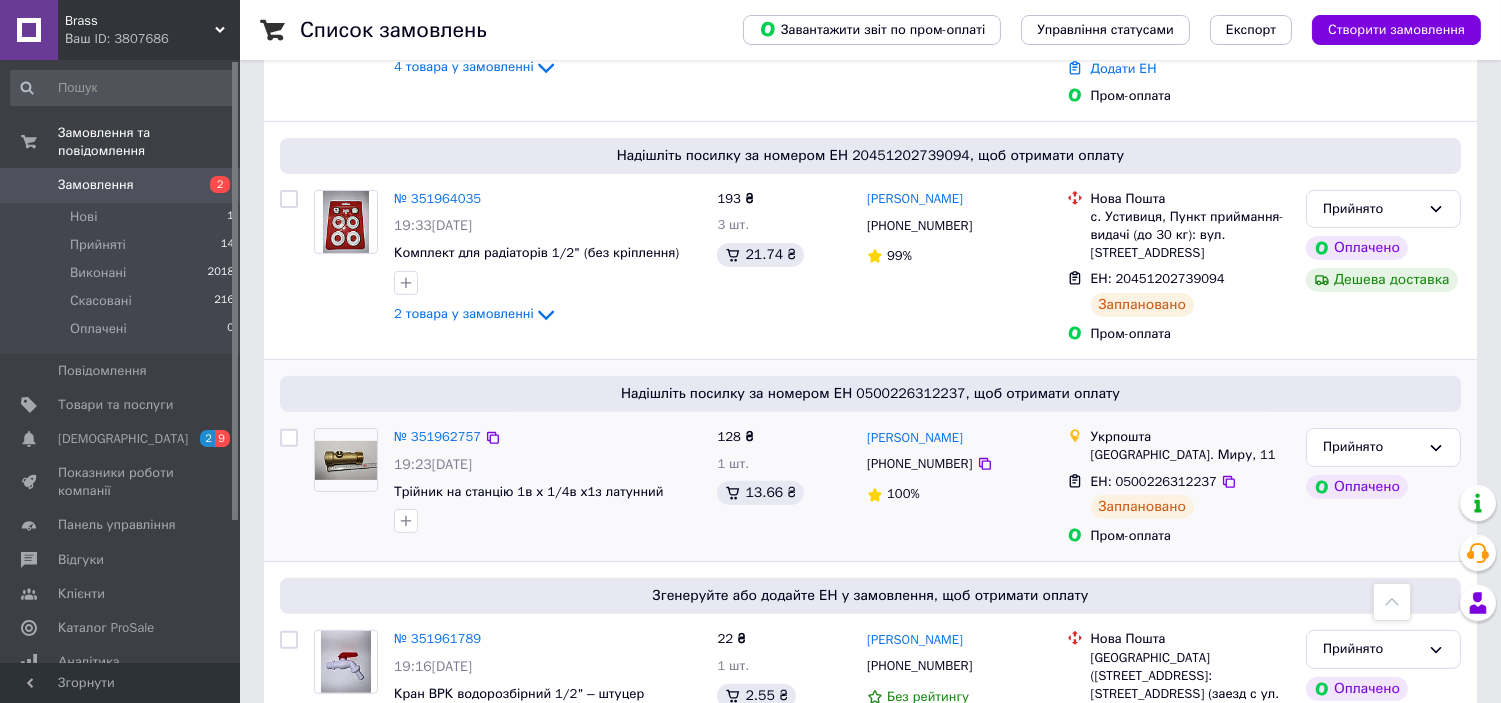 scroll, scrollTop: 1444, scrollLeft: 0, axis: vertical 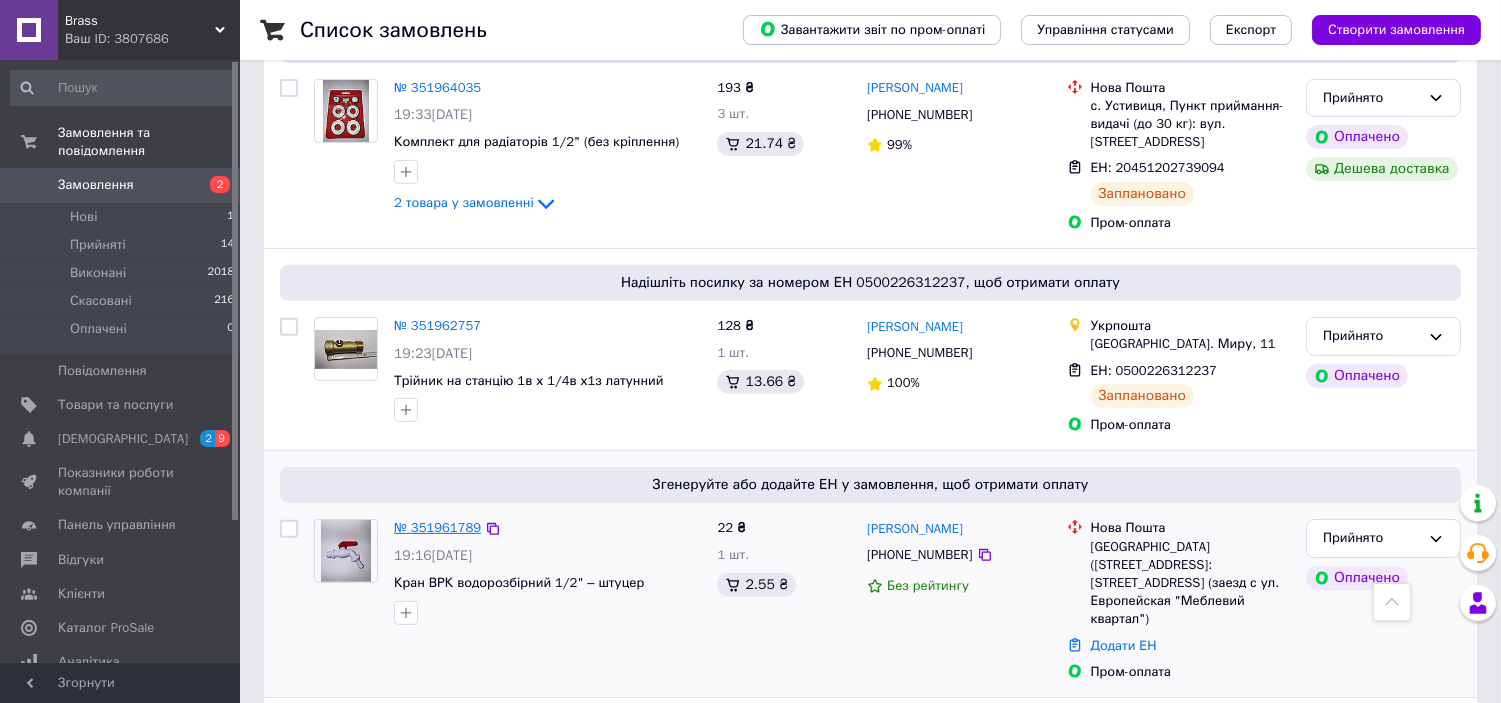 click on "№ 351961789" at bounding box center [437, 527] 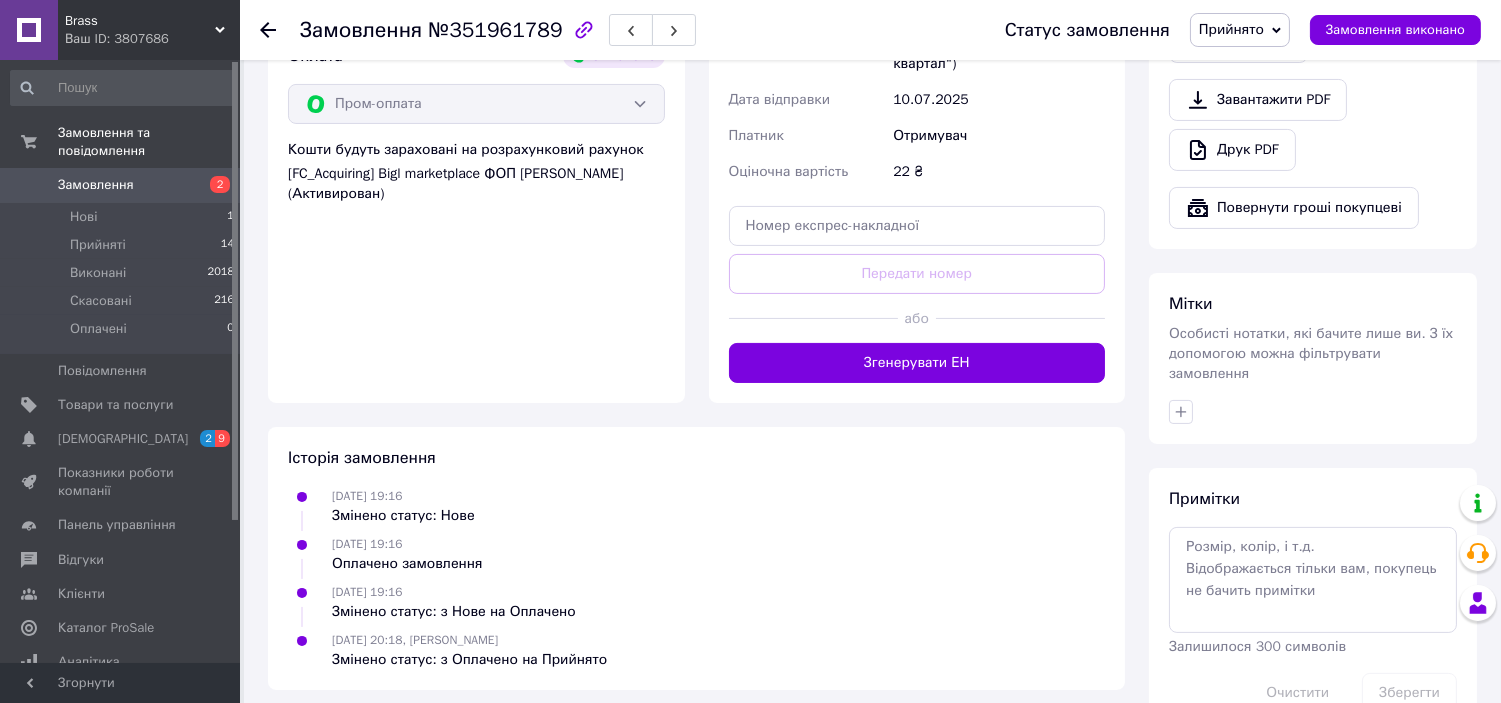 scroll, scrollTop: 775, scrollLeft: 0, axis: vertical 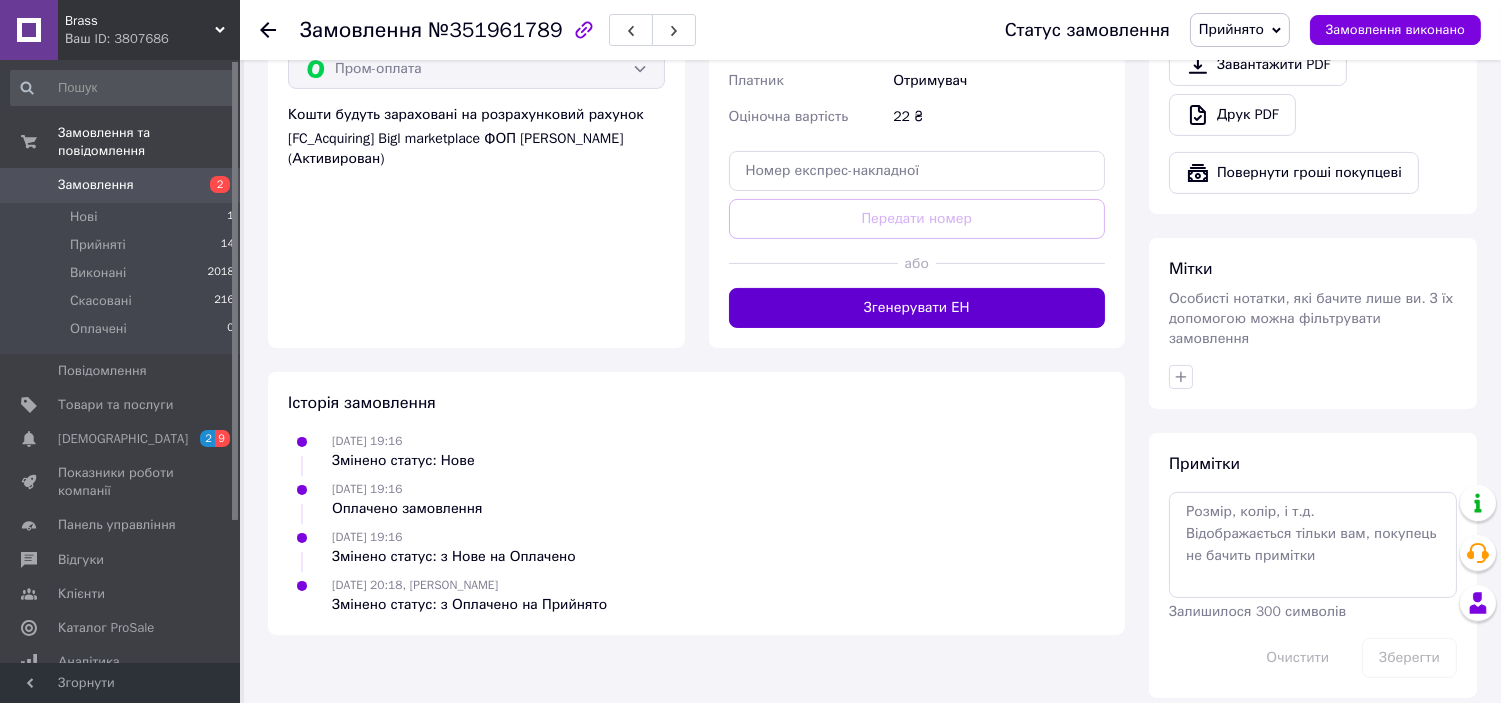 click on "Згенерувати ЕН" at bounding box center (917, 308) 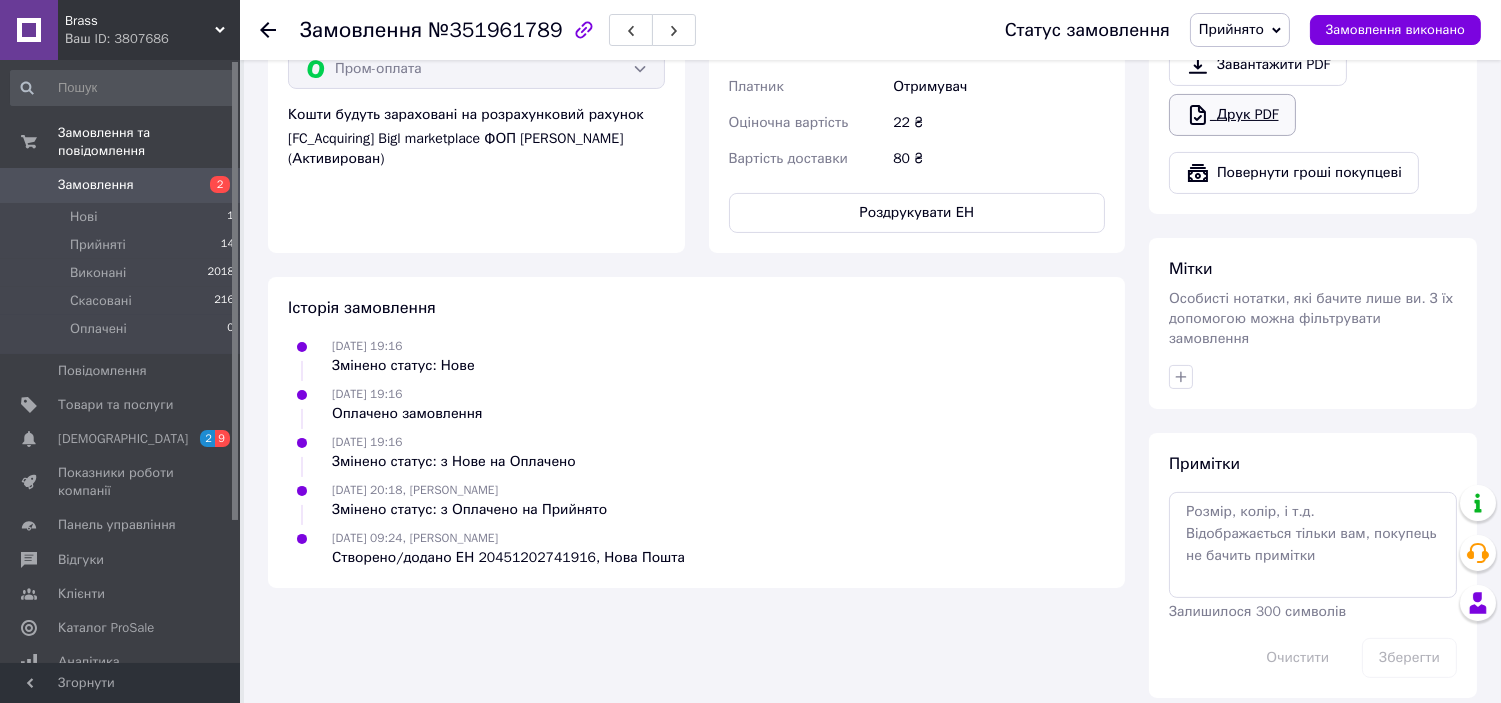 click on "Друк PDF" at bounding box center (1232, 115) 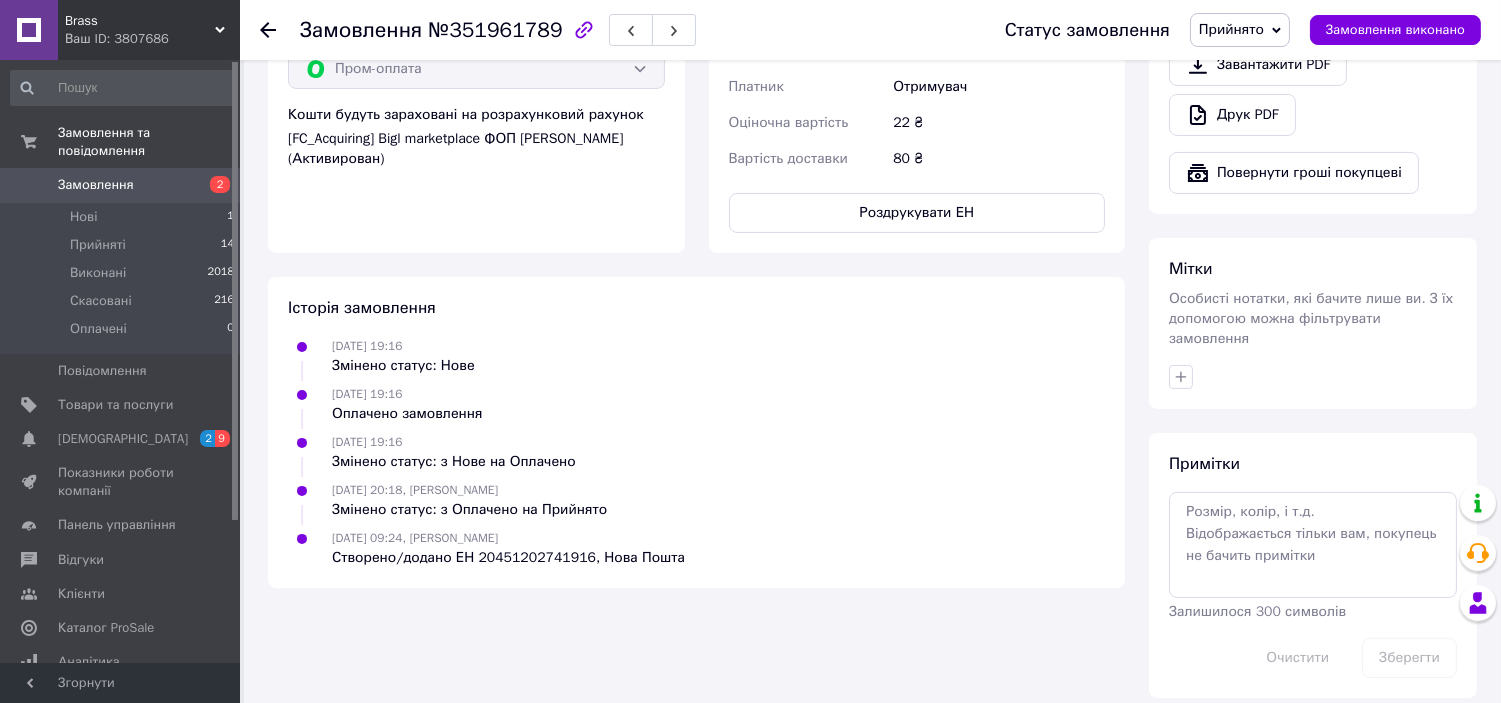 click on "Замовлення" at bounding box center [96, 185] 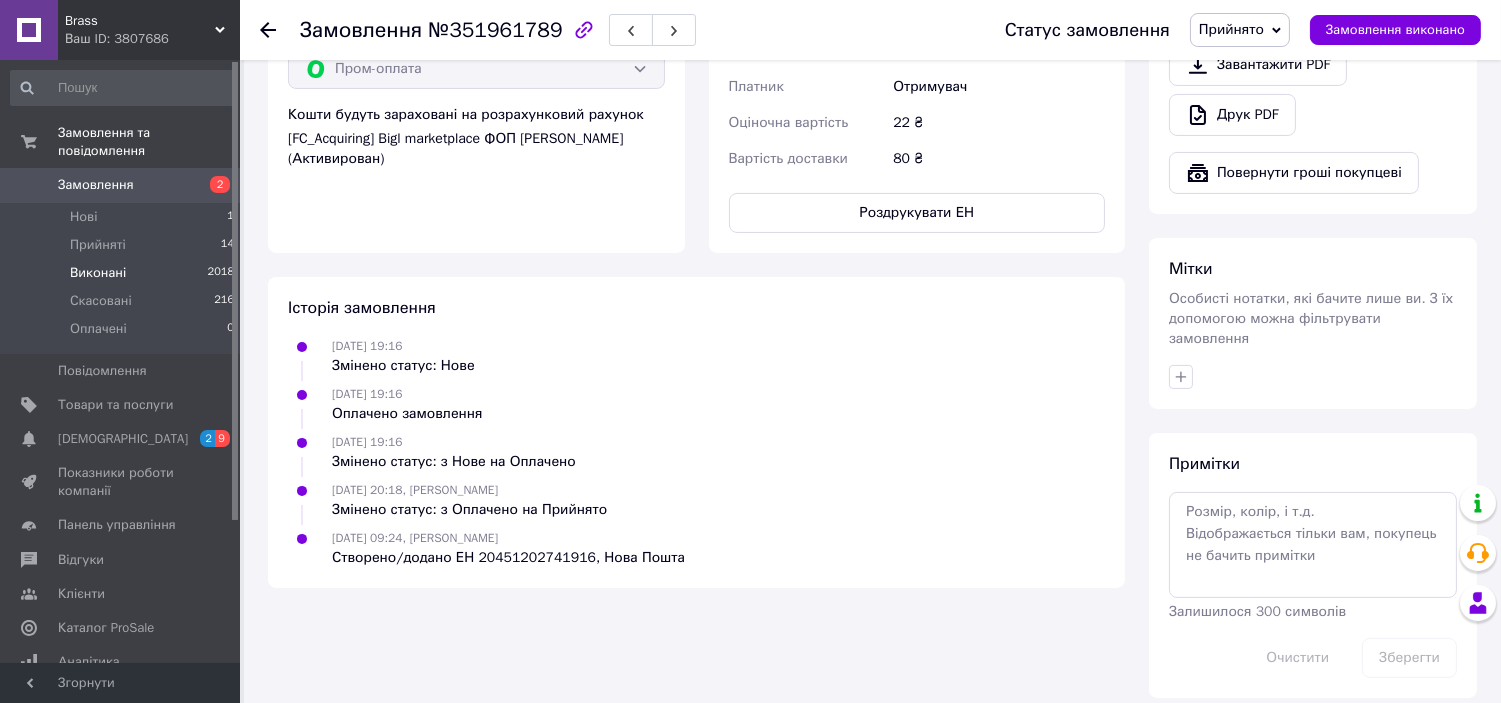 scroll, scrollTop: 0, scrollLeft: 0, axis: both 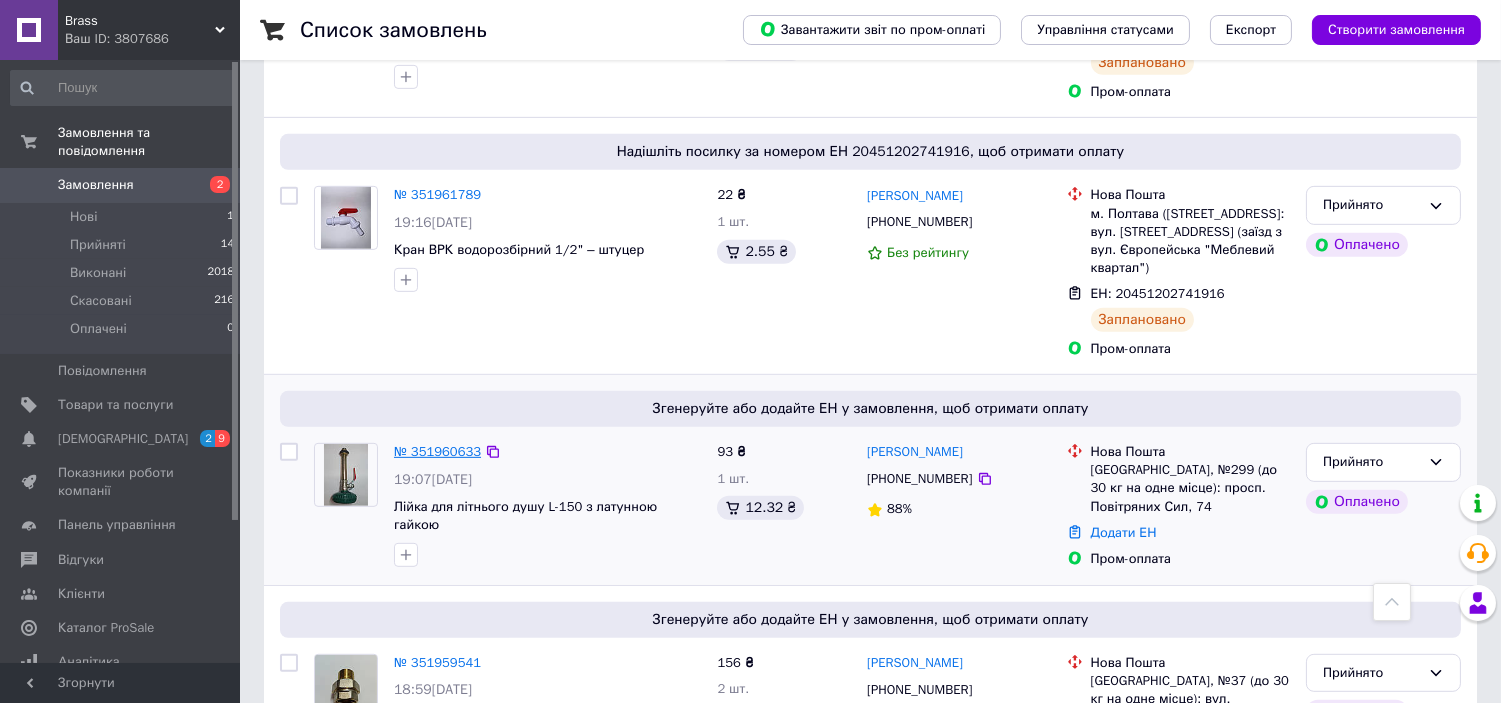 click on "№ 351960633" at bounding box center [437, 451] 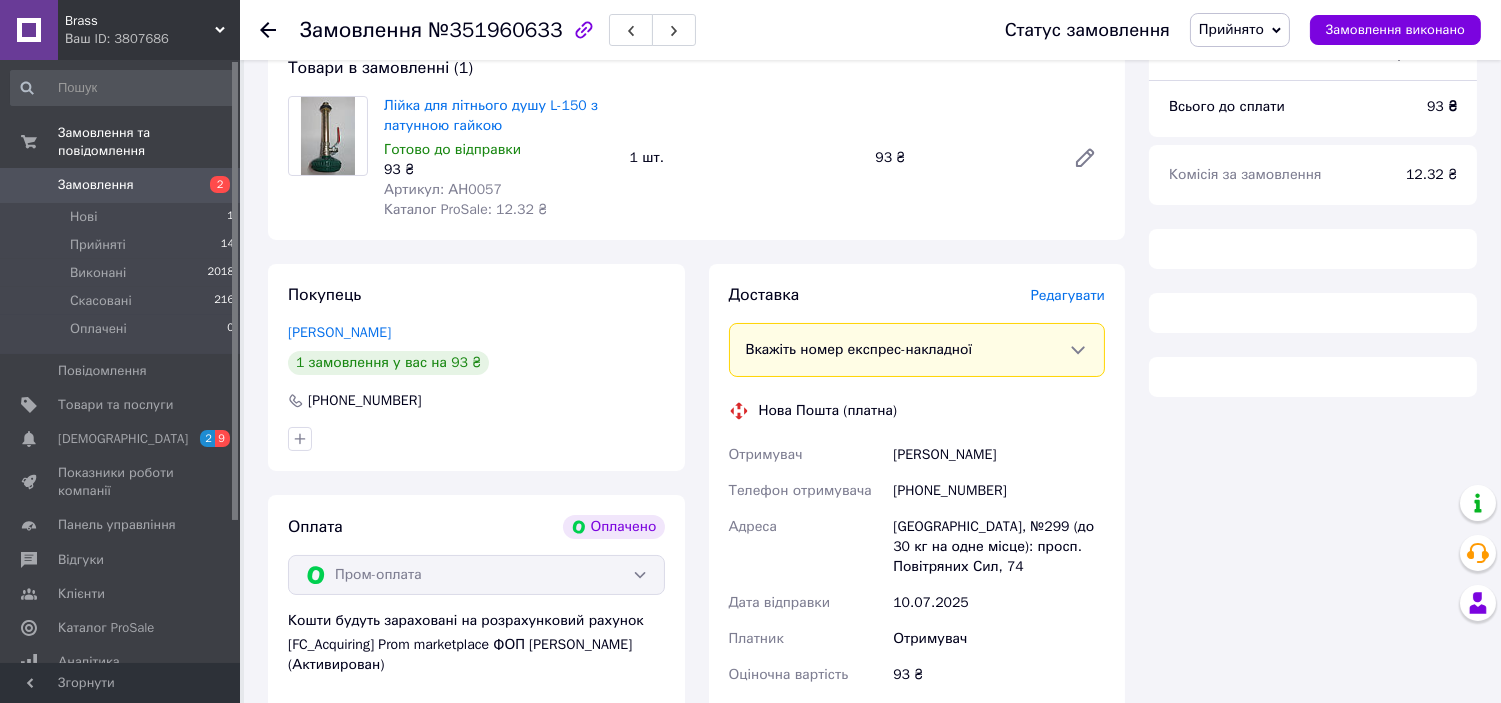 scroll, scrollTop: 775, scrollLeft: 0, axis: vertical 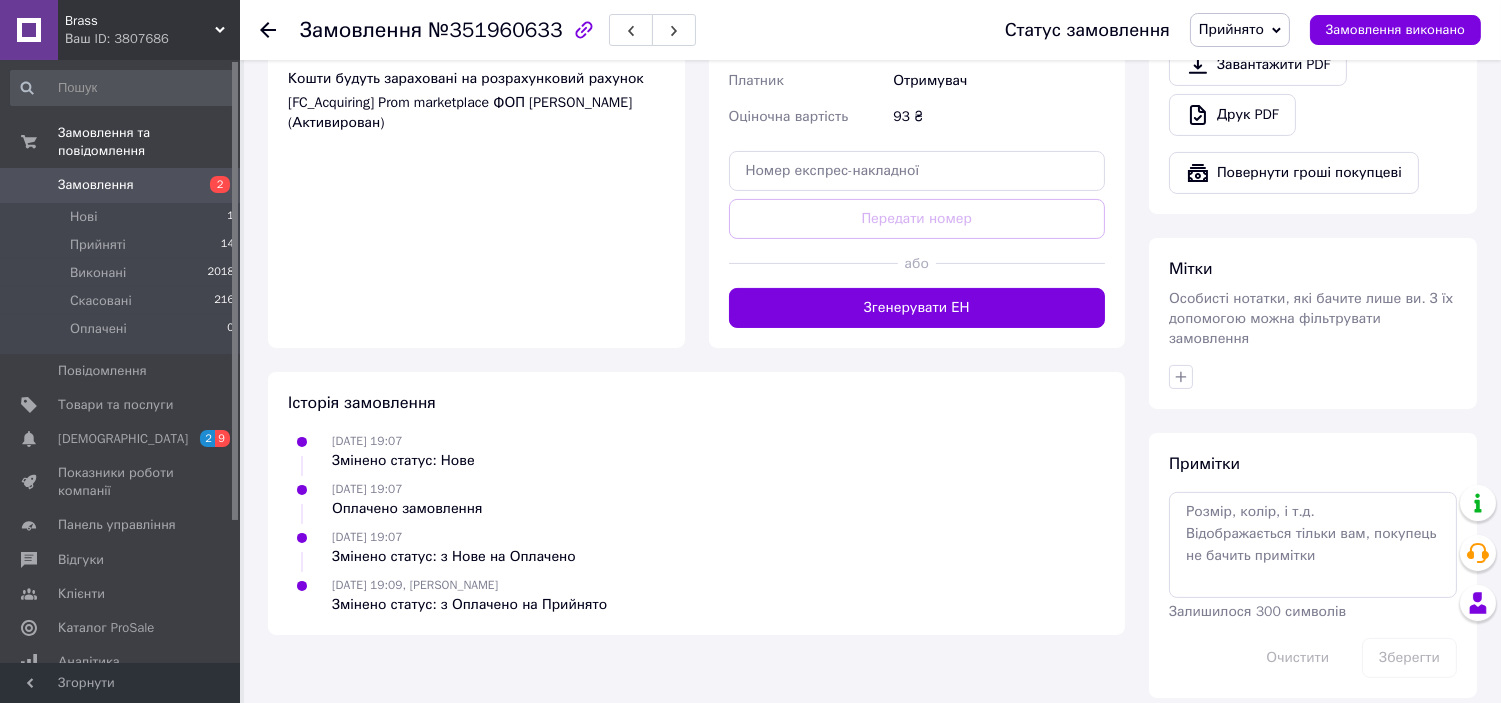 click on "Згенерувати ЕН" at bounding box center (917, 308) 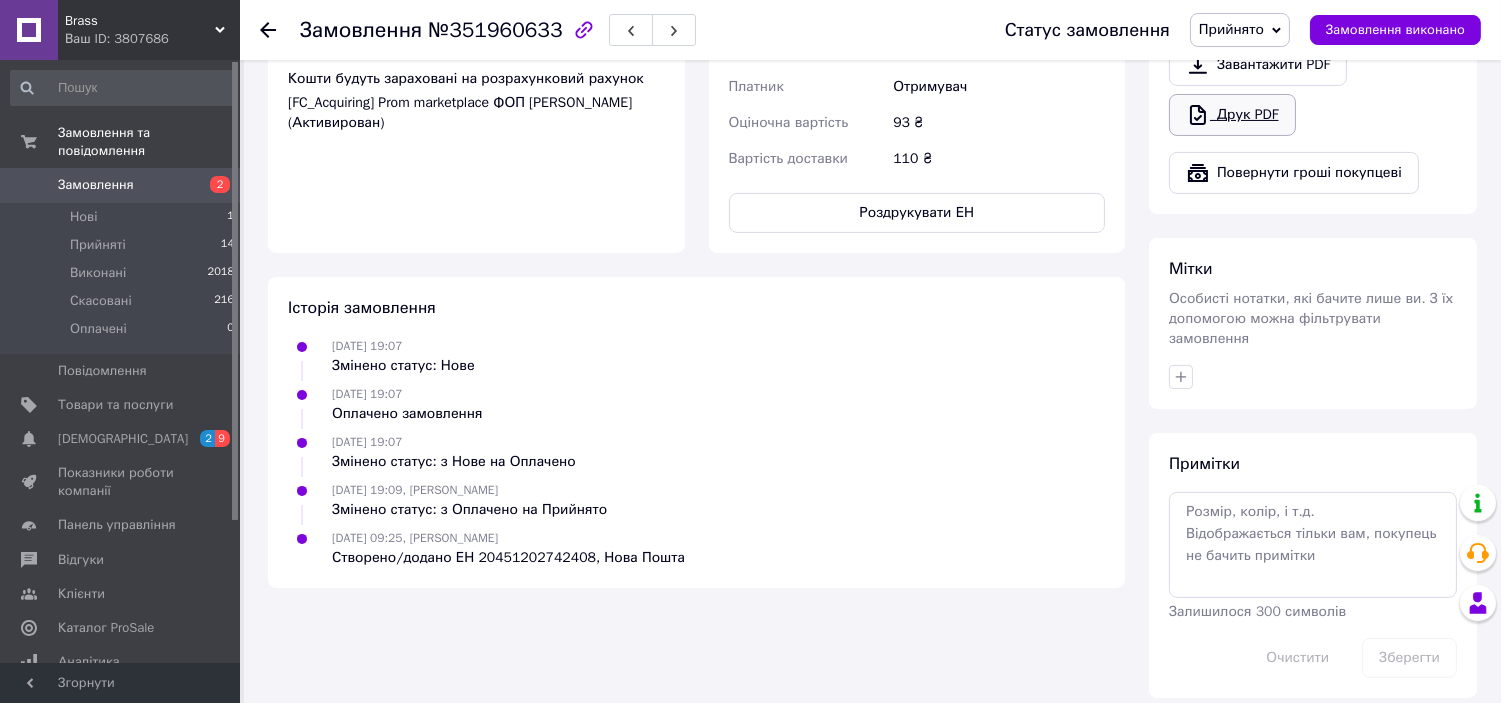 click on "Друк PDF" at bounding box center [1232, 115] 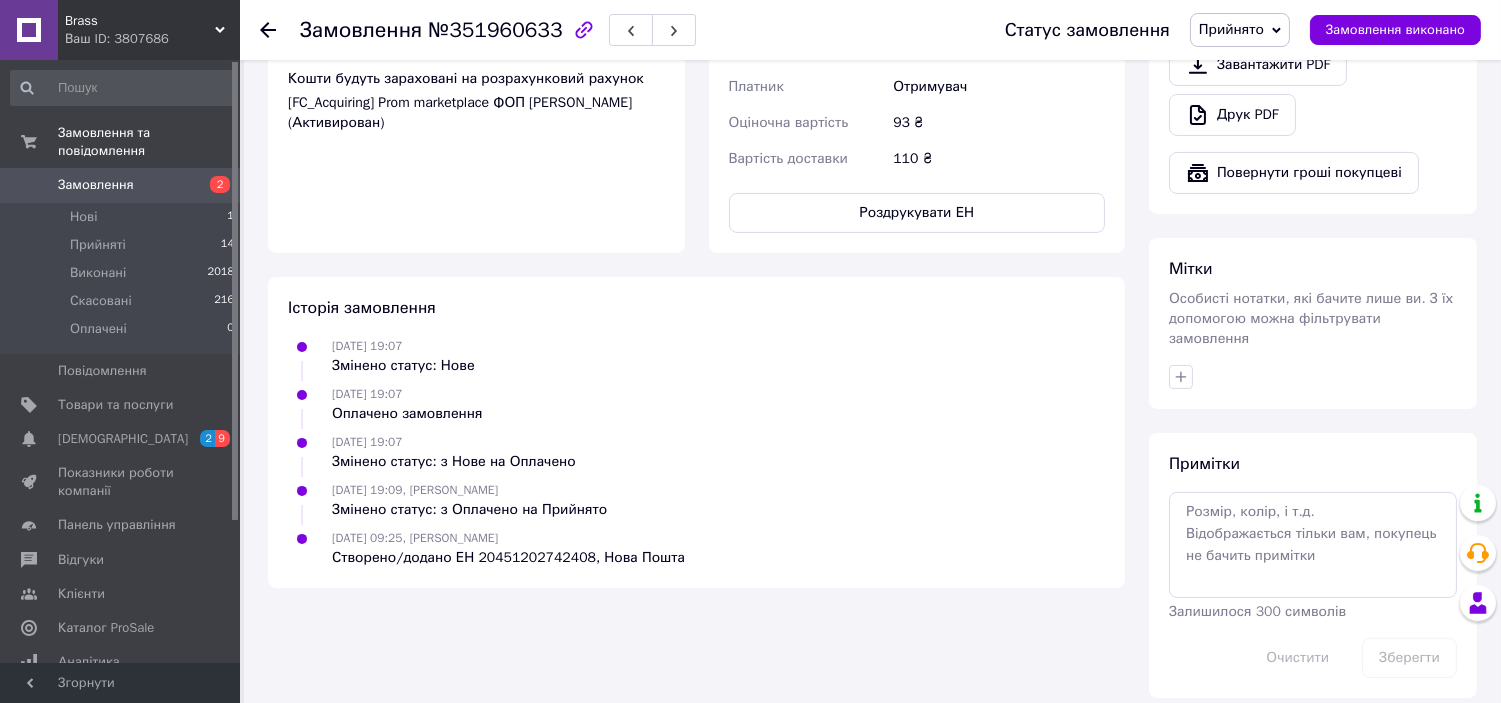 click on "Замовлення" at bounding box center [121, 185] 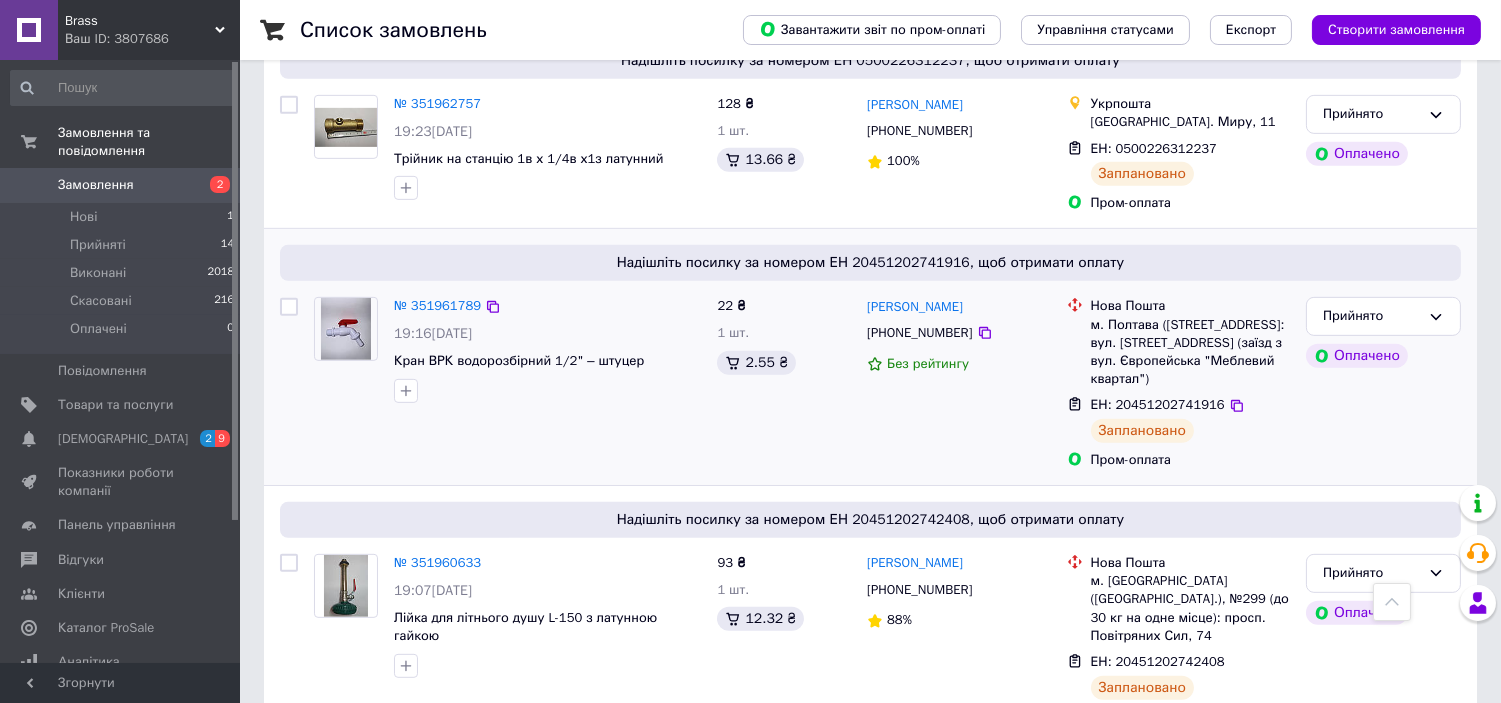 scroll, scrollTop: 1888, scrollLeft: 0, axis: vertical 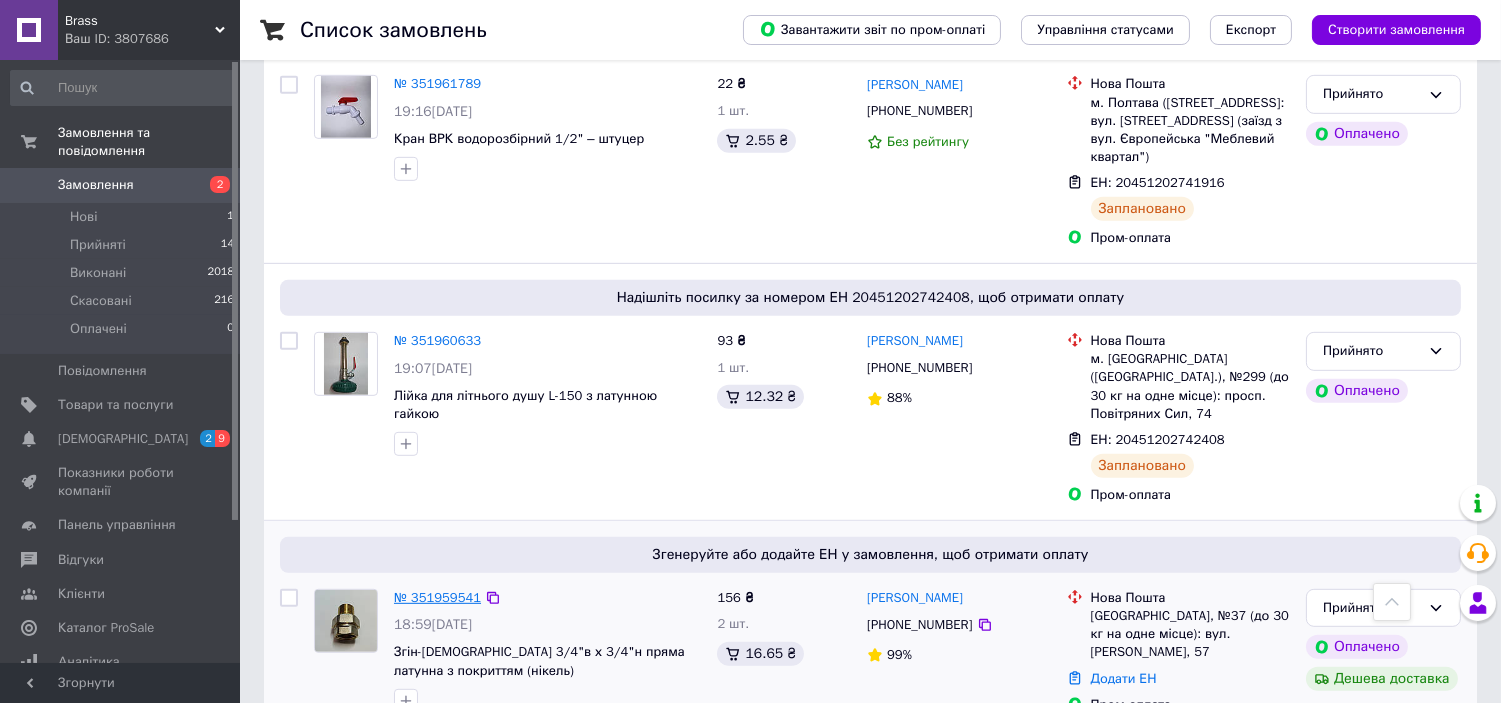 click on "№ 351959541" at bounding box center [437, 597] 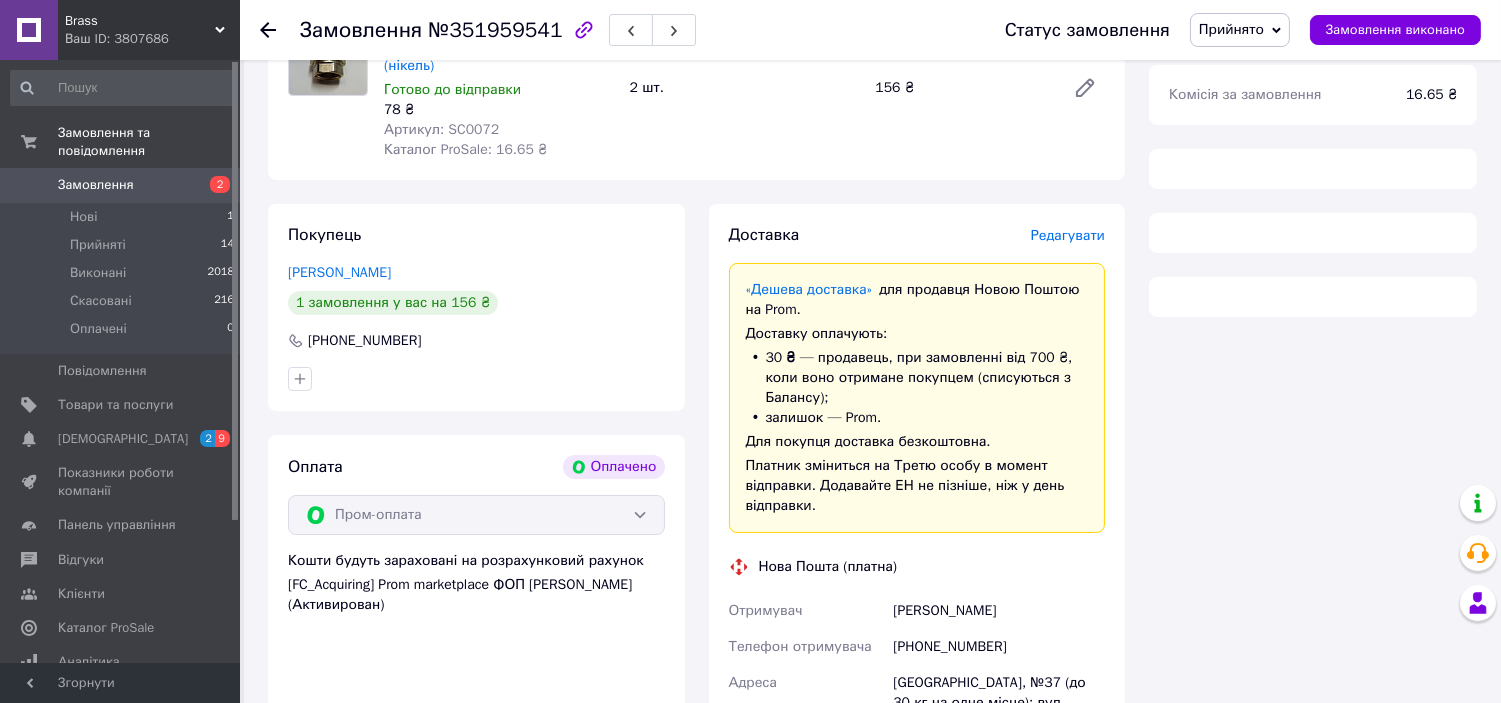 scroll, scrollTop: 956, scrollLeft: 0, axis: vertical 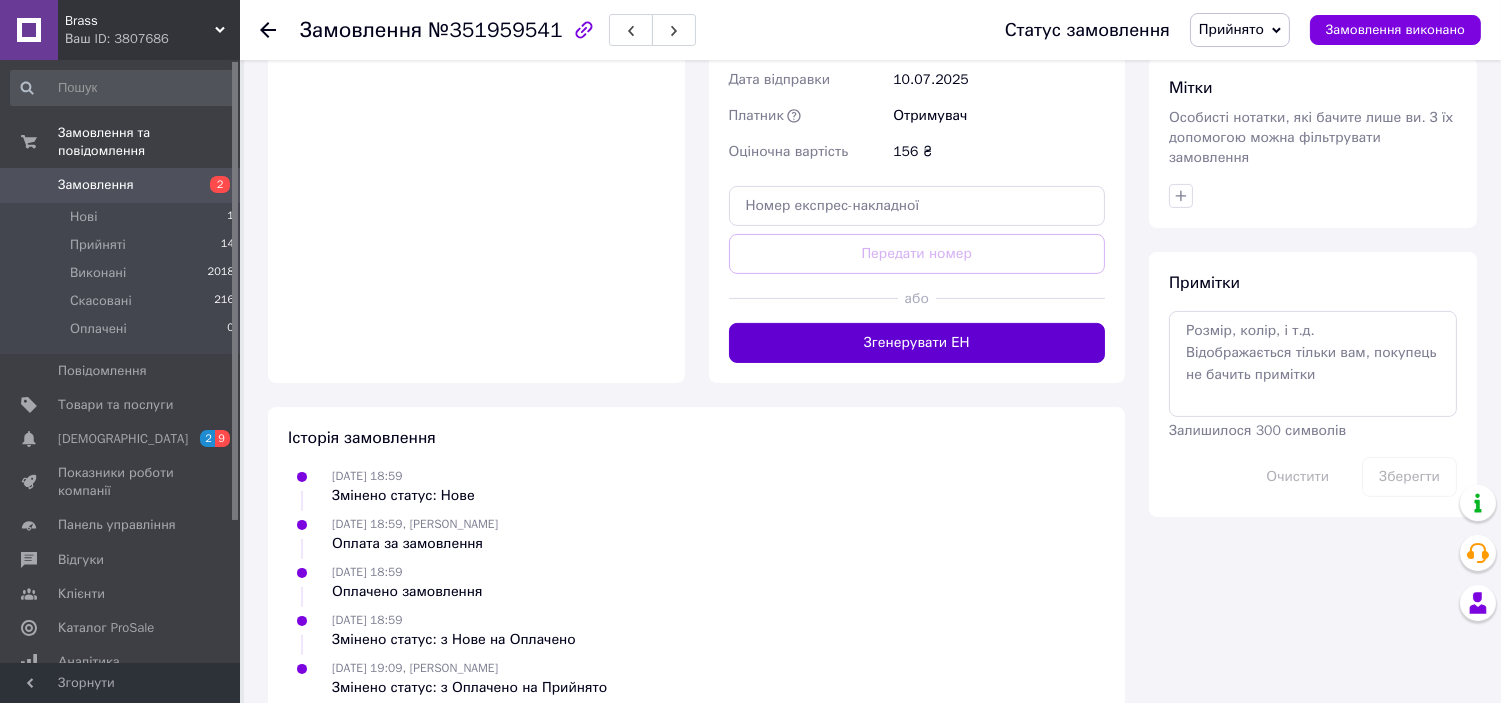 click on "Згенерувати ЕН" at bounding box center [917, 343] 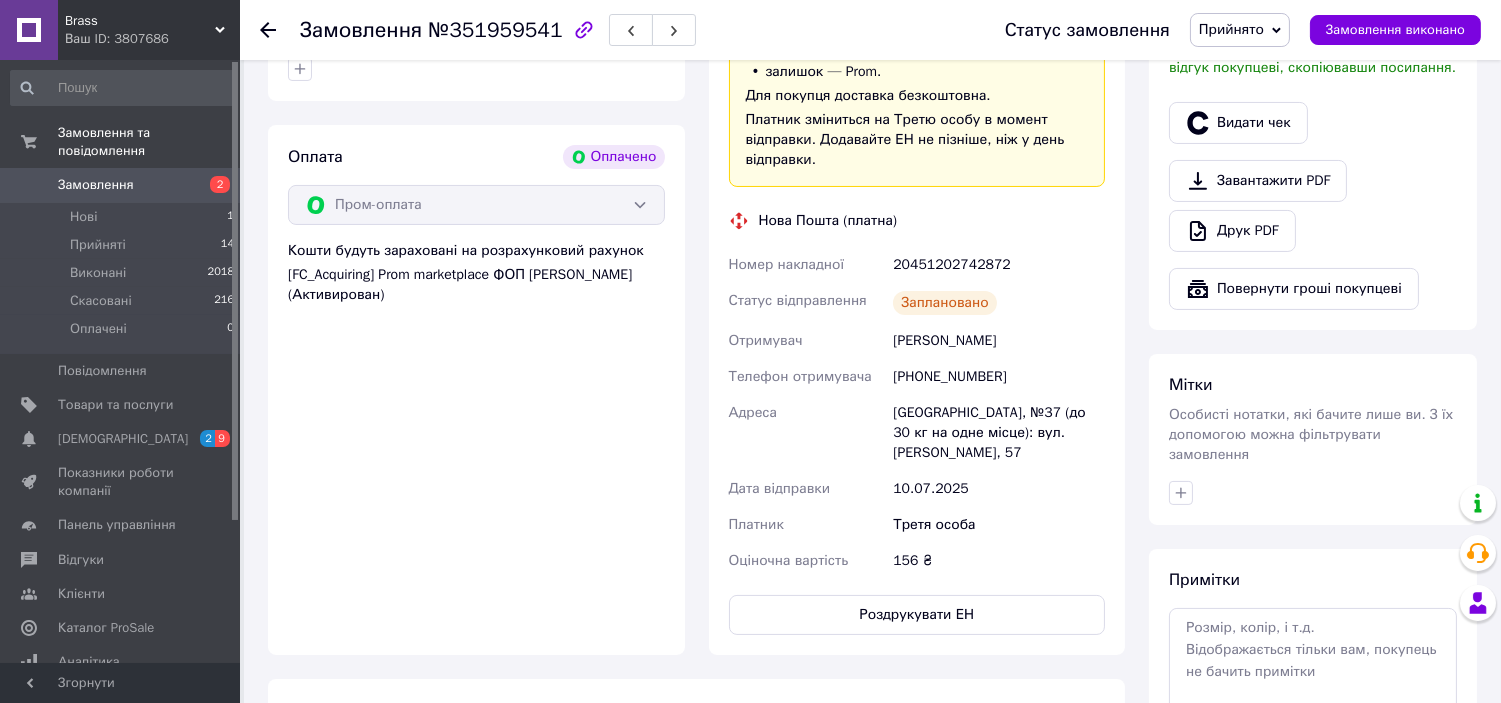 scroll, scrollTop: 512, scrollLeft: 0, axis: vertical 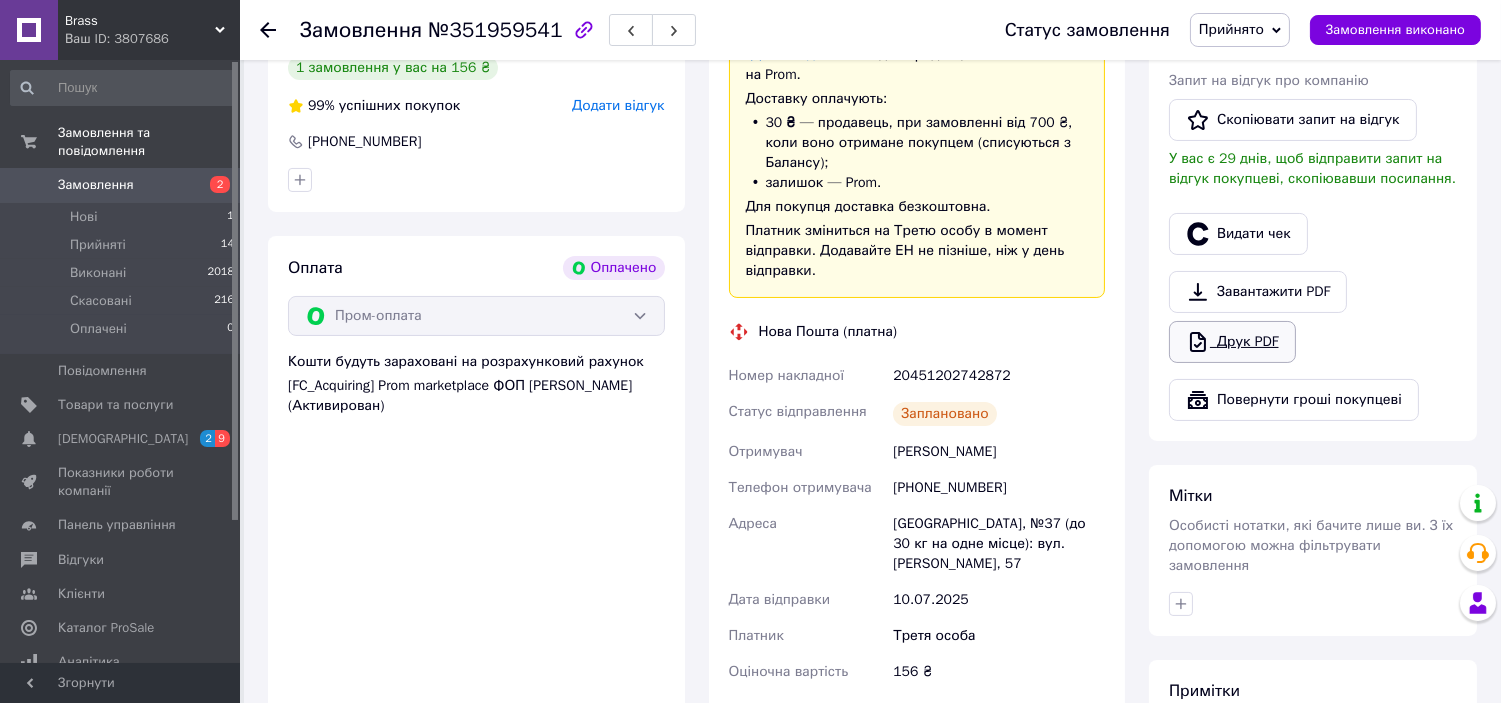 click on "Друк PDF" at bounding box center [1232, 342] 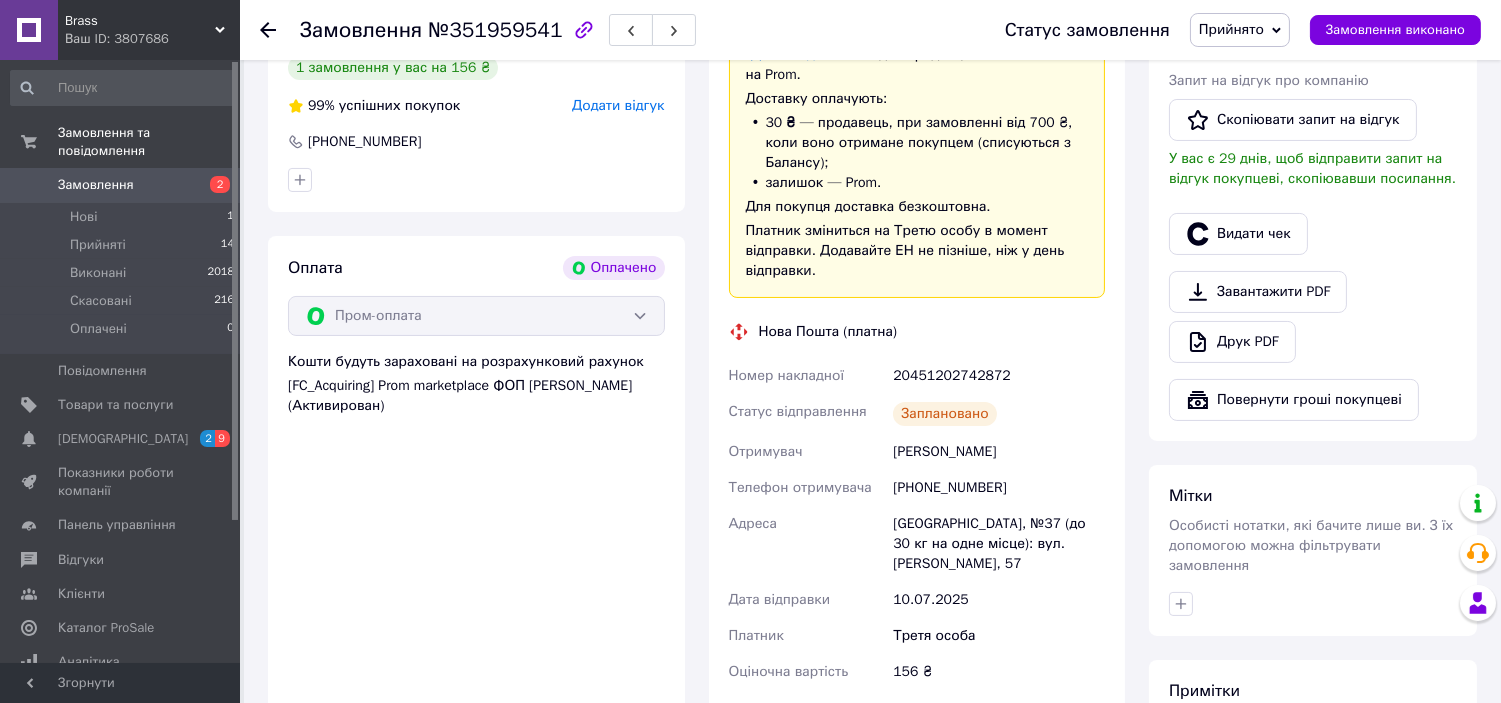 click on "Замовлення" at bounding box center [121, 185] 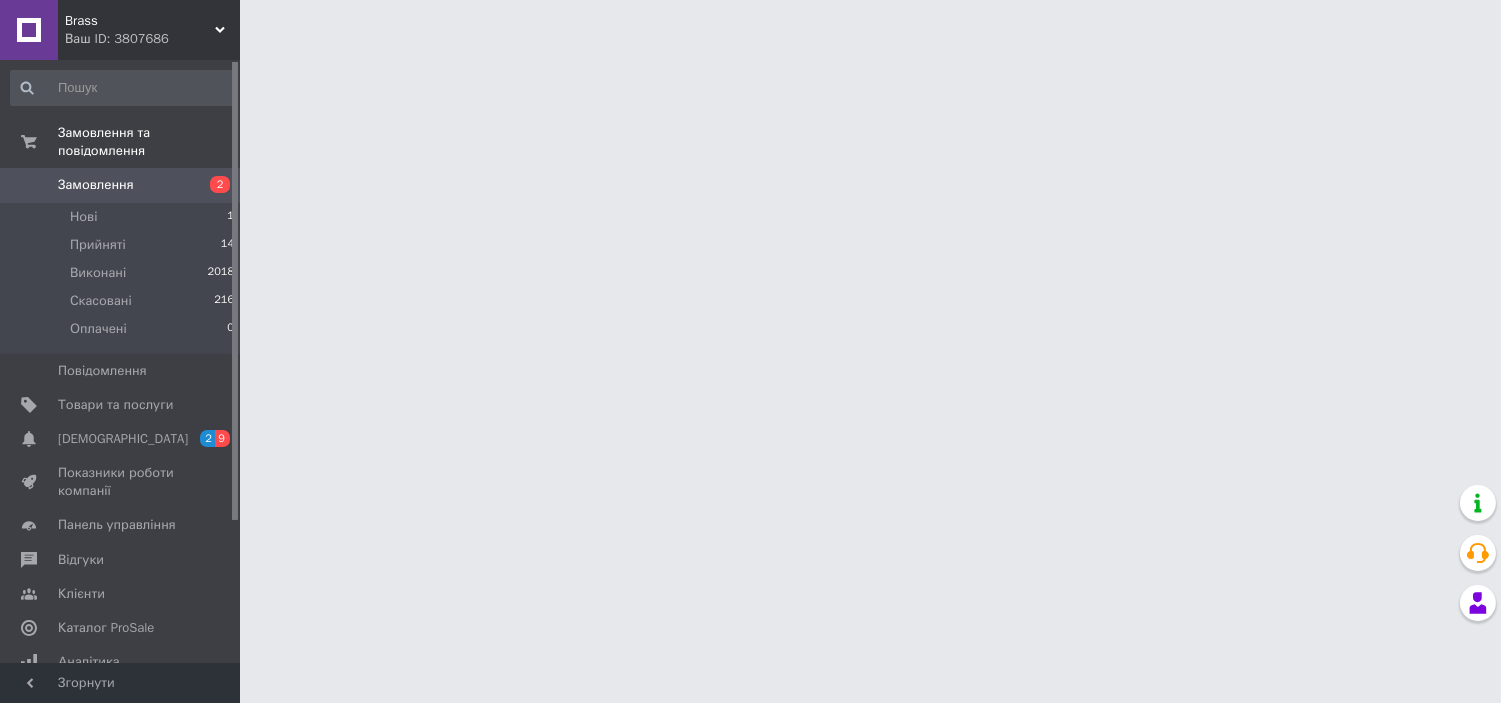 scroll, scrollTop: 0, scrollLeft: 0, axis: both 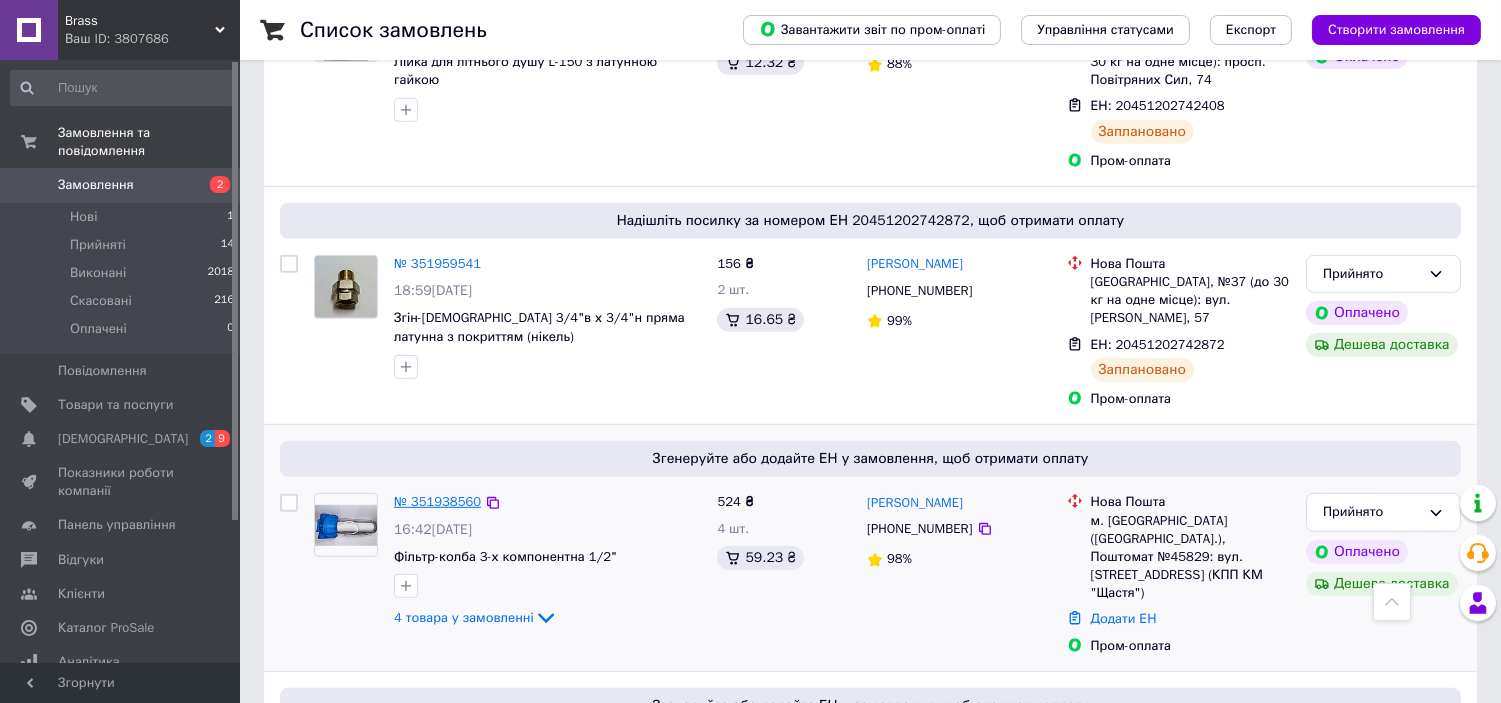click on "№ 351938560" at bounding box center [437, 501] 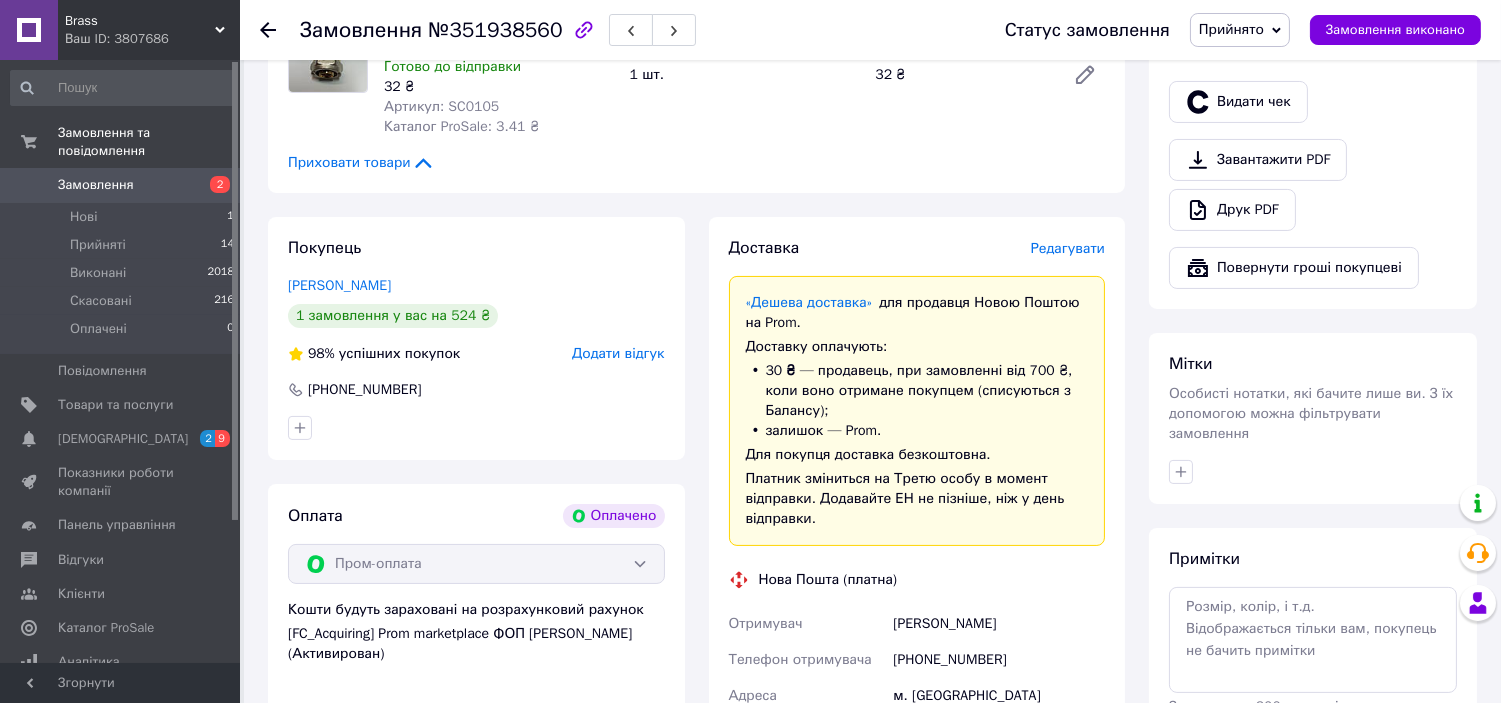 scroll, scrollTop: 1364, scrollLeft: 0, axis: vertical 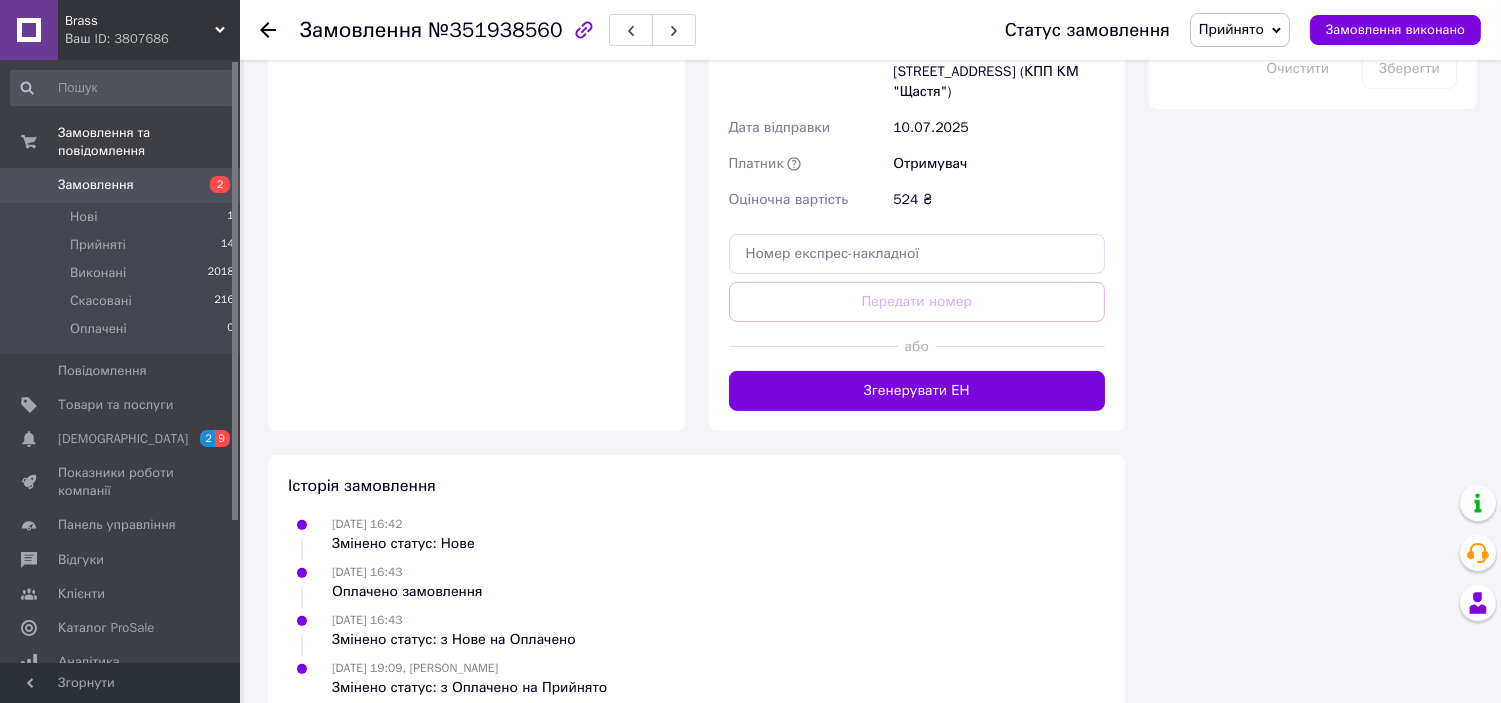 click on "Згенерувати ЕН" at bounding box center (917, 391) 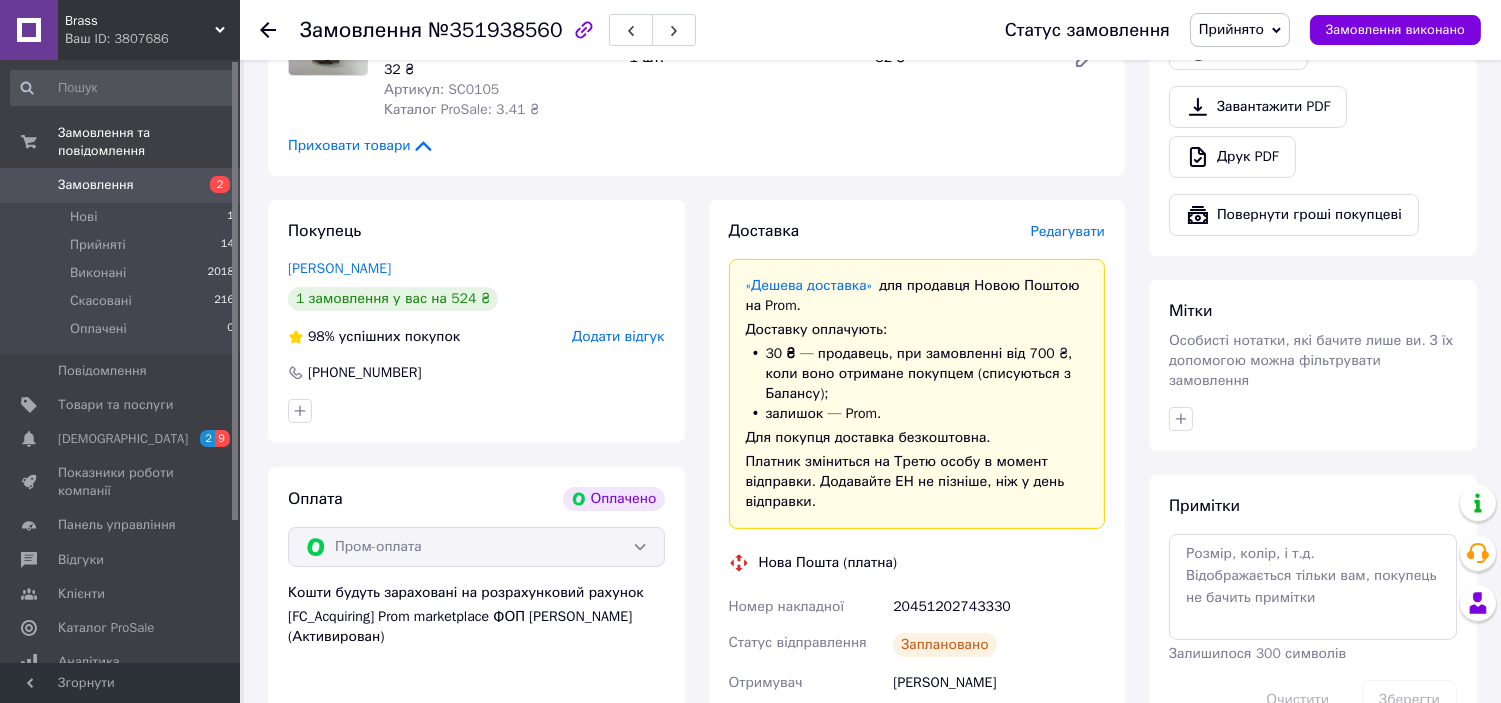 scroll, scrollTop: 475, scrollLeft: 0, axis: vertical 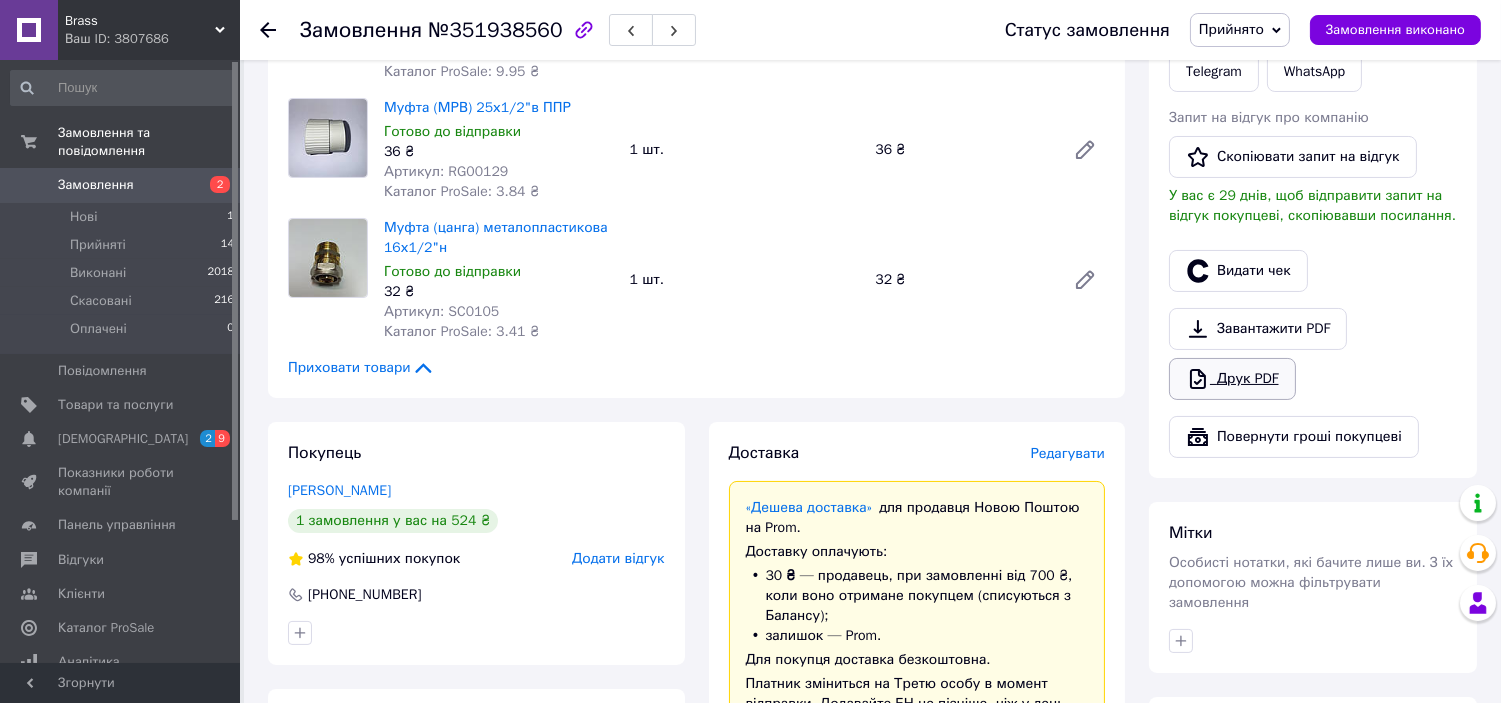 click on "Друк PDF" at bounding box center [1232, 379] 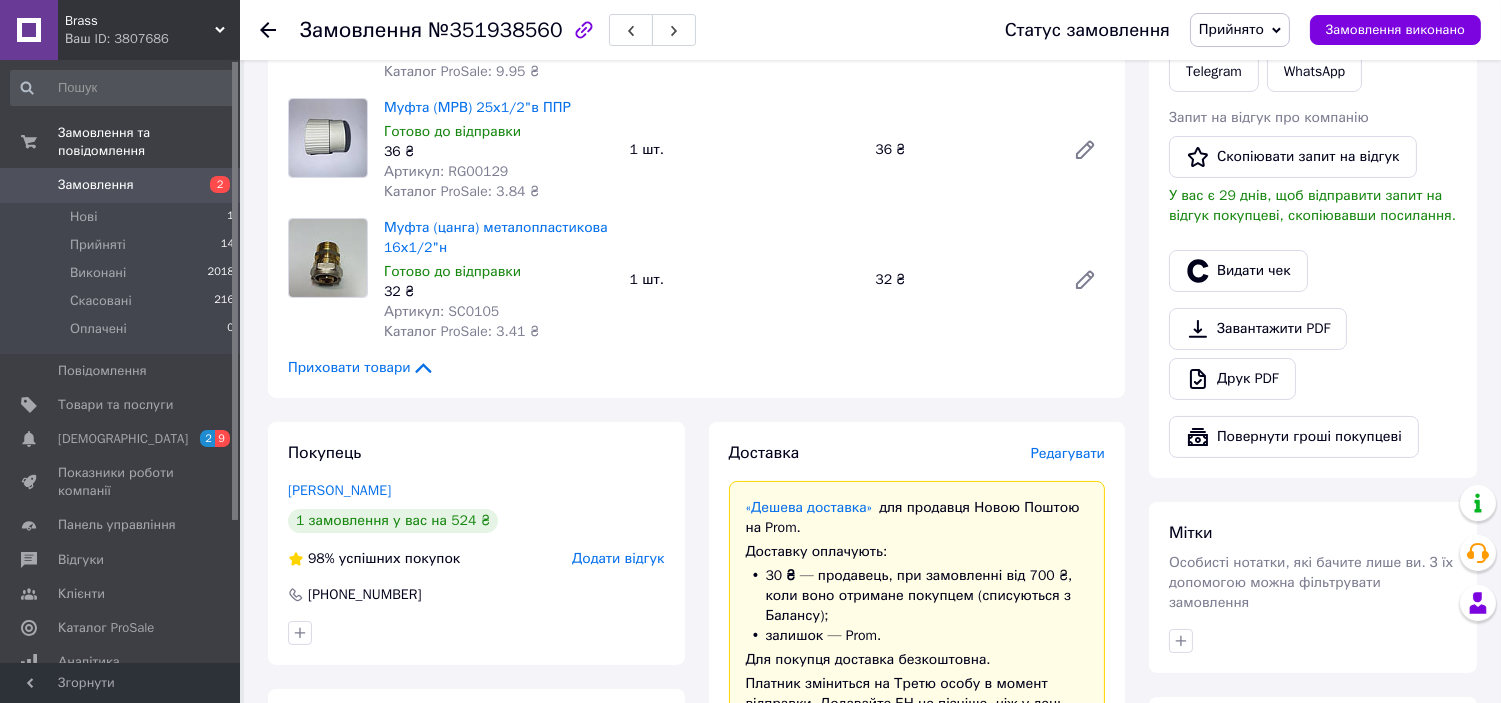 click on "Замовлення" at bounding box center [96, 185] 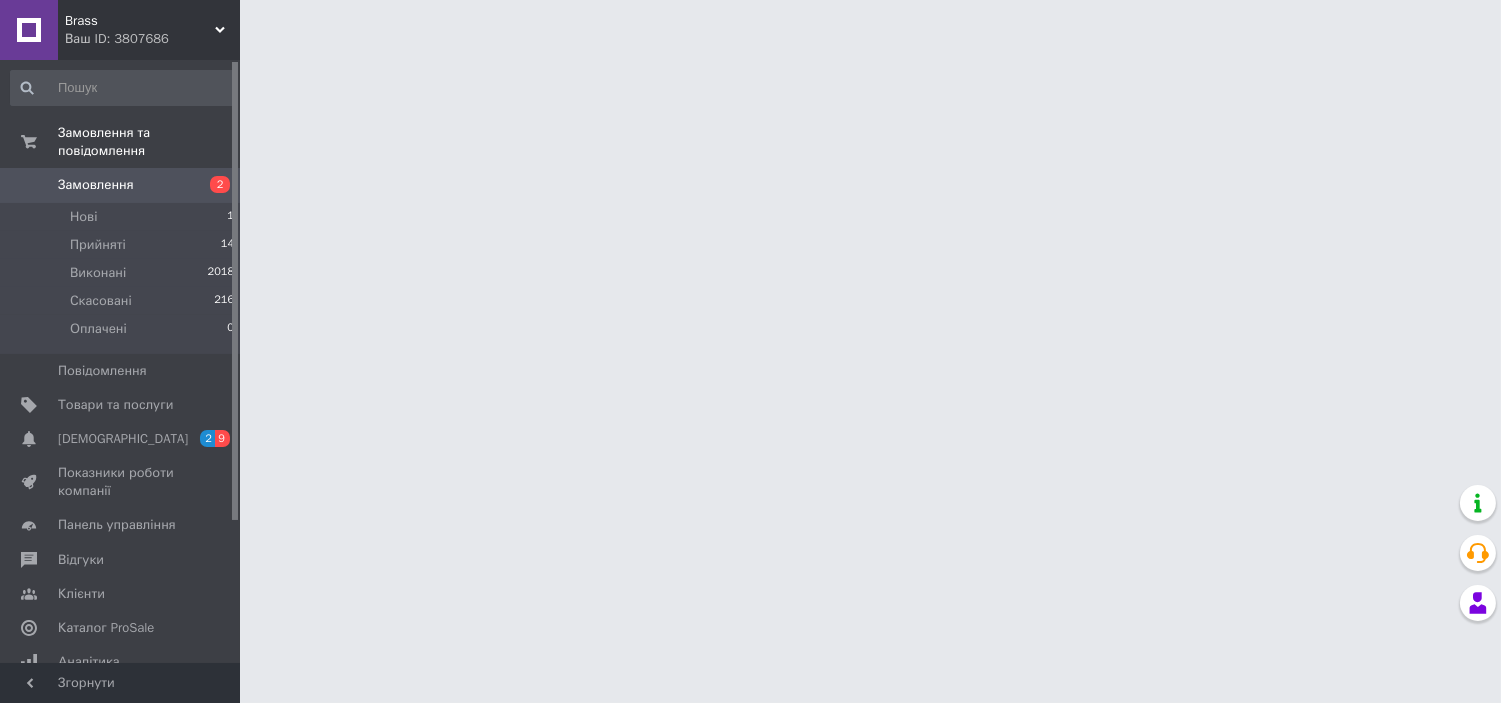 scroll, scrollTop: 0, scrollLeft: 0, axis: both 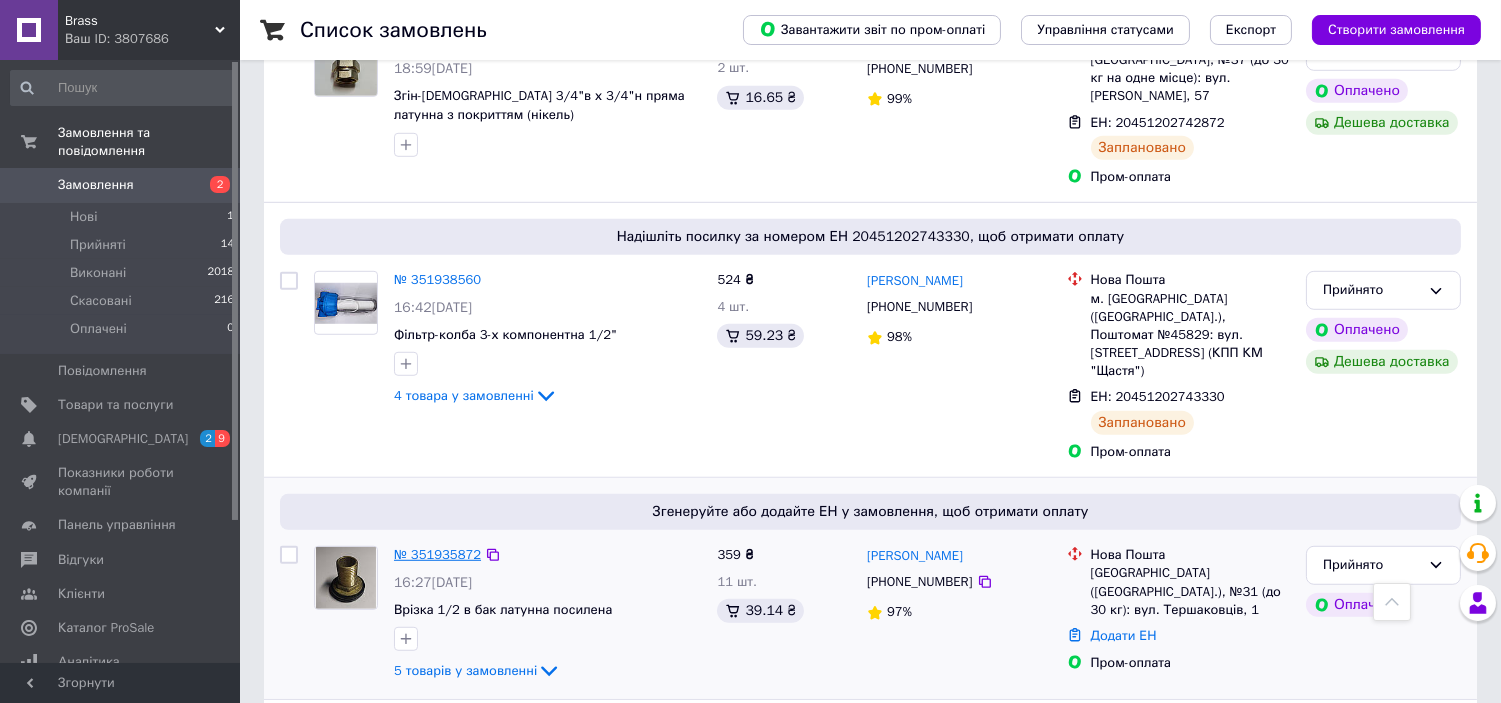 click on "№ 351935872" at bounding box center (437, 554) 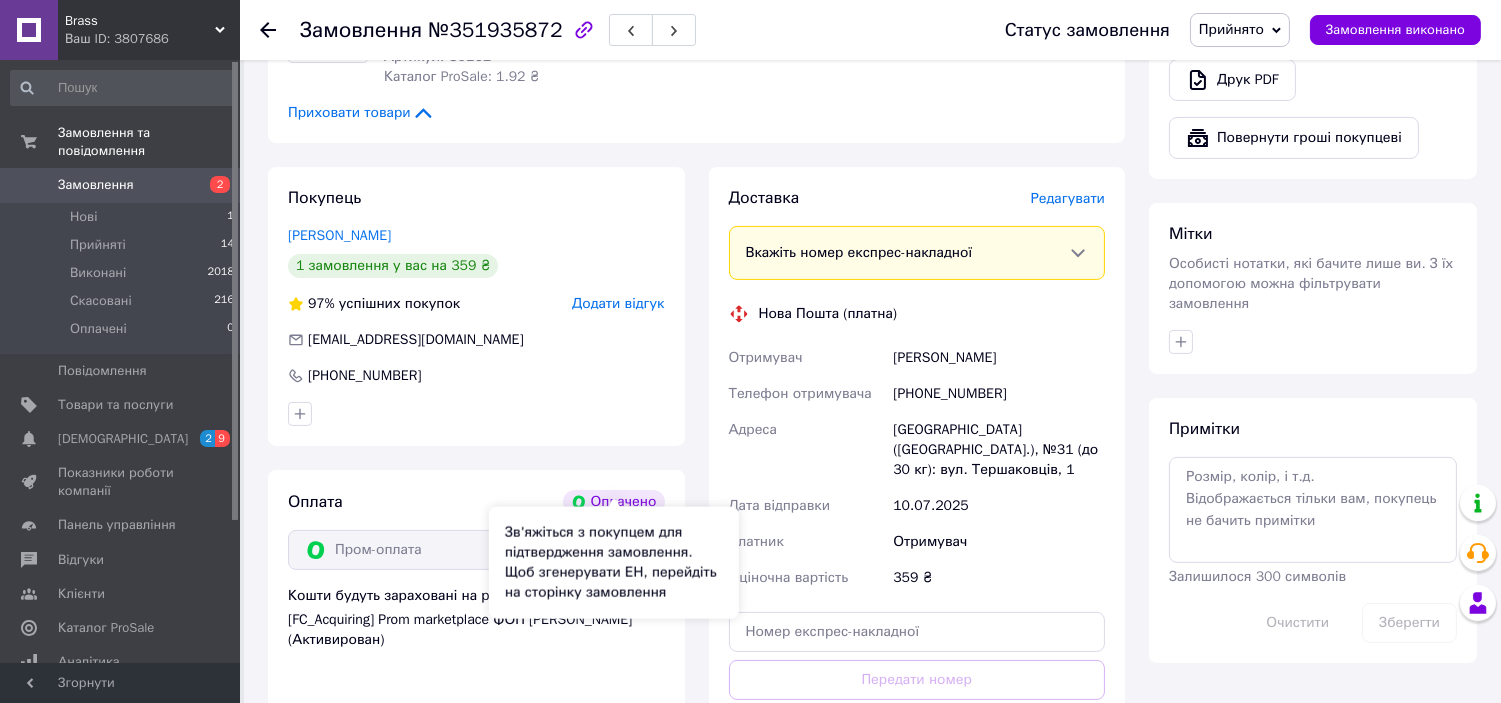 scroll, scrollTop: 1187, scrollLeft: 0, axis: vertical 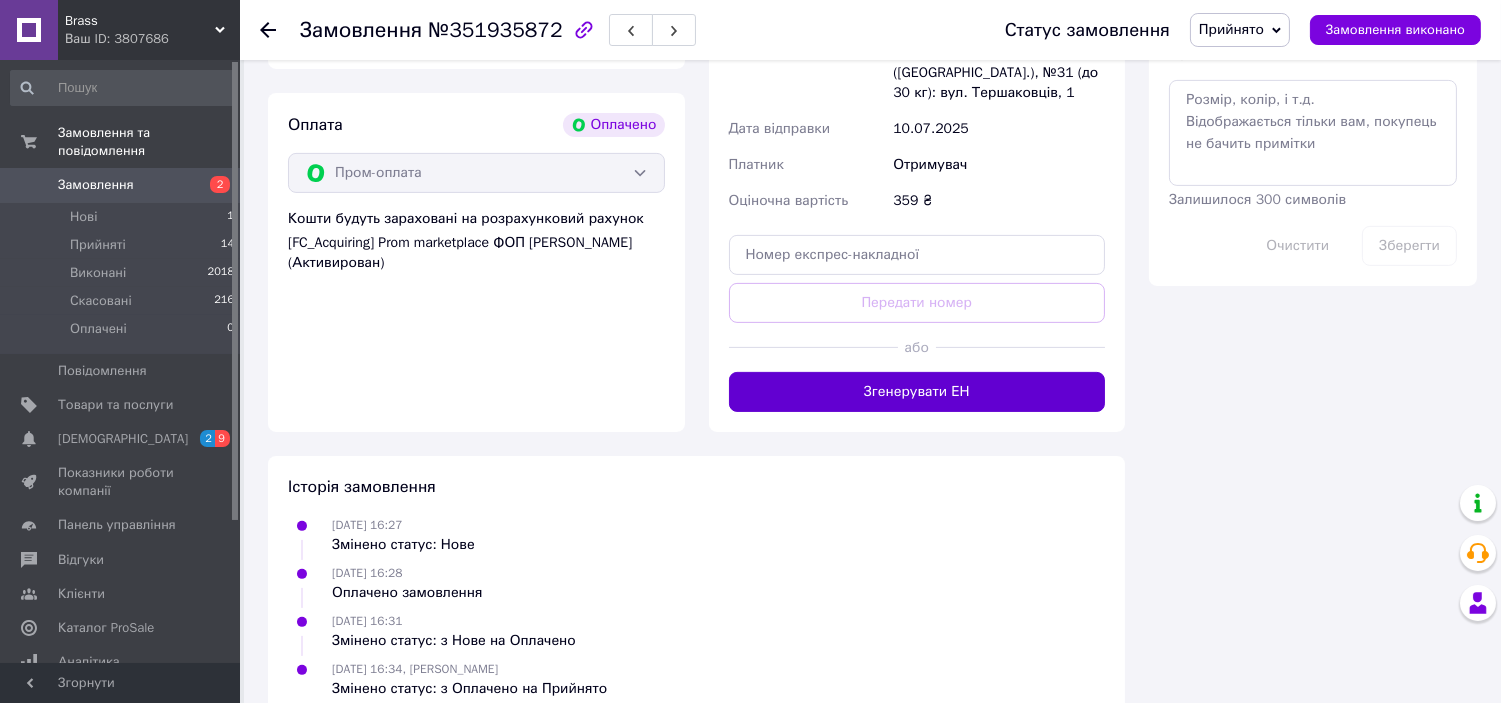 click on "Згенерувати ЕН" at bounding box center [917, 392] 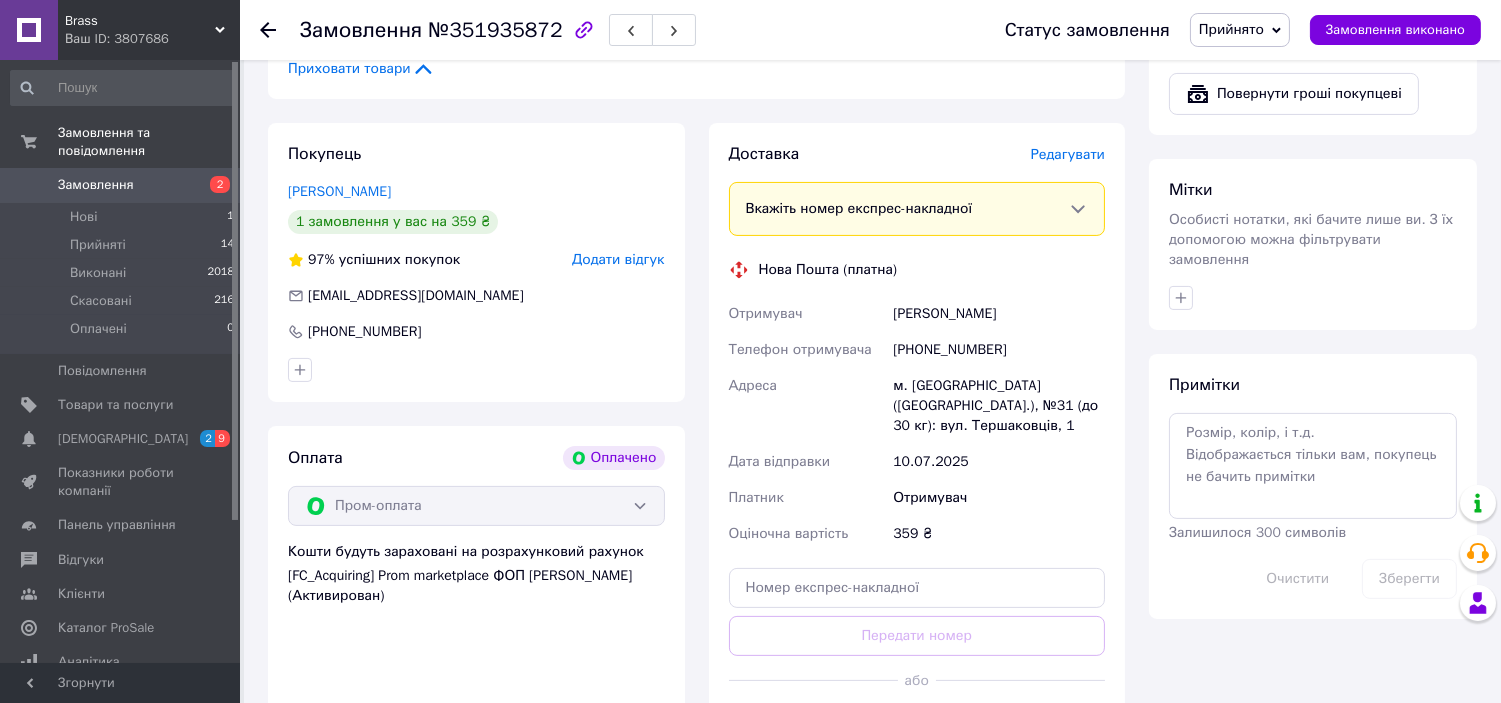 scroll, scrollTop: 632, scrollLeft: 0, axis: vertical 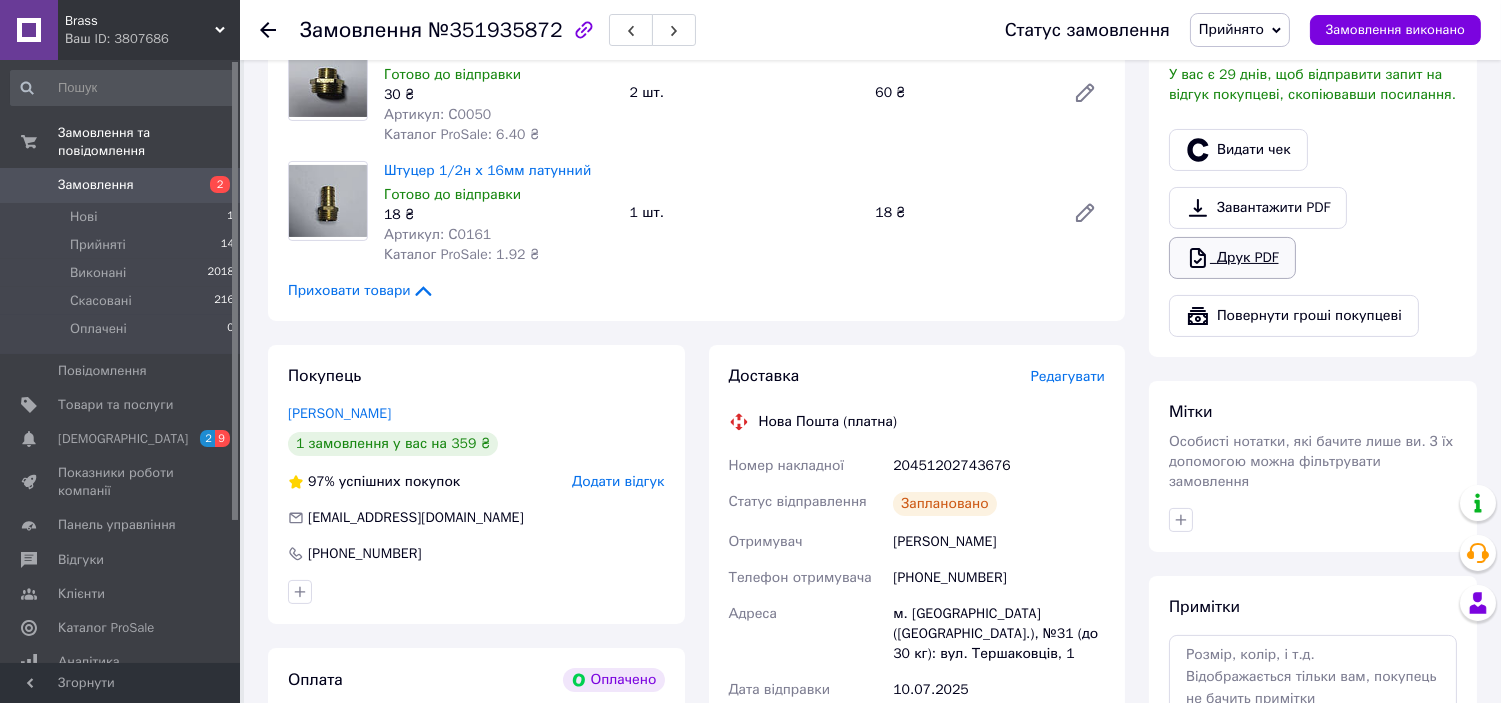 click on "Друк PDF" at bounding box center [1232, 258] 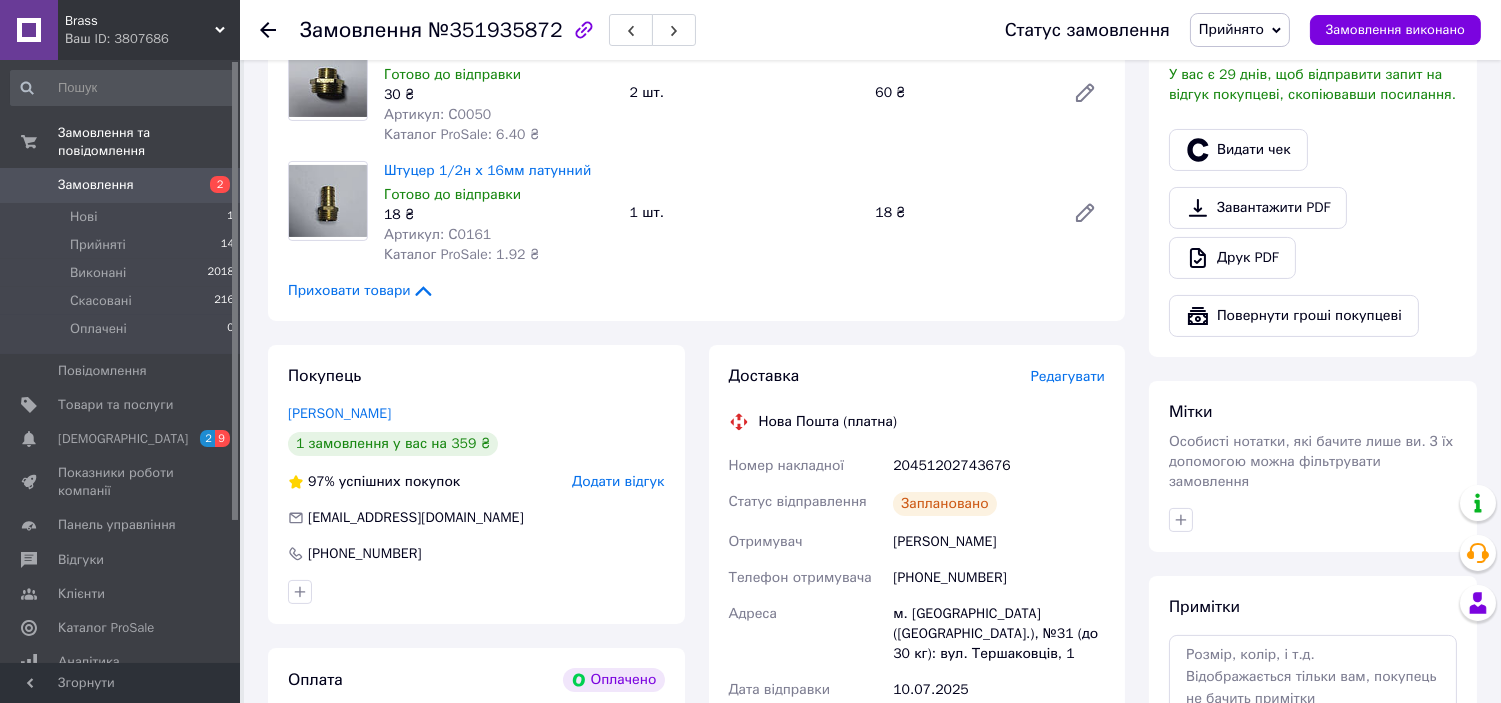 click on "Замовлення" at bounding box center (96, 185) 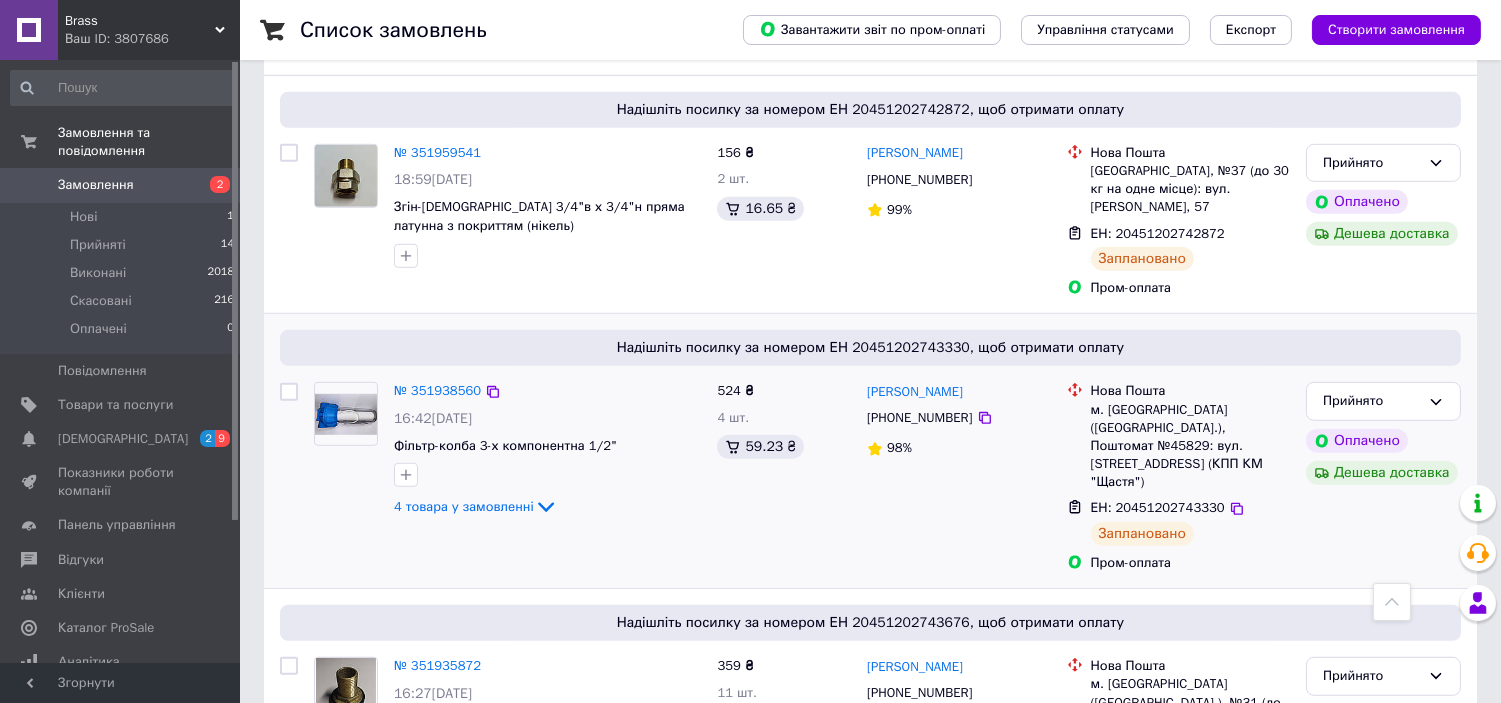 scroll, scrollTop: 2555, scrollLeft: 0, axis: vertical 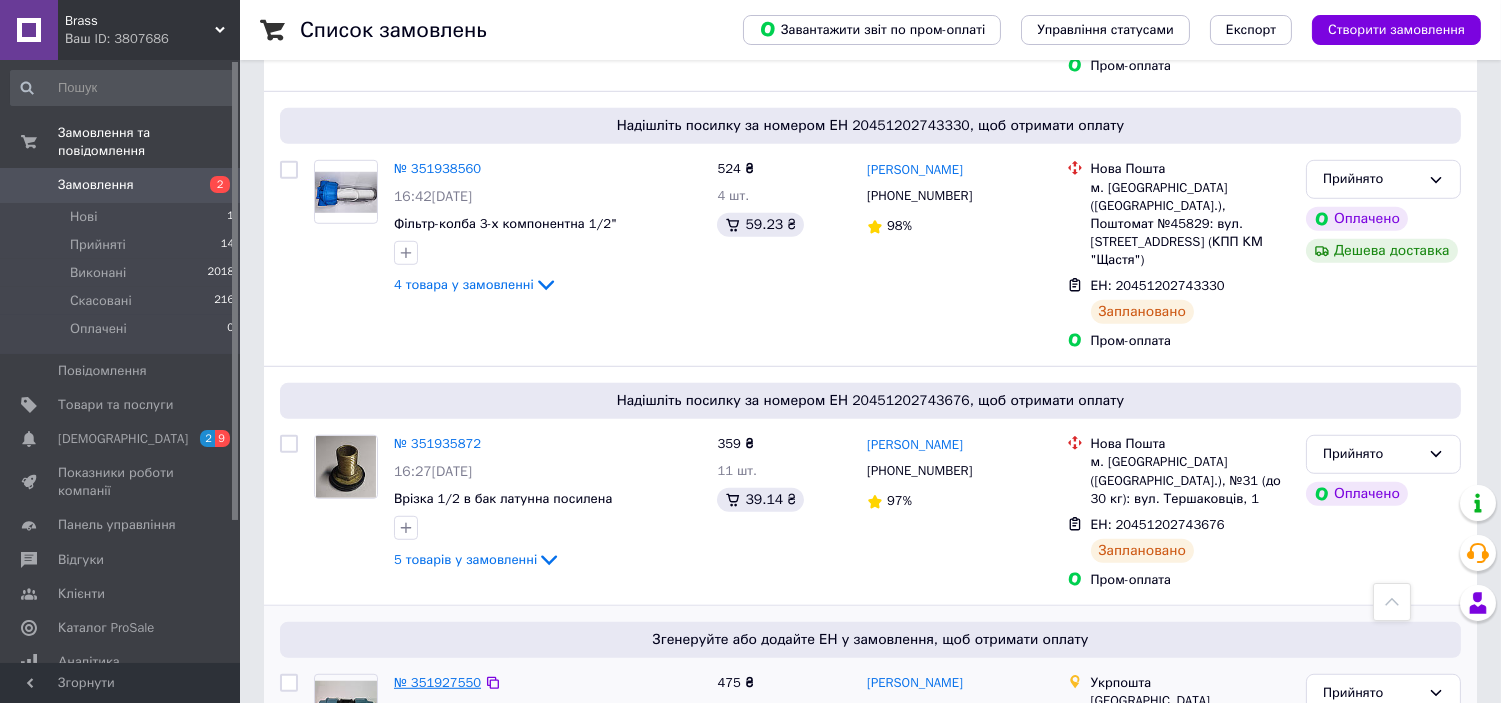 click on "№ 351927550" at bounding box center (437, 682) 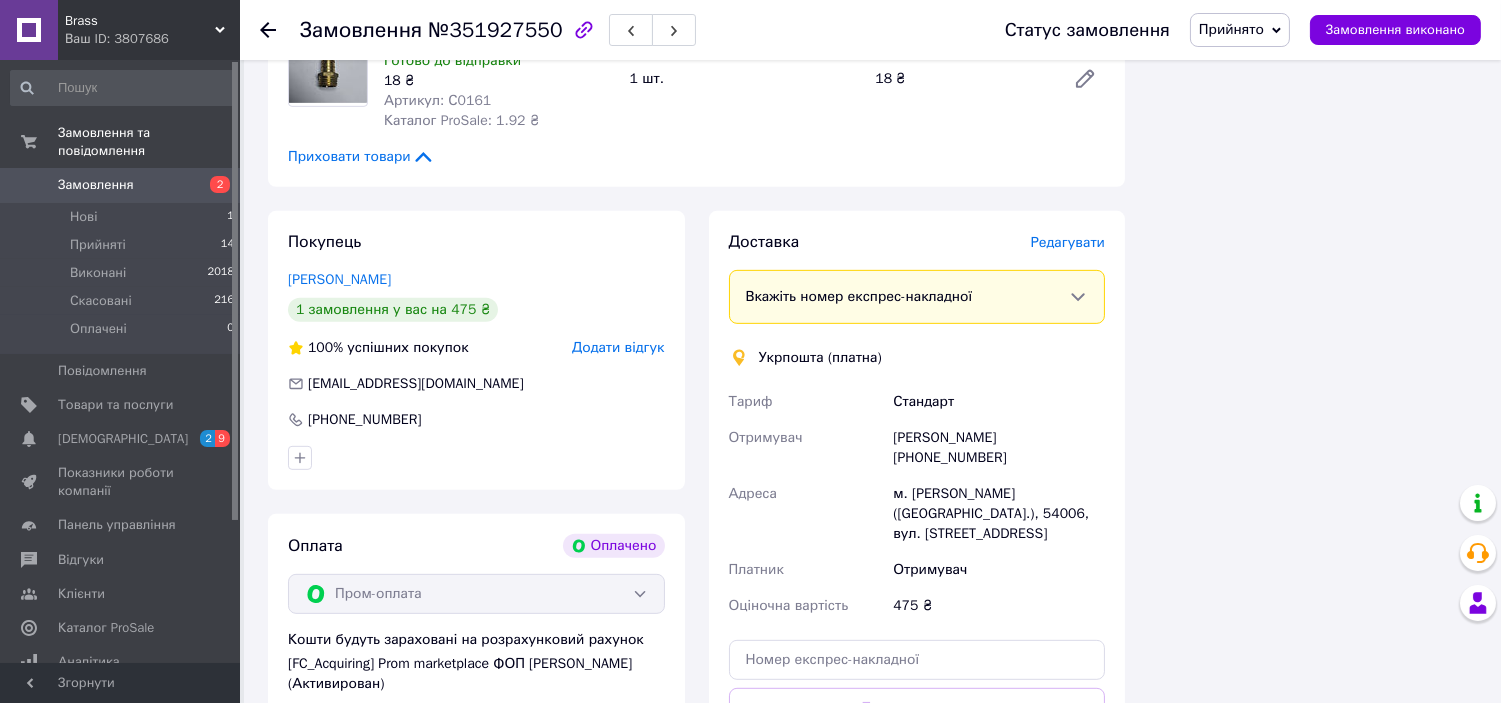 scroll, scrollTop: 1888, scrollLeft: 0, axis: vertical 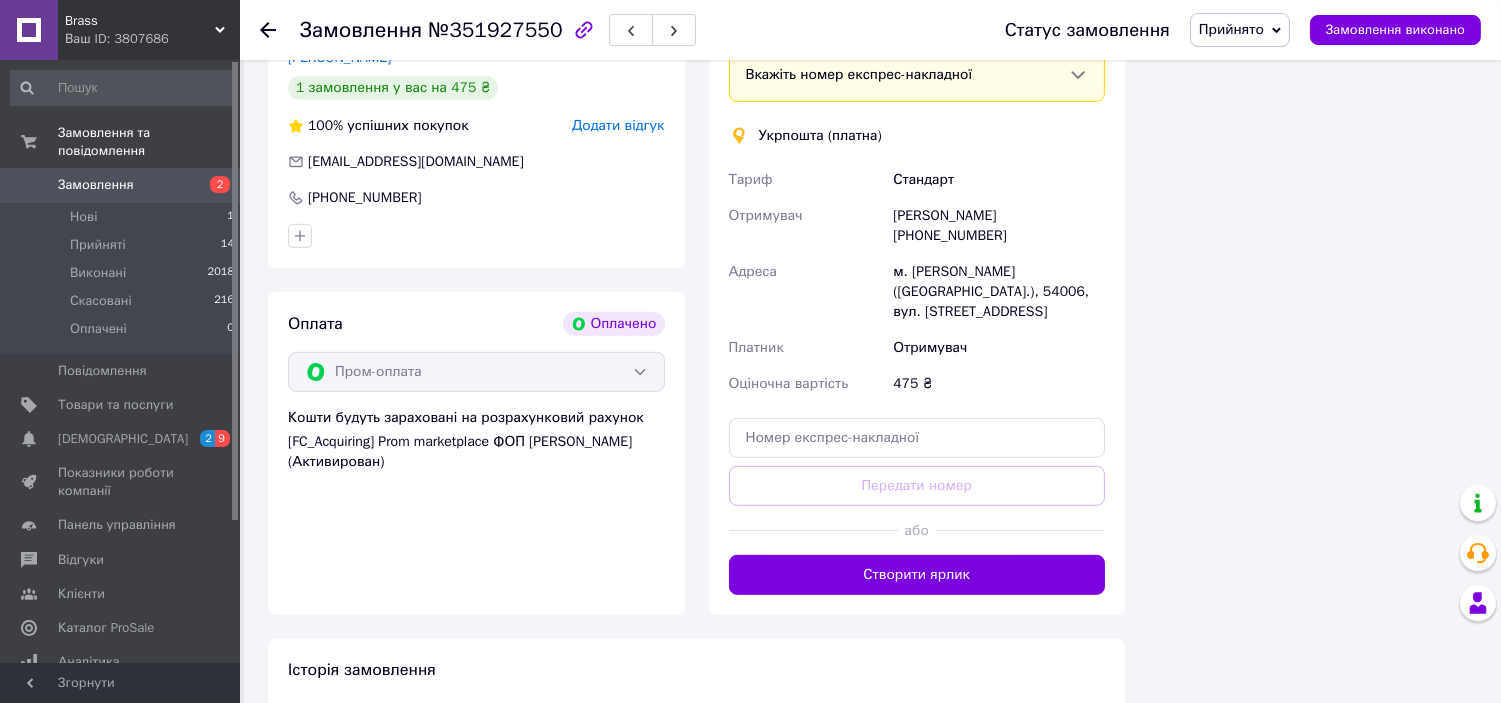 click on "Створити ярлик" at bounding box center [917, 575] 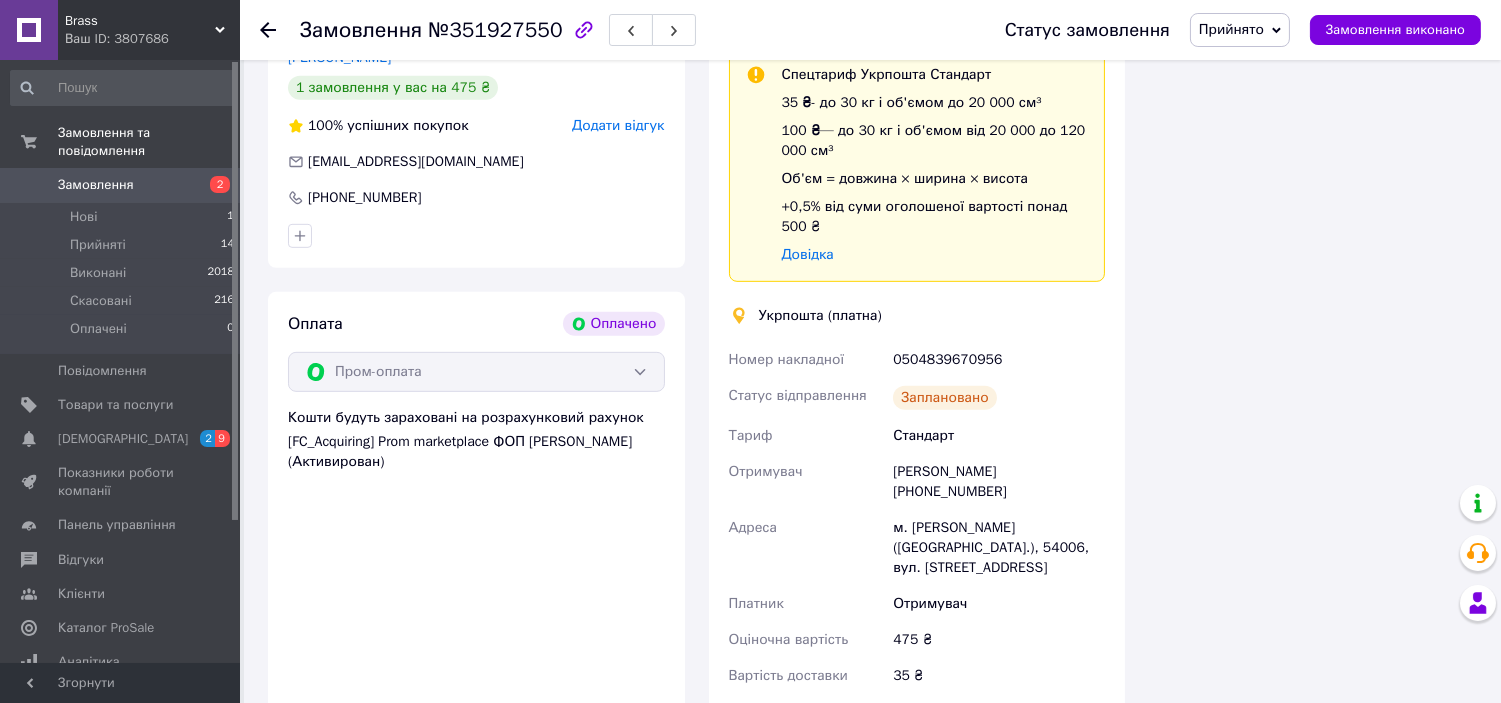 click on "Роздрукувати ярлик" at bounding box center [917, 730] 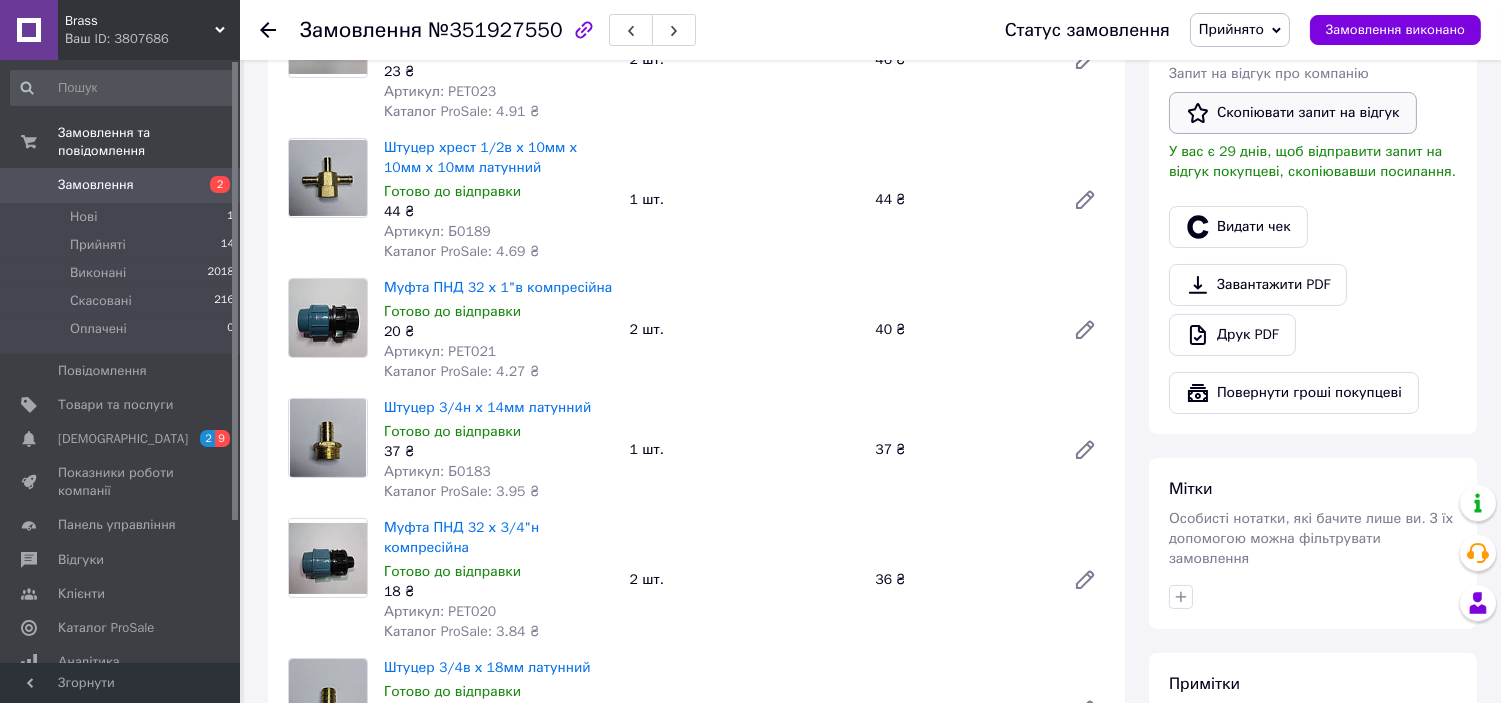 scroll, scrollTop: 444, scrollLeft: 0, axis: vertical 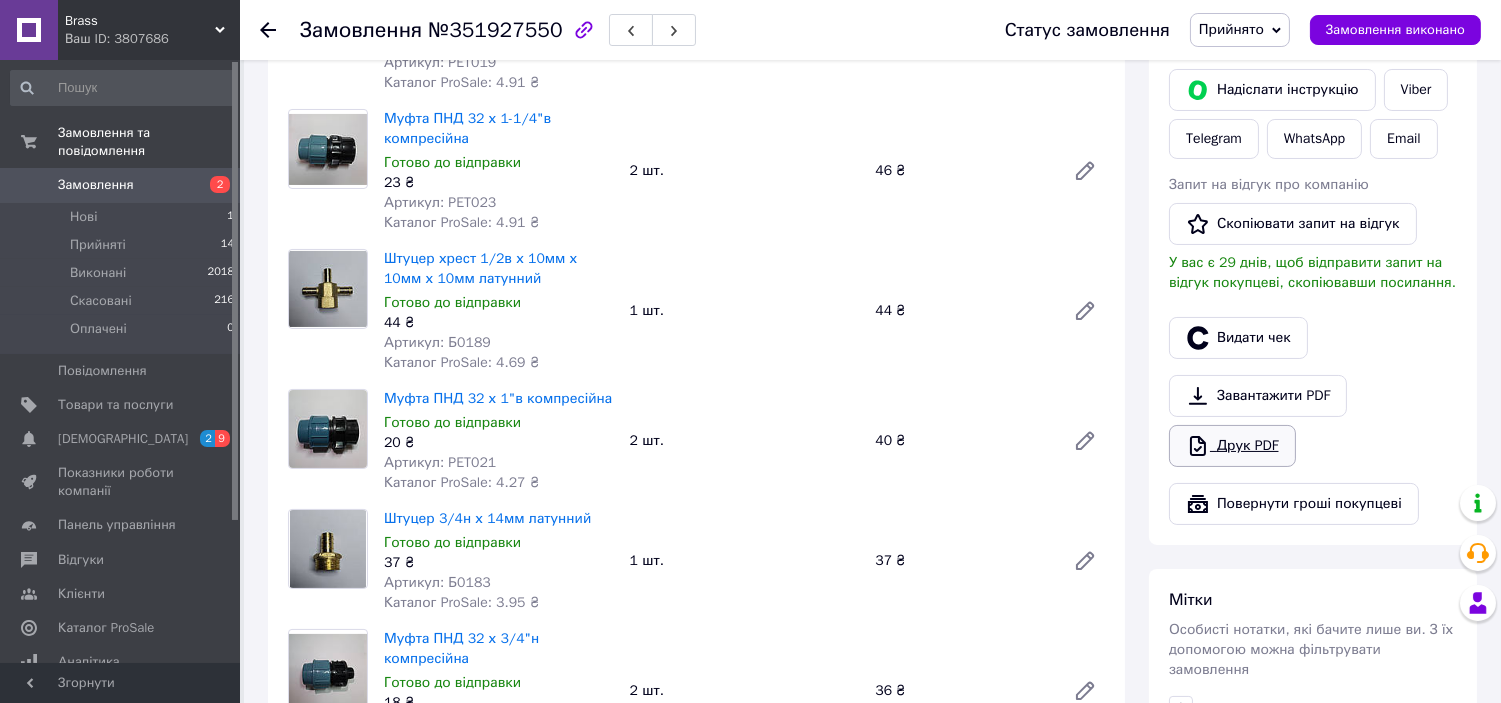 click on "Друк PDF" at bounding box center [1232, 446] 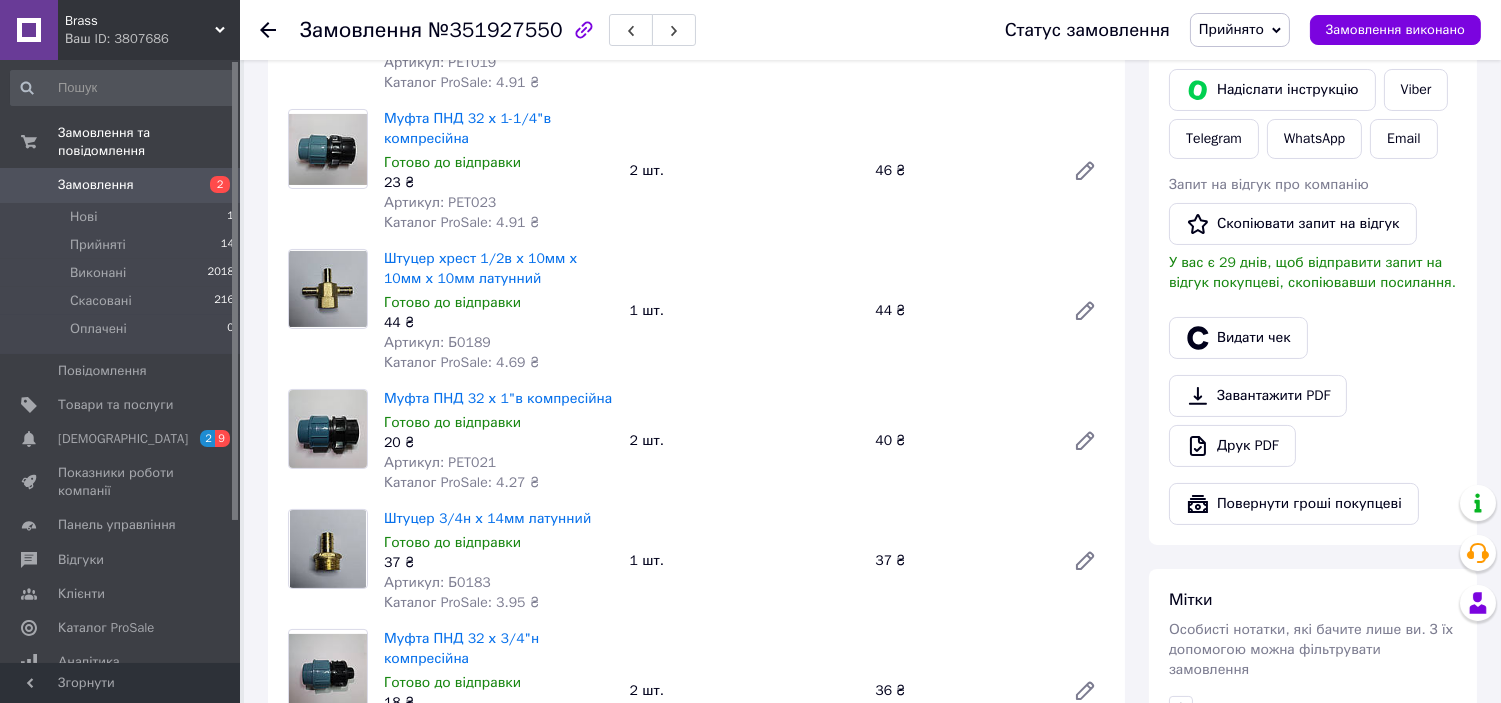 click on "Замовлення" at bounding box center (96, 185) 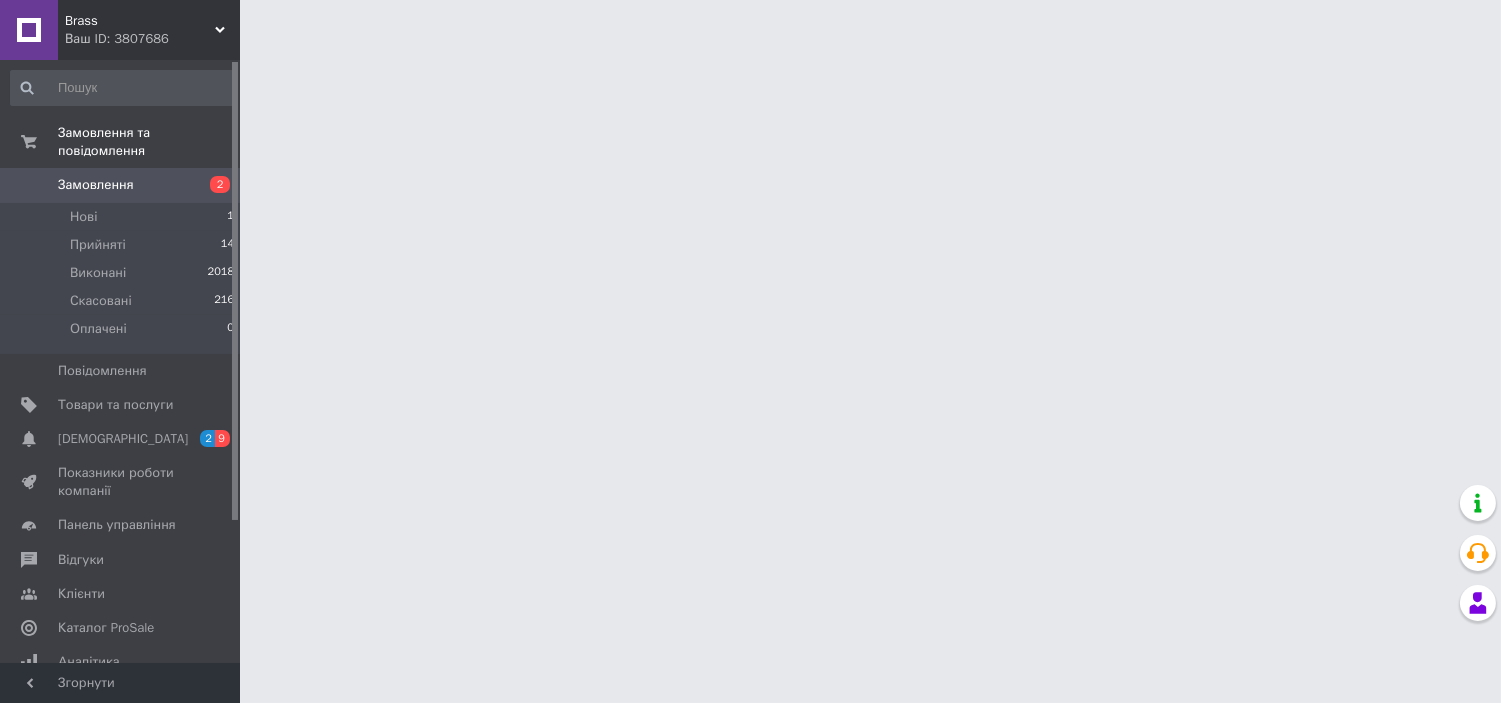 scroll, scrollTop: 0, scrollLeft: 0, axis: both 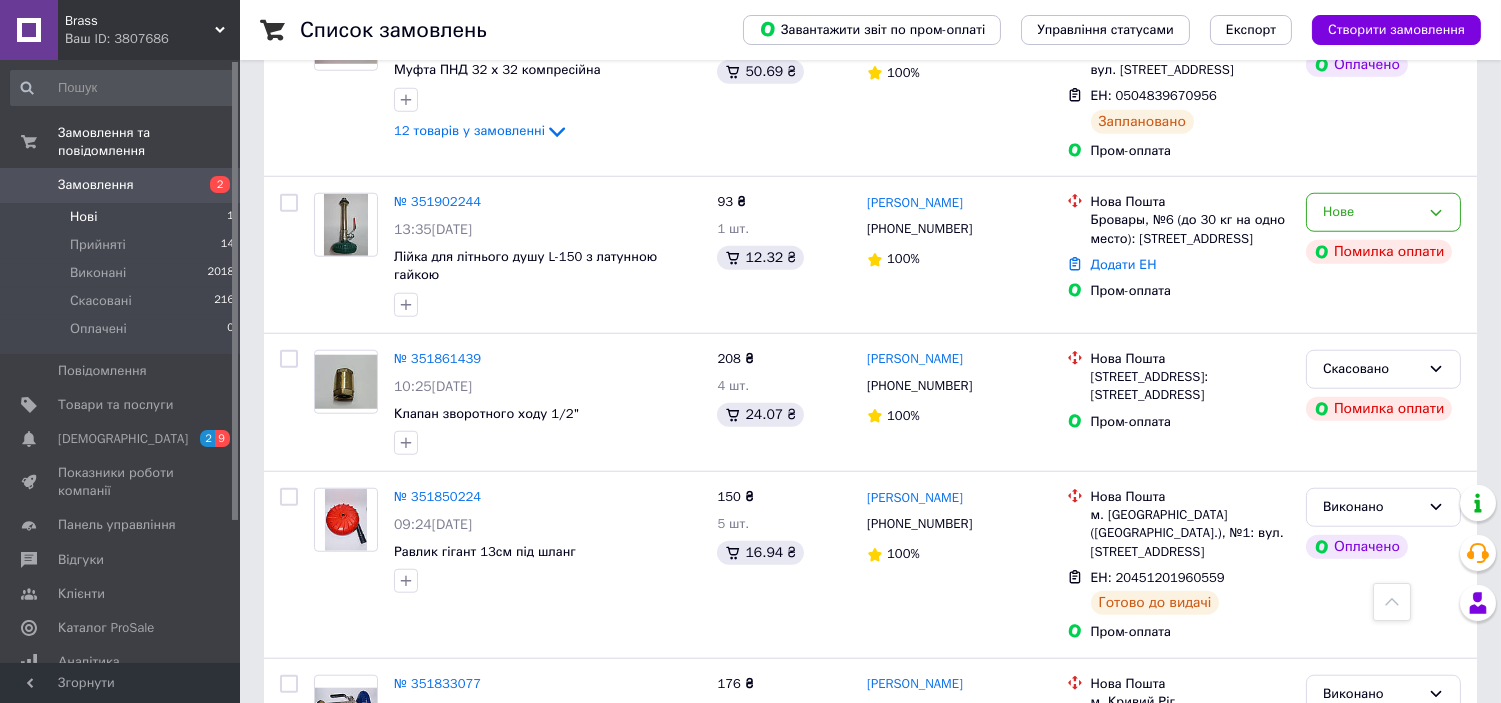 click on "Нові 1" at bounding box center [123, 217] 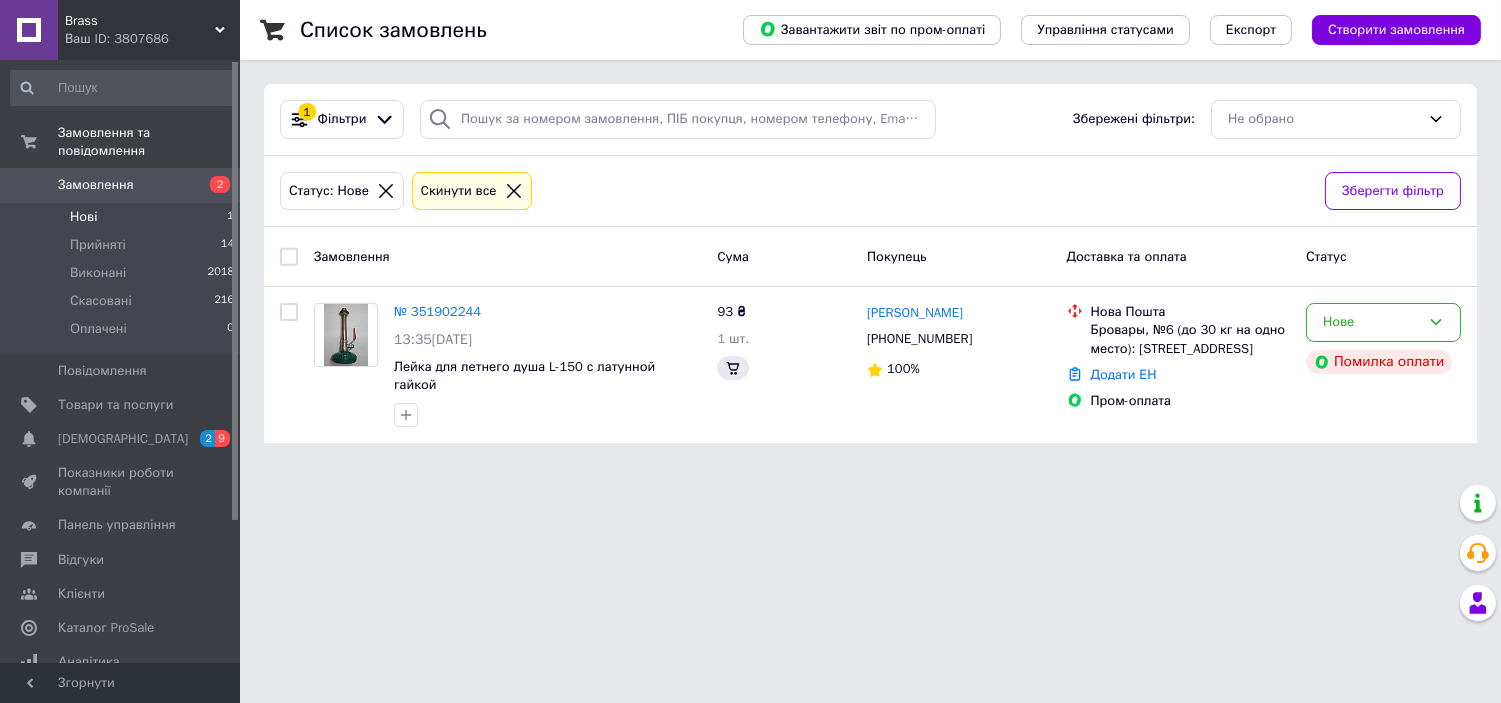 scroll, scrollTop: 0, scrollLeft: 0, axis: both 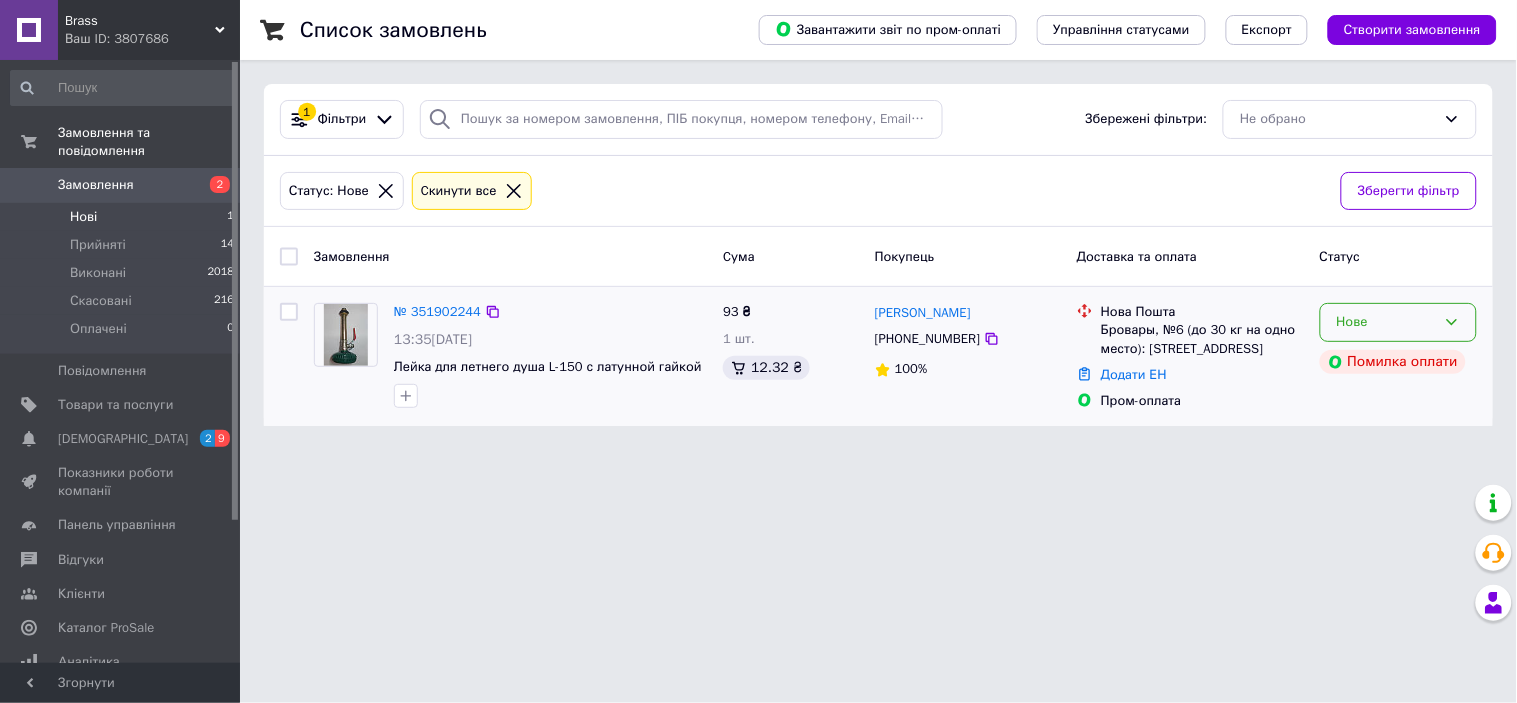 click 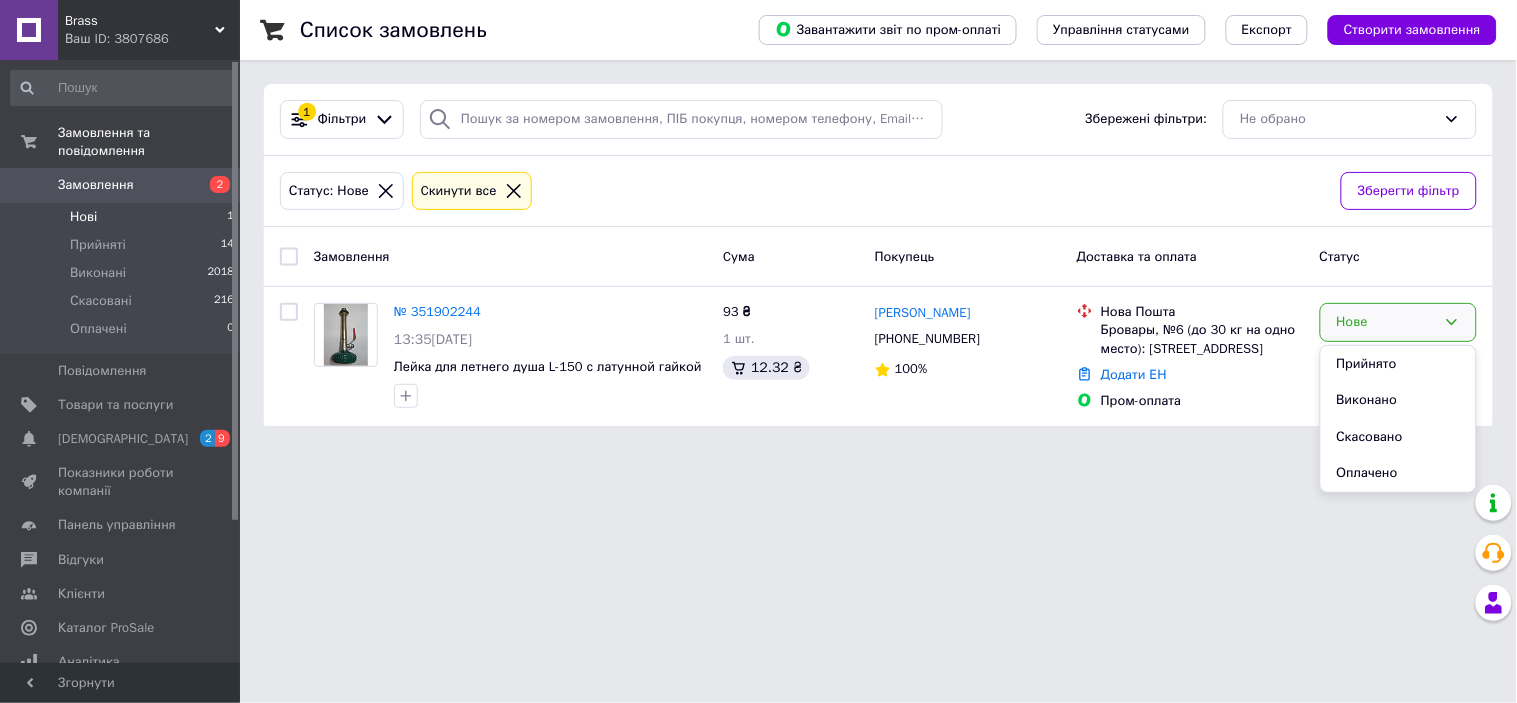 click on "Скасовано" at bounding box center [1398, 437] 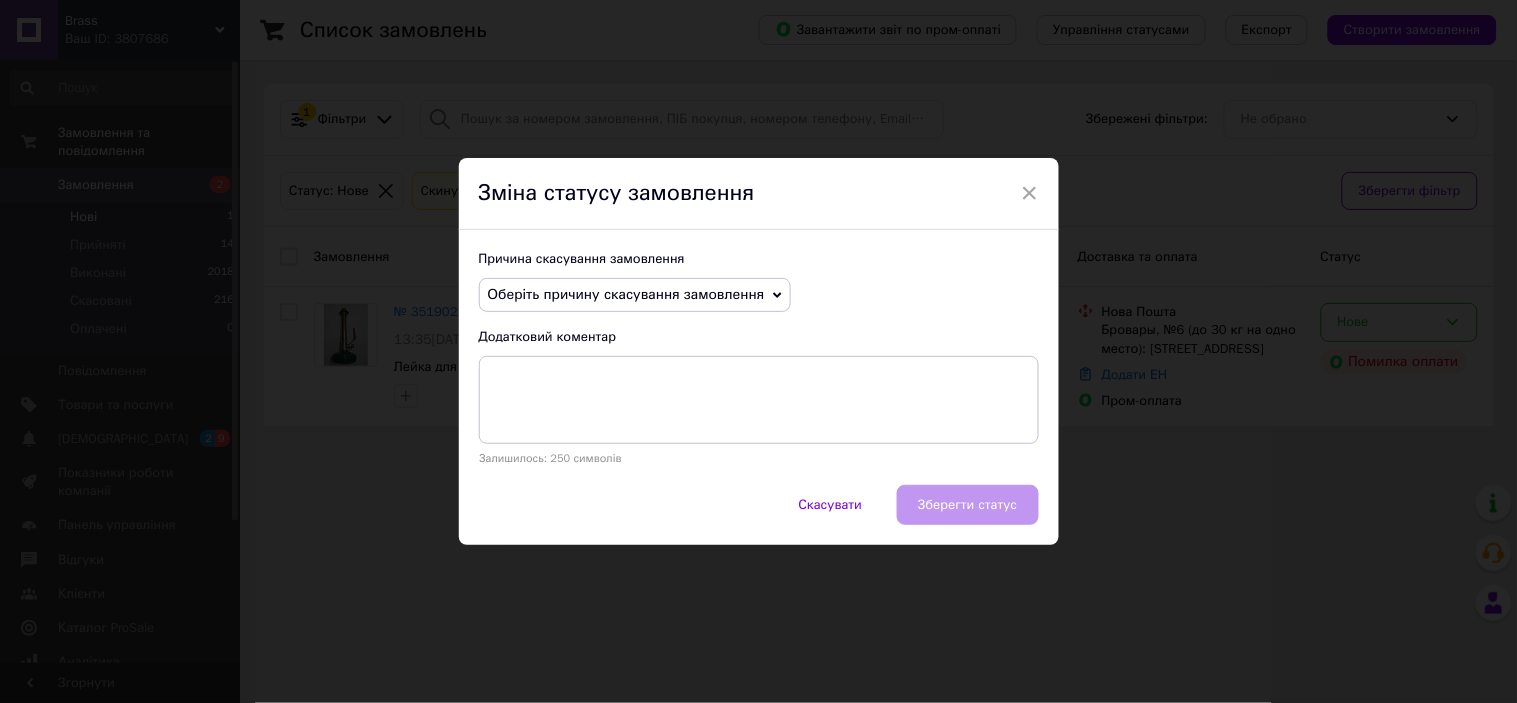 click on "Оберіть причину скасування замовлення" at bounding box center [635, 295] 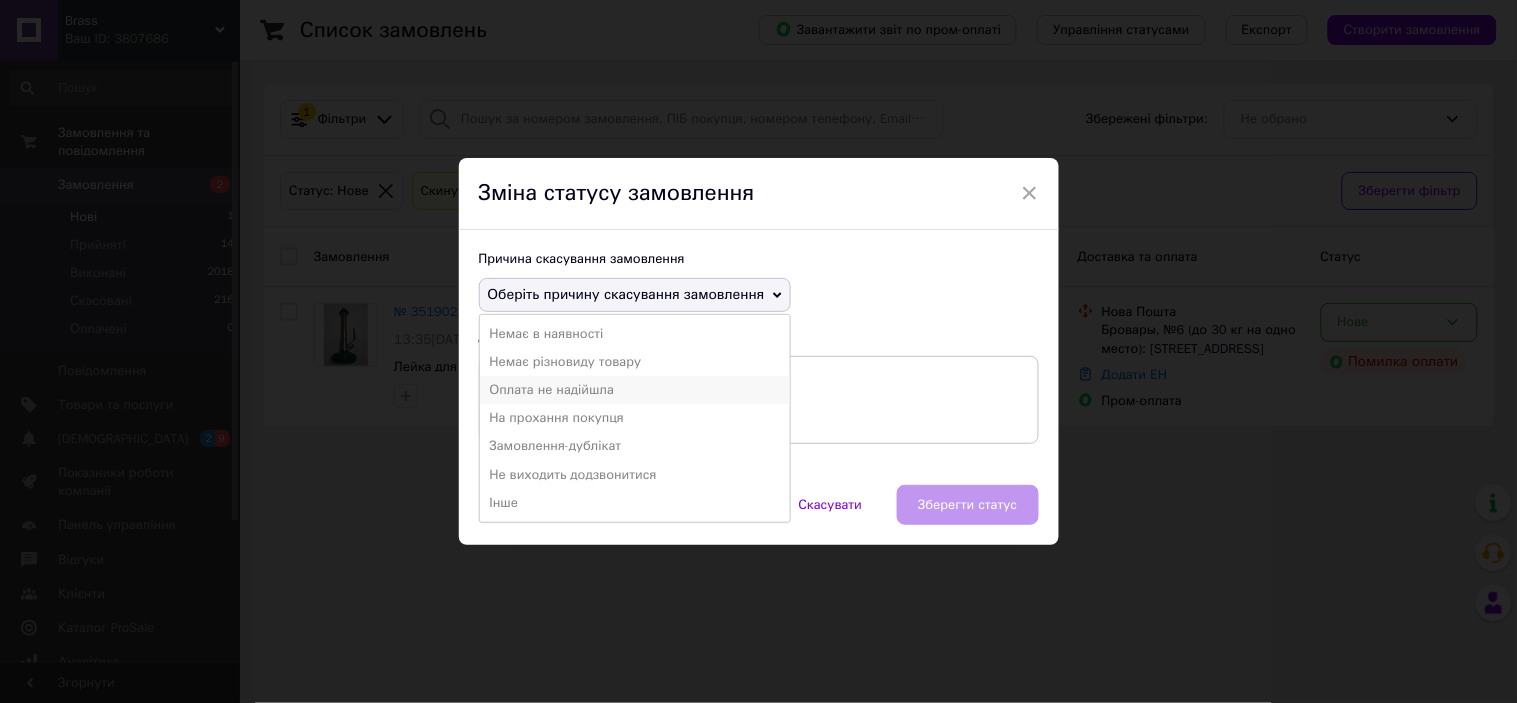 click on "Оплата не надійшла" at bounding box center (635, 390) 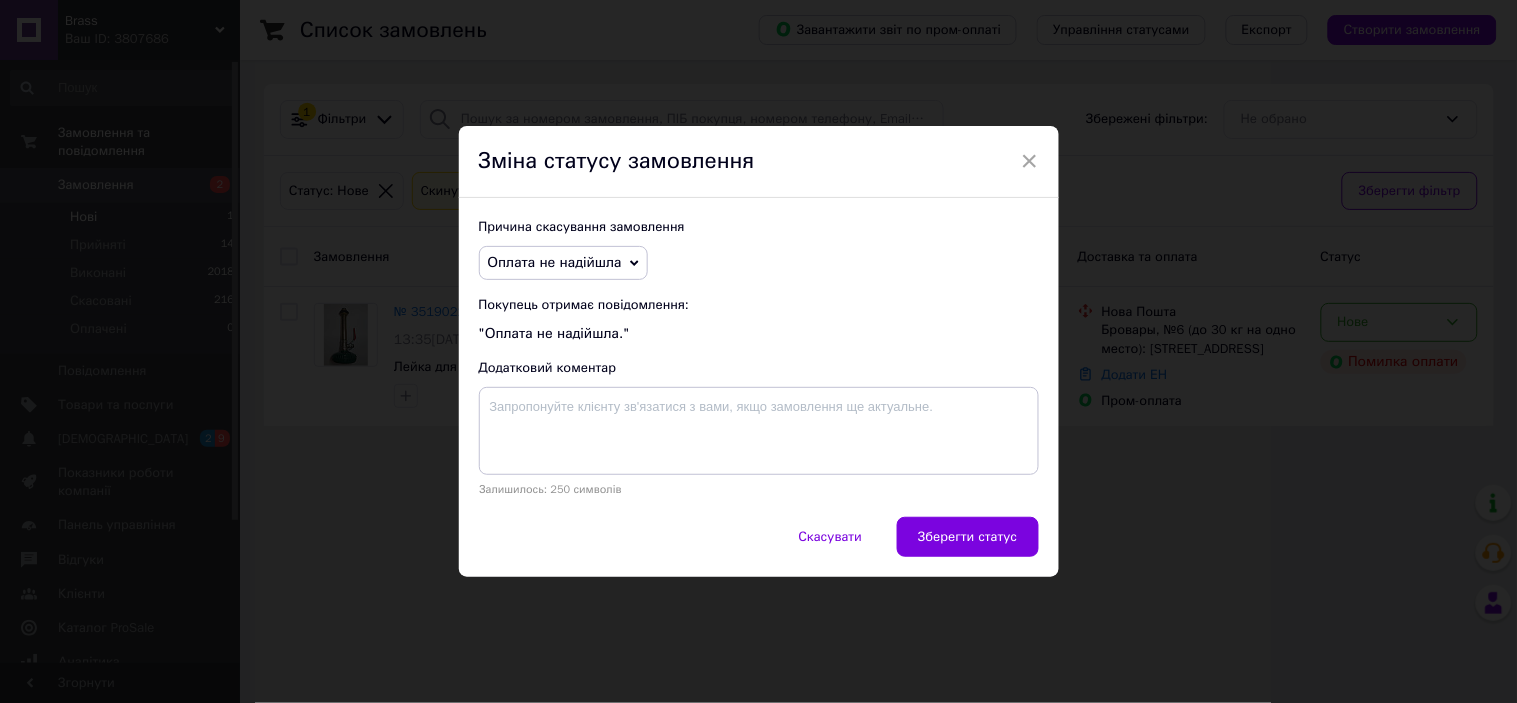click on "Зберегти статус" at bounding box center (967, 537) 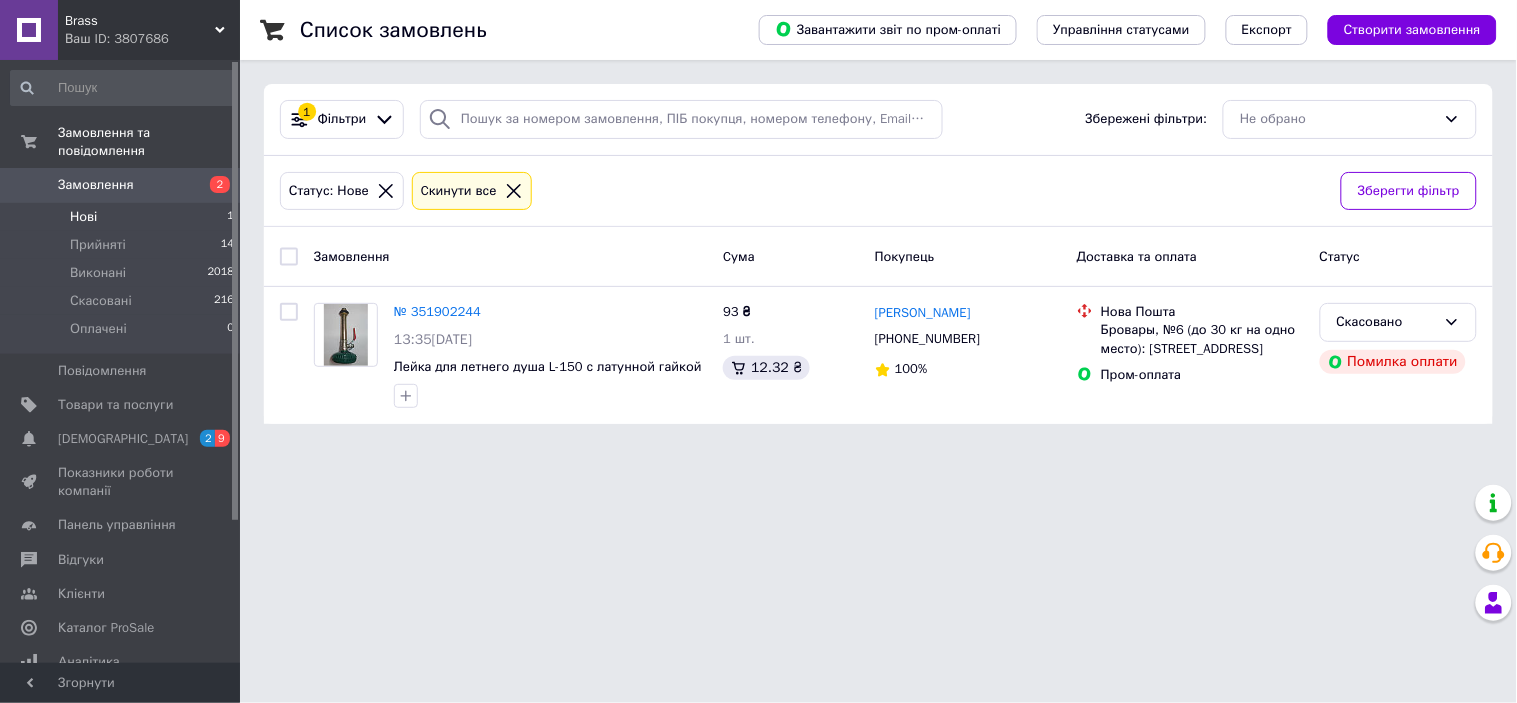 click on "Замовлення" at bounding box center (96, 185) 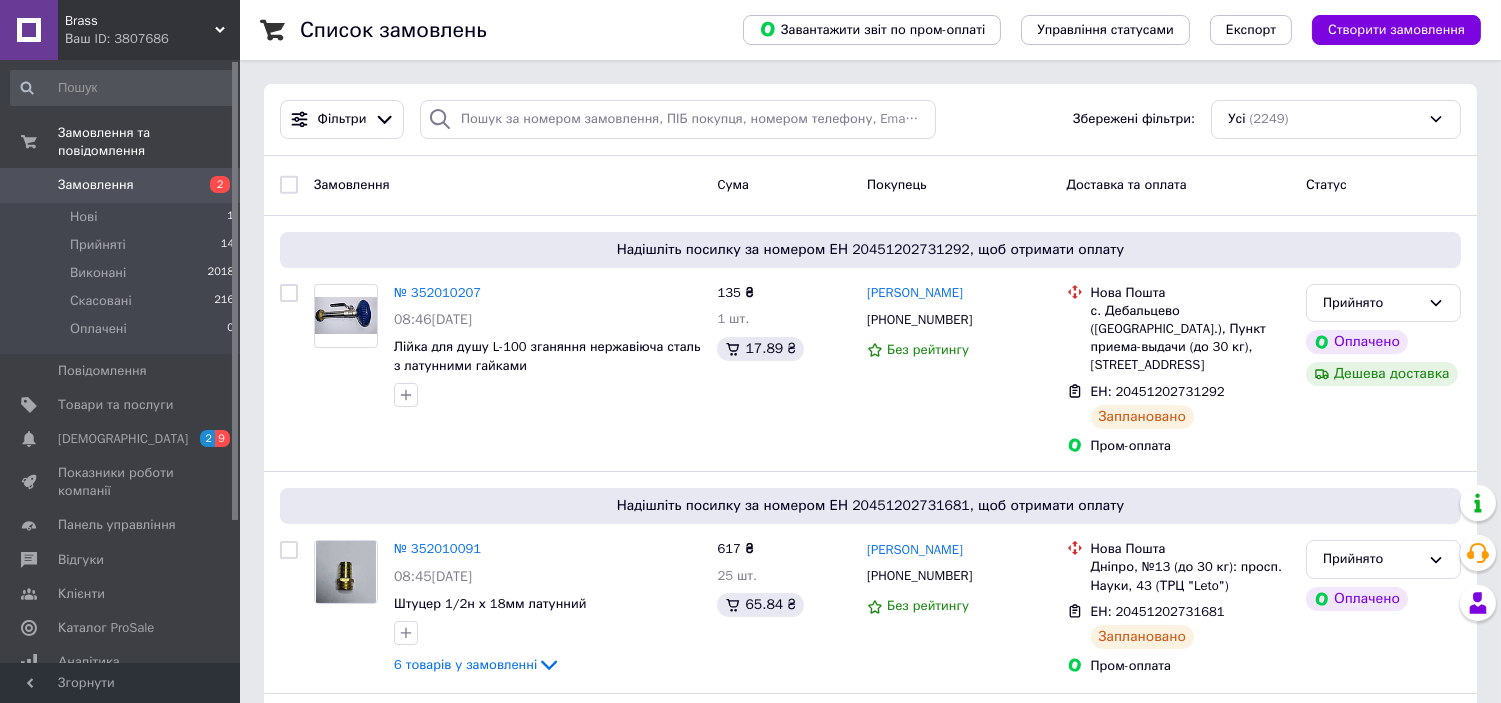 click on "Замовлення" at bounding box center [96, 185] 